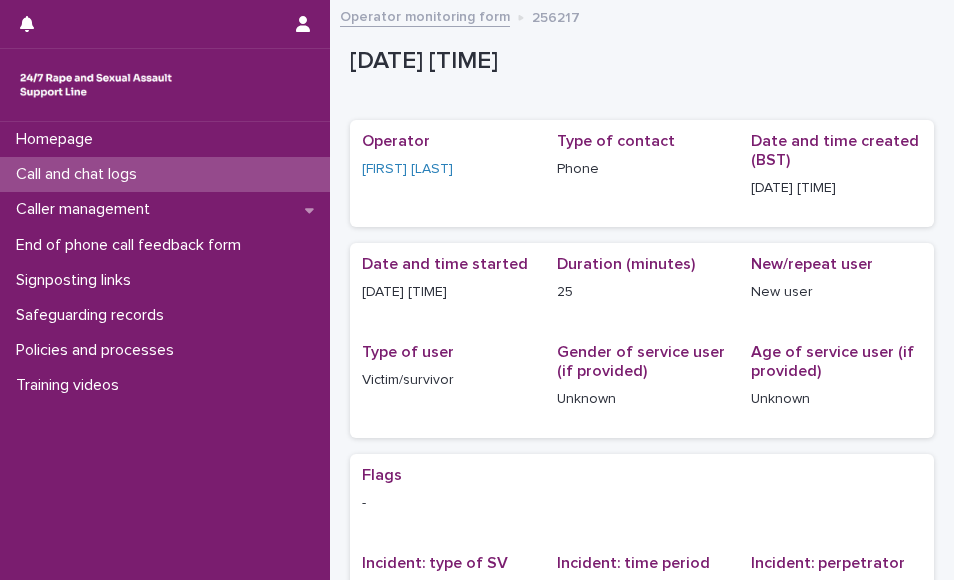 scroll, scrollTop: 0, scrollLeft: 0, axis: both 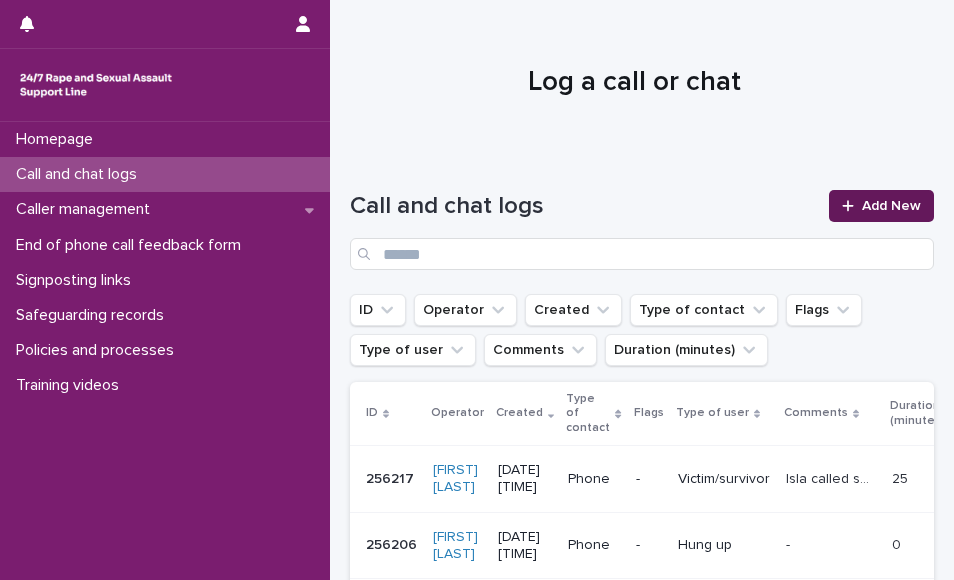 click on "Add New" at bounding box center (881, 206) 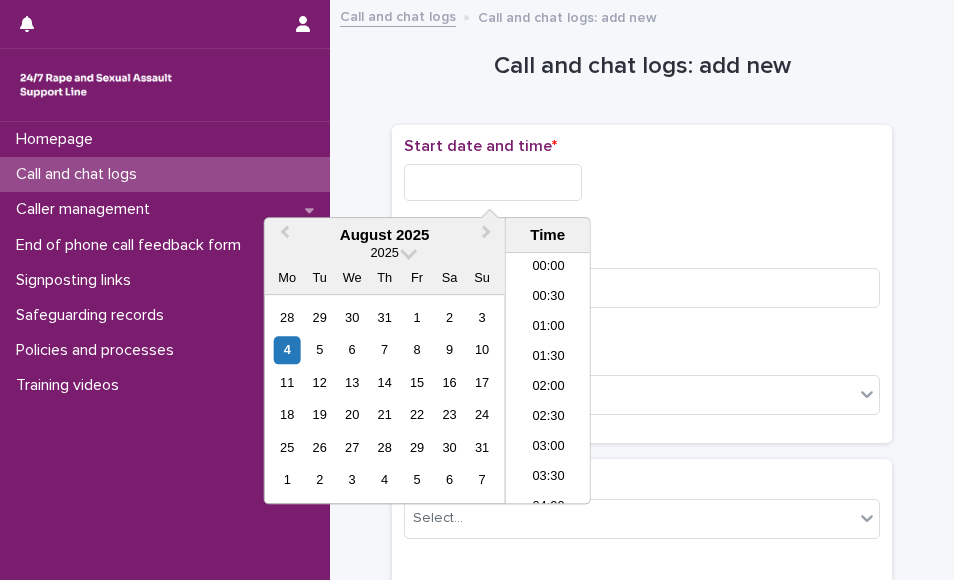click at bounding box center [493, 182] 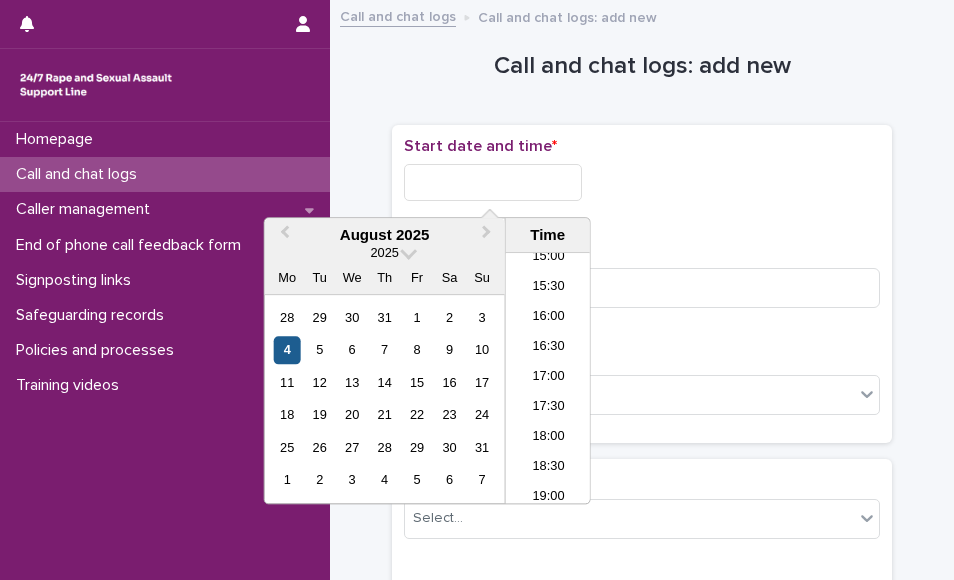 click on "4" at bounding box center [287, 350] 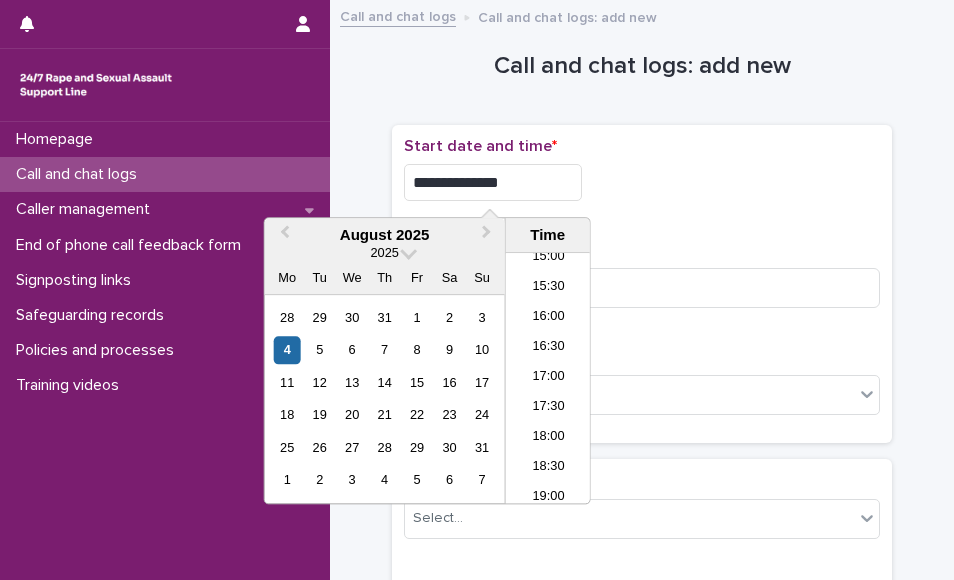 click on "**********" at bounding box center (493, 182) 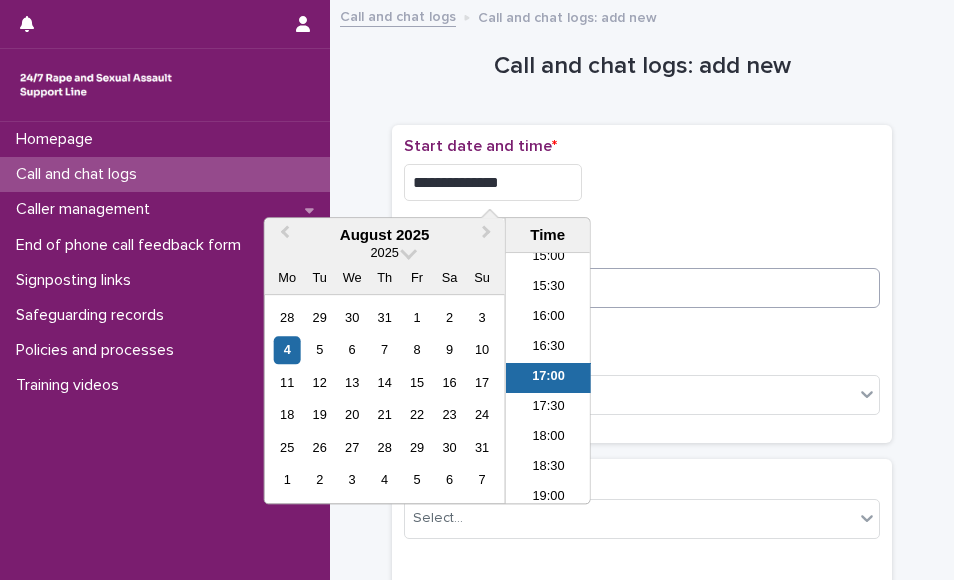 type on "**********" 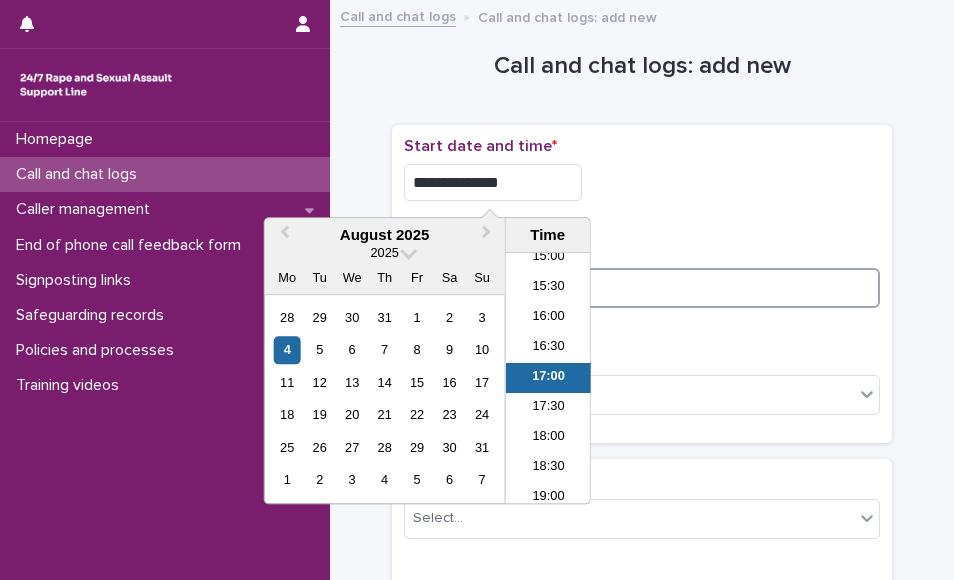 click at bounding box center (642, 288) 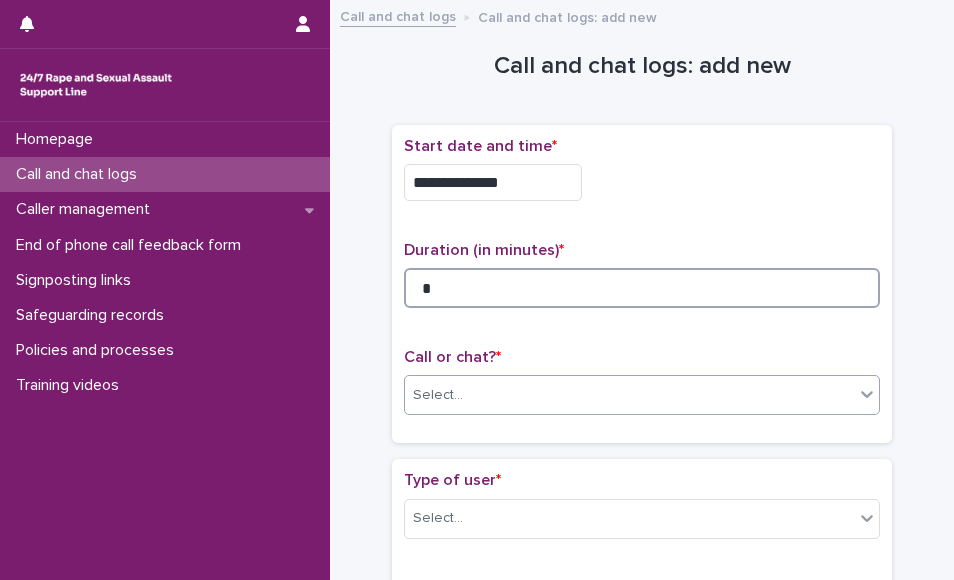 type on "*" 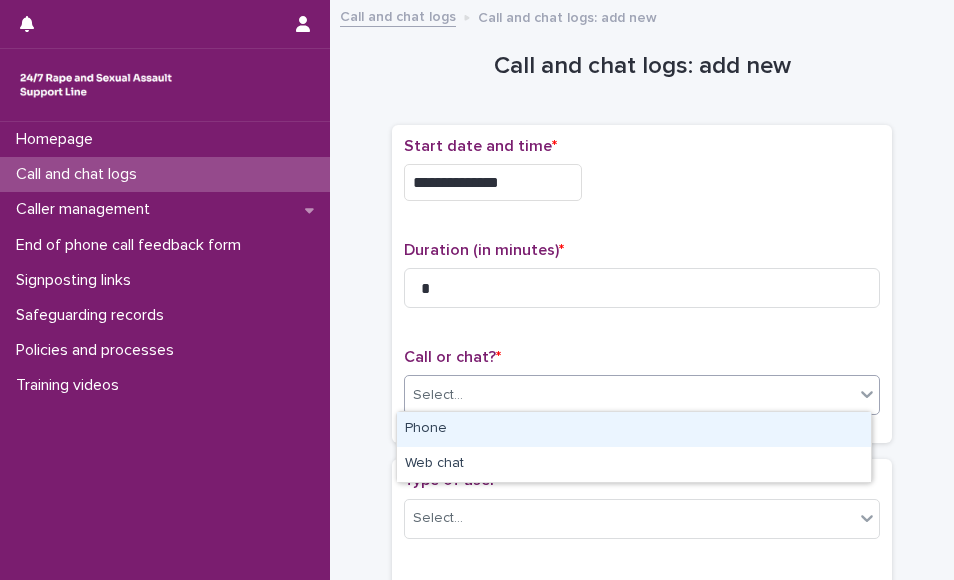 click on "Select..." at bounding box center (629, 395) 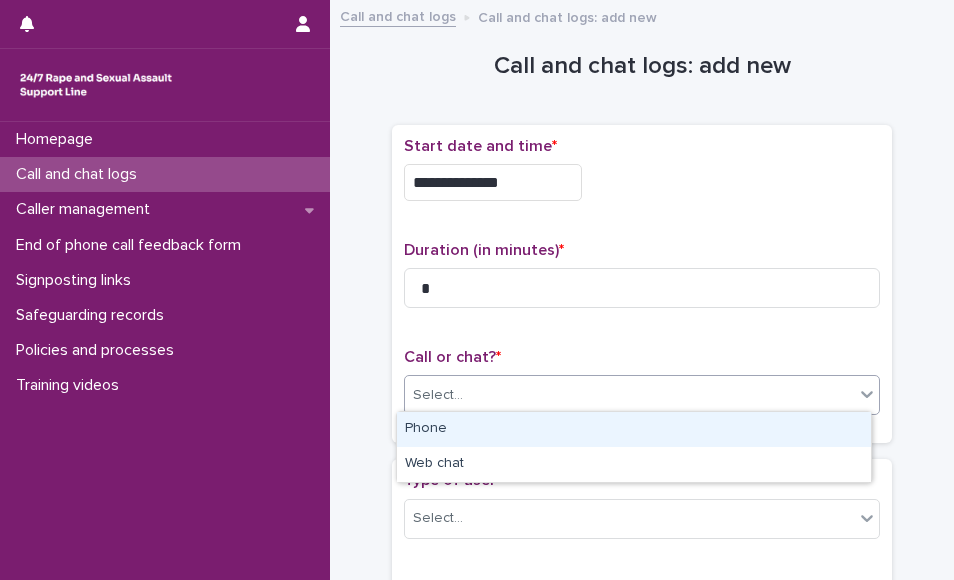 click on "Phone" at bounding box center [634, 429] 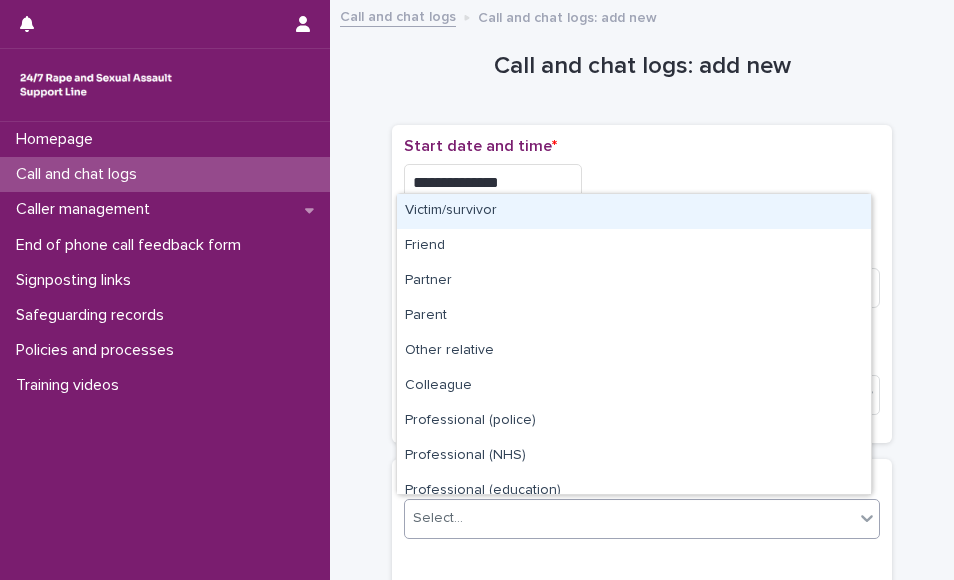 click on "Select..." at bounding box center (629, 518) 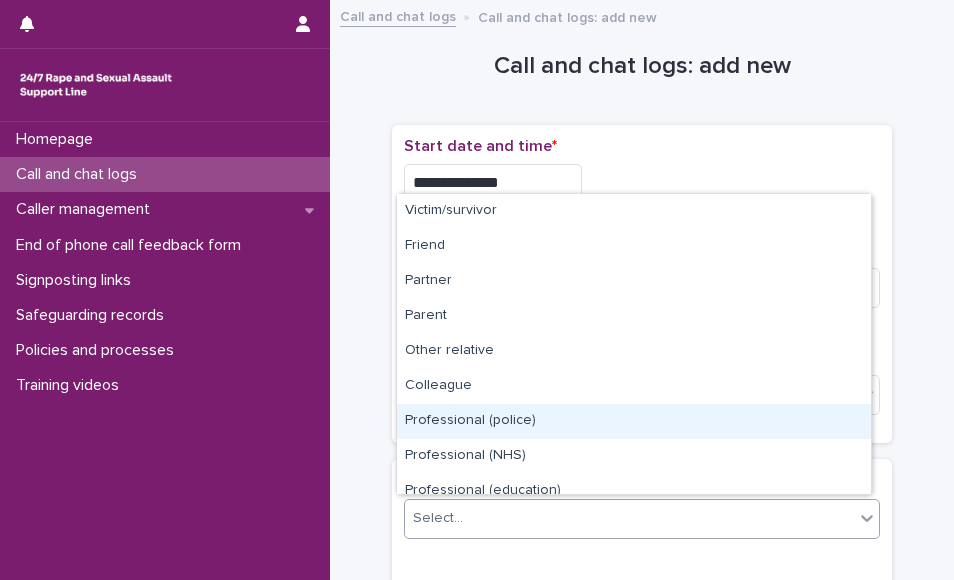 scroll, scrollTop: 225, scrollLeft: 0, axis: vertical 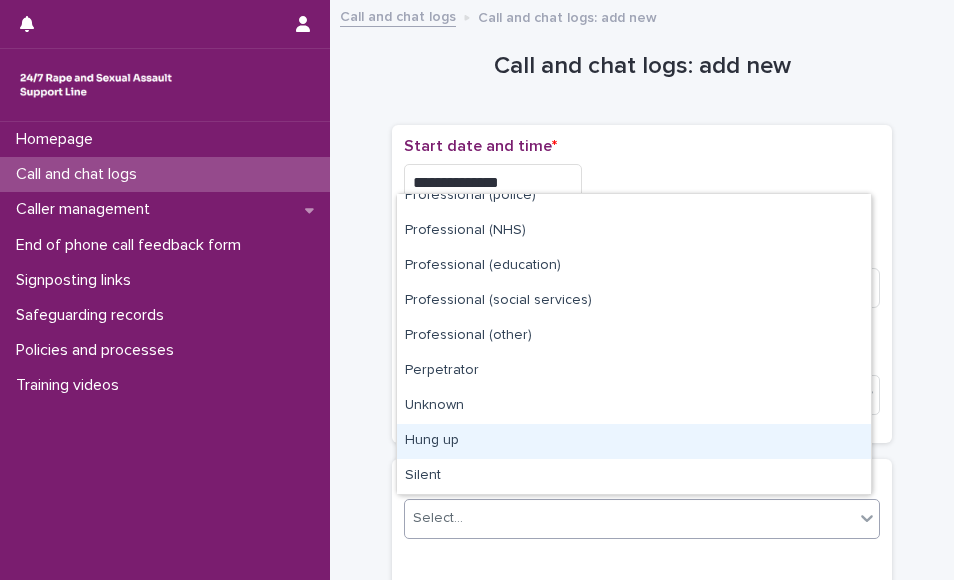 click on "Hung up" at bounding box center (634, 441) 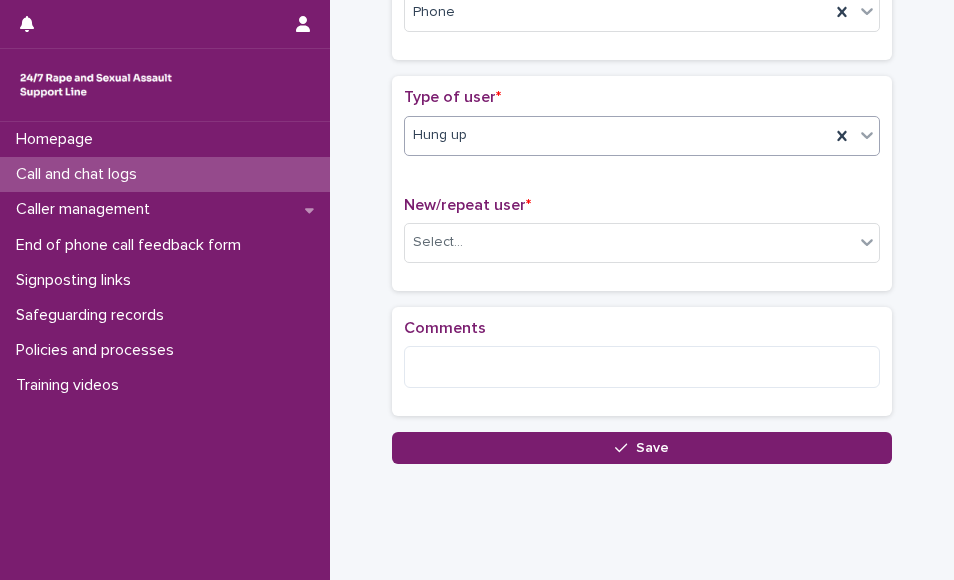 scroll, scrollTop: 385, scrollLeft: 0, axis: vertical 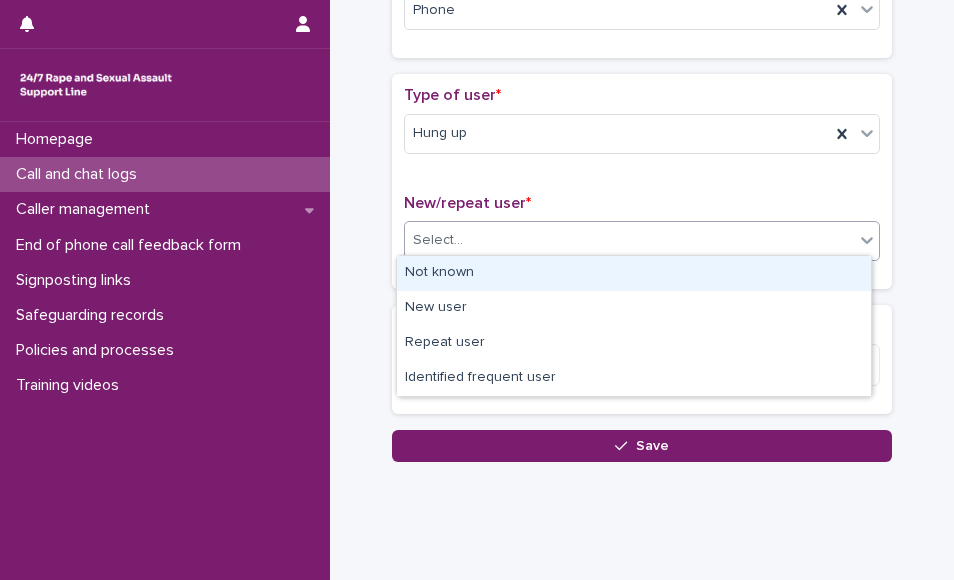 click on "Select..." at bounding box center (629, 240) 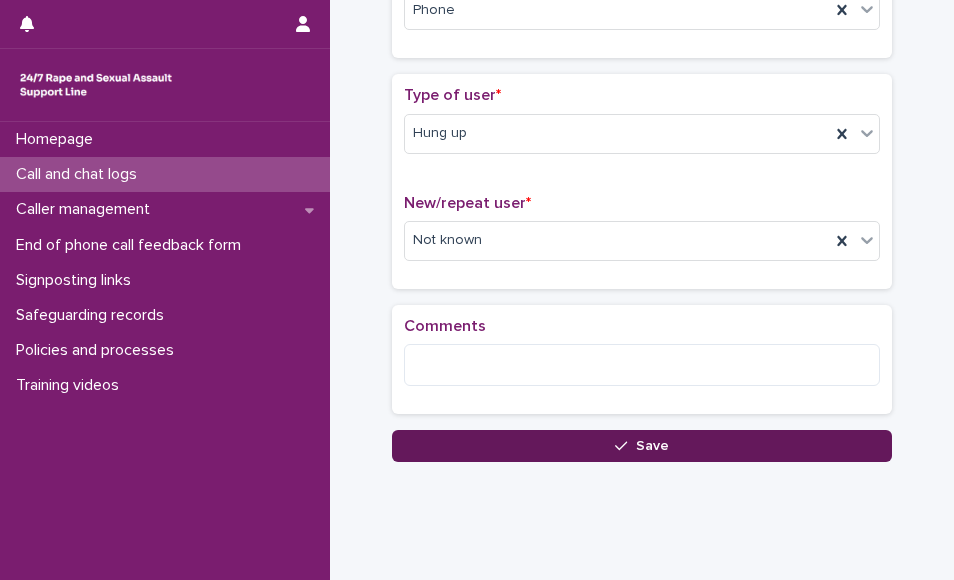 click on "Save" at bounding box center (642, 446) 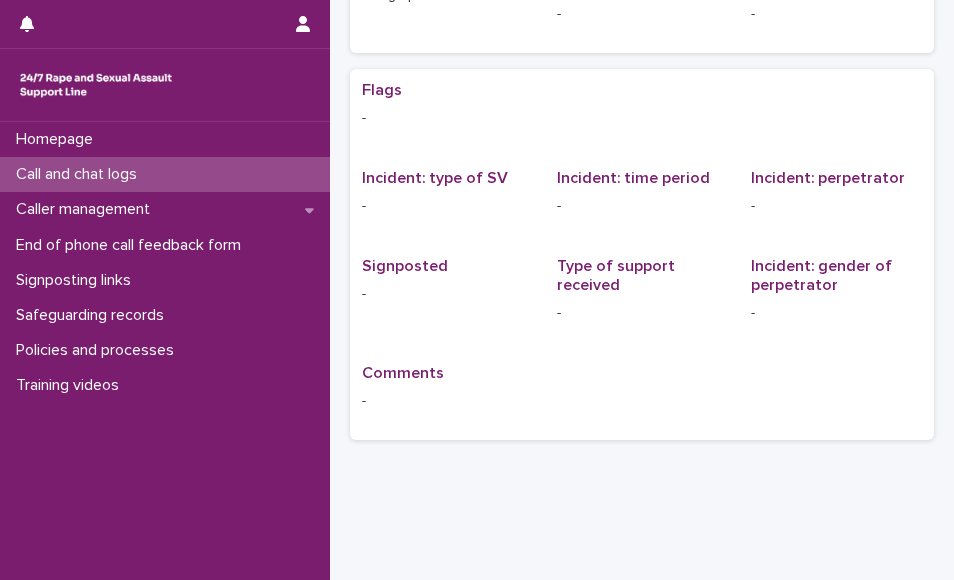 scroll, scrollTop: 0, scrollLeft: 0, axis: both 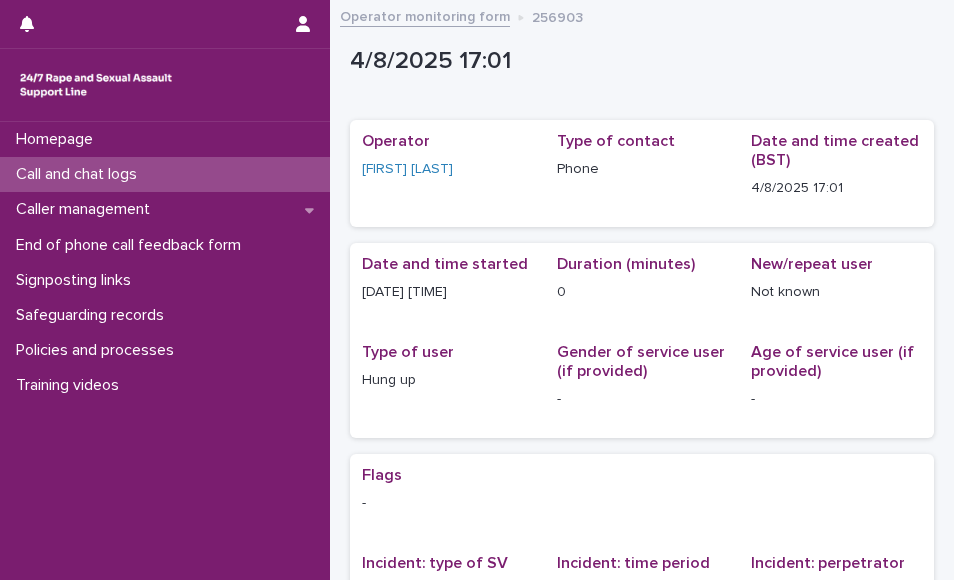 click on "Call and chat logs" at bounding box center [80, 174] 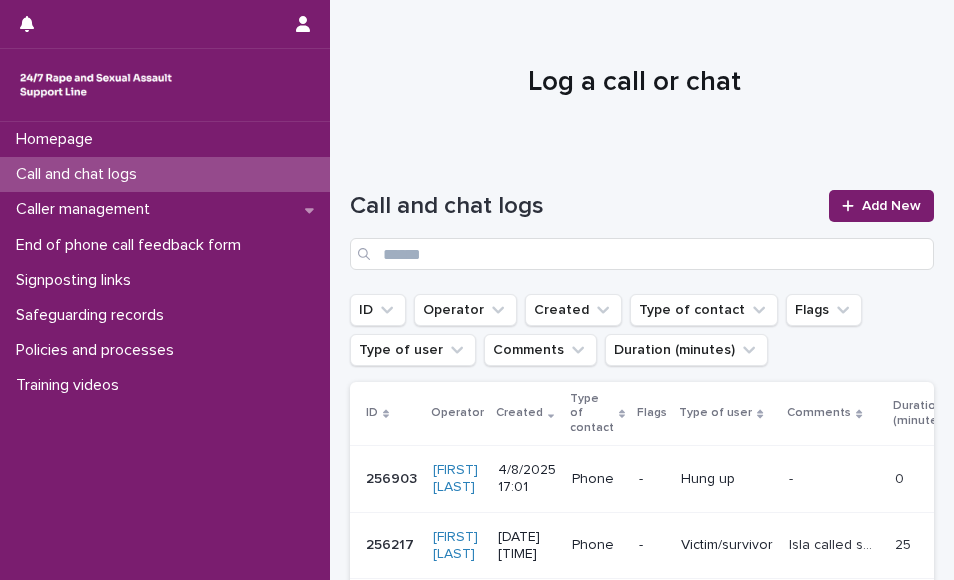 click on "Call and chat logs Add New" at bounding box center [642, 230] 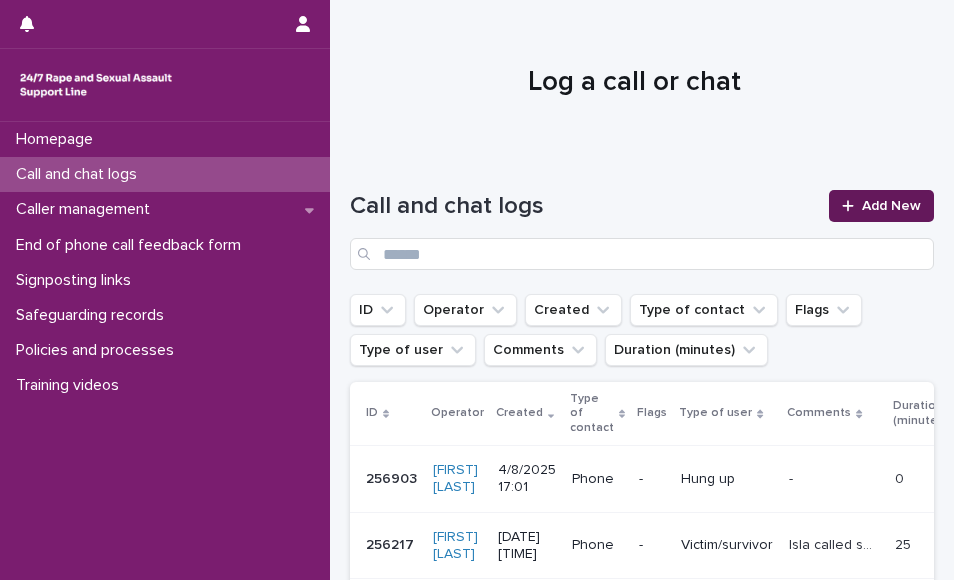 click on "Add New" at bounding box center (881, 206) 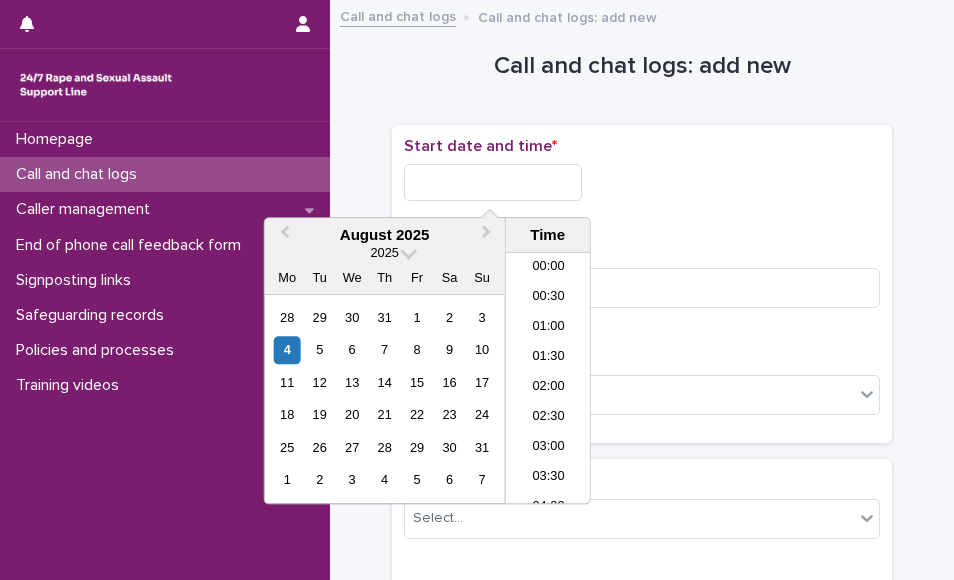click at bounding box center (493, 182) 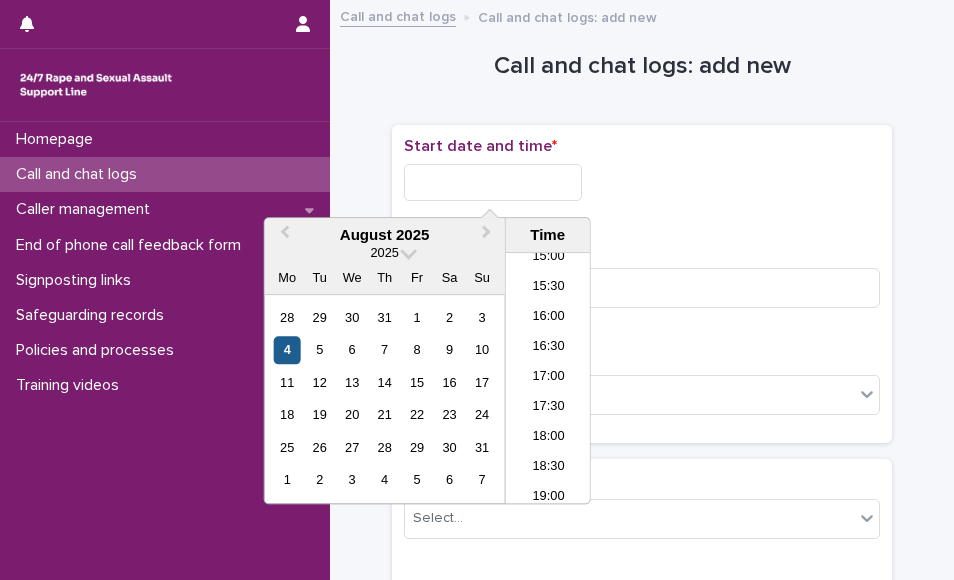 click on "4" at bounding box center [287, 350] 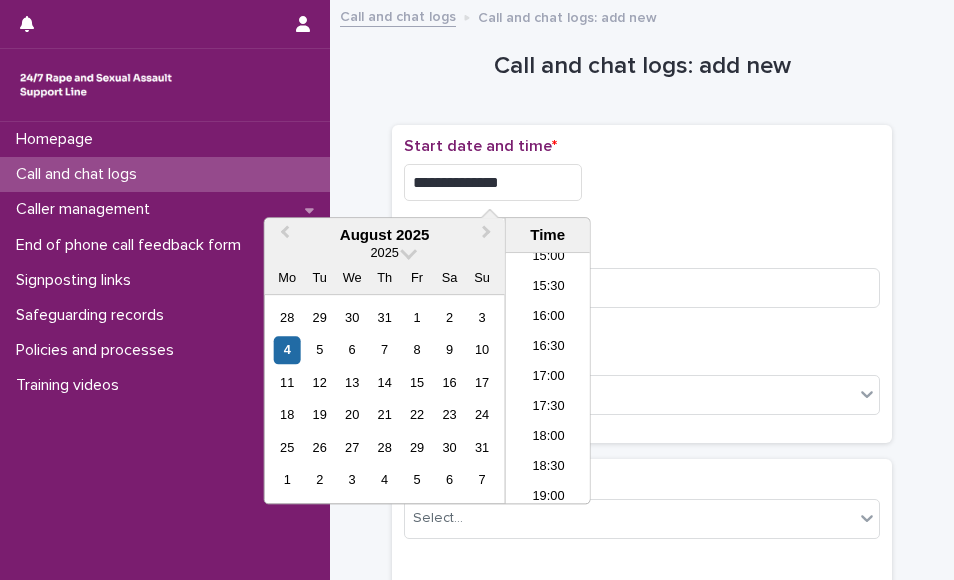 click on "**********" at bounding box center (493, 182) 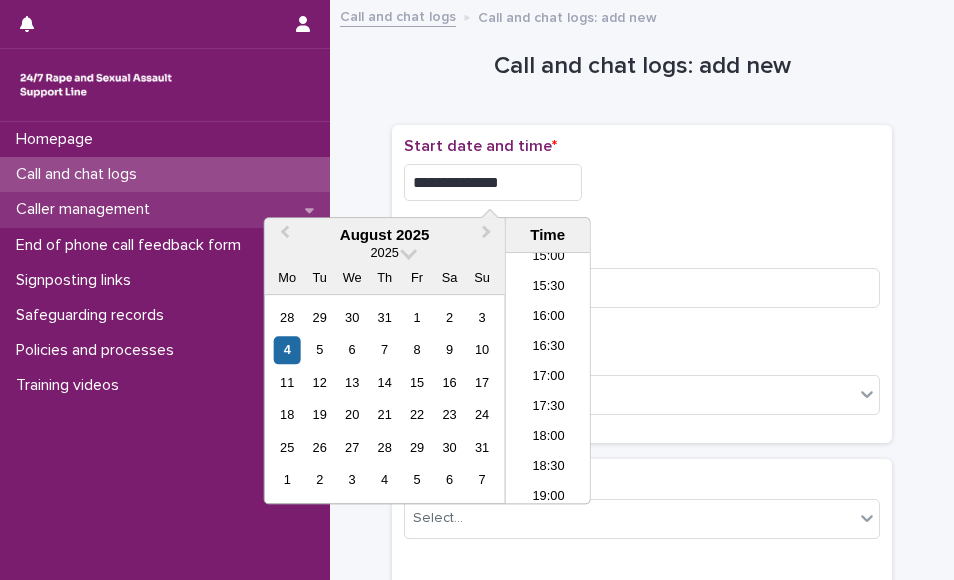 type on "**********" 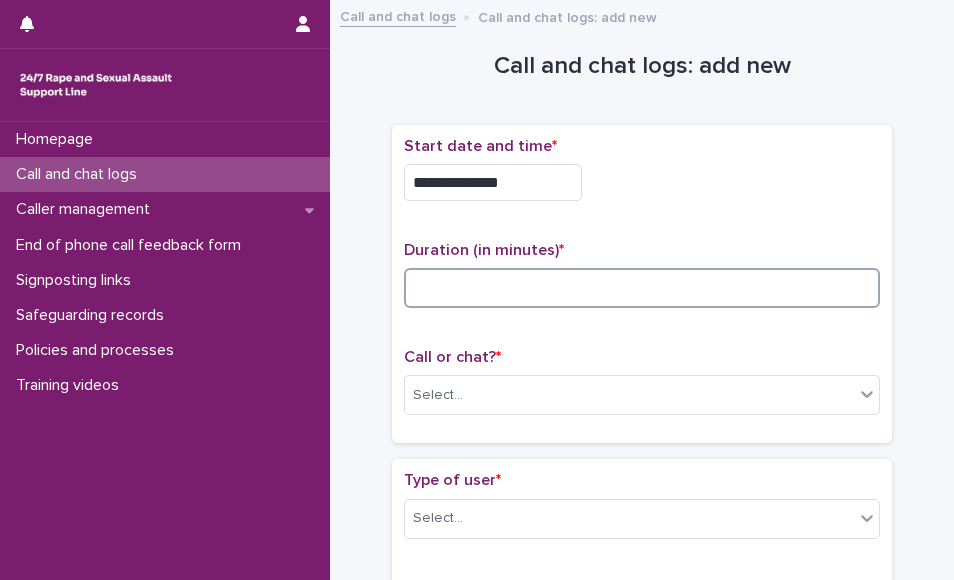click at bounding box center [642, 288] 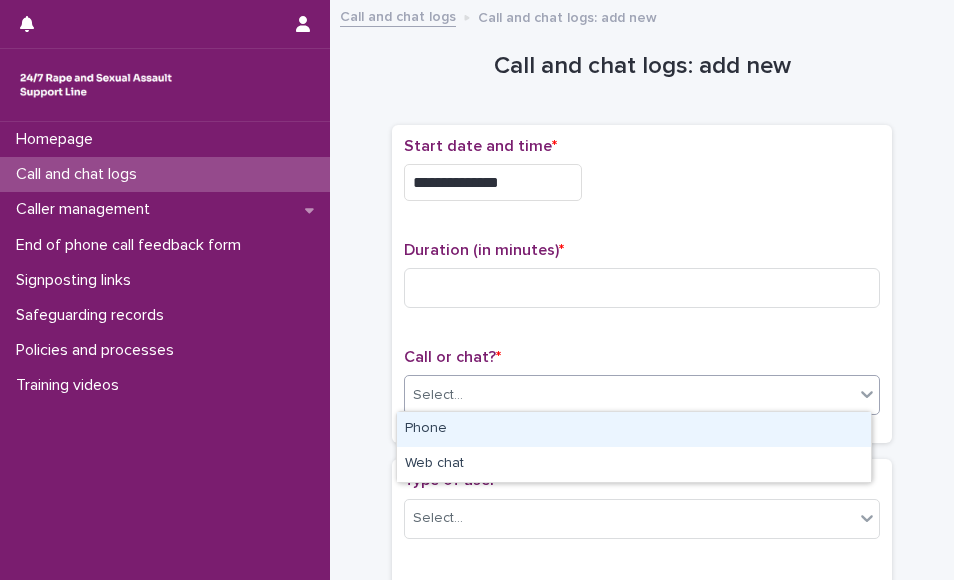 click on "Select..." at bounding box center [629, 395] 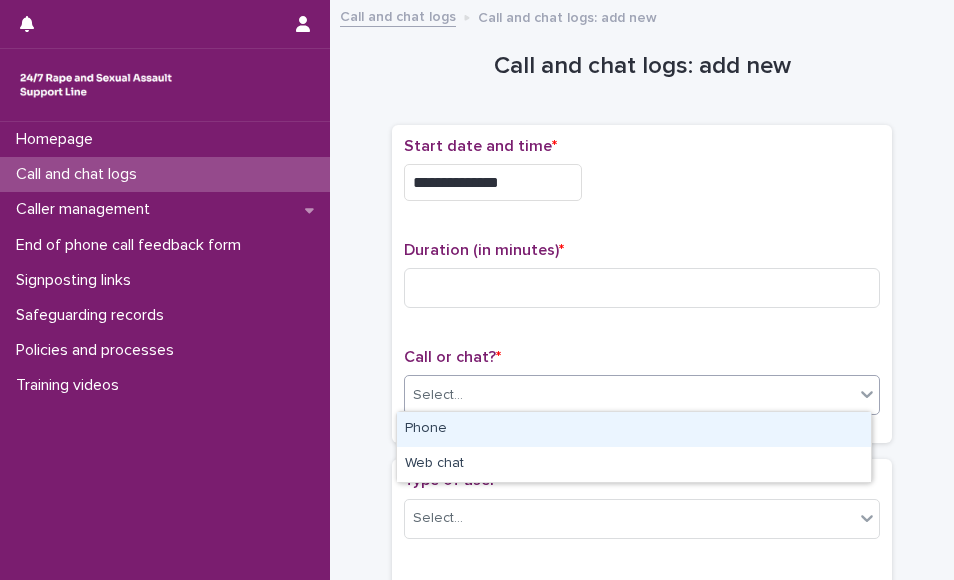 click on "Phone" at bounding box center (634, 429) 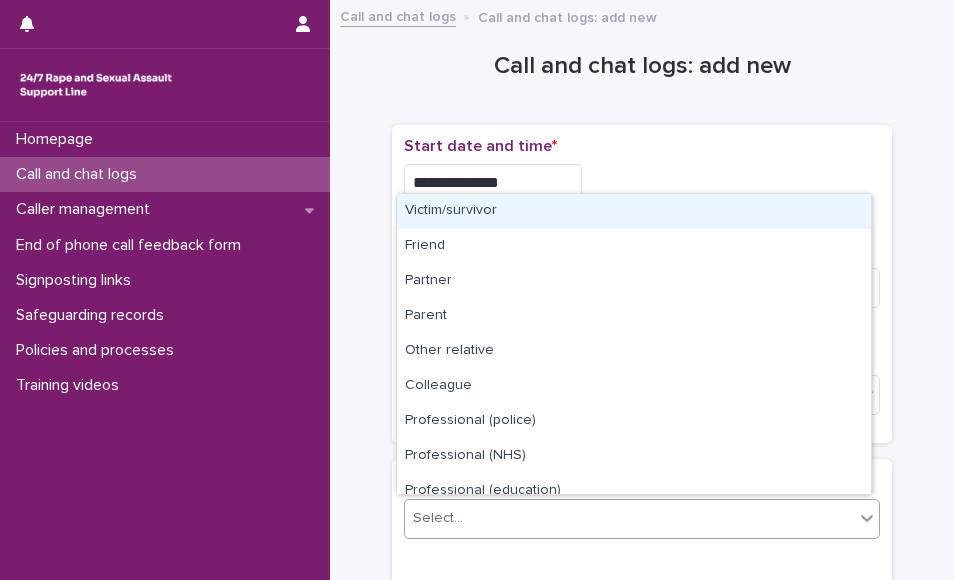 click on "Select..." at bounding box center (629, 518) 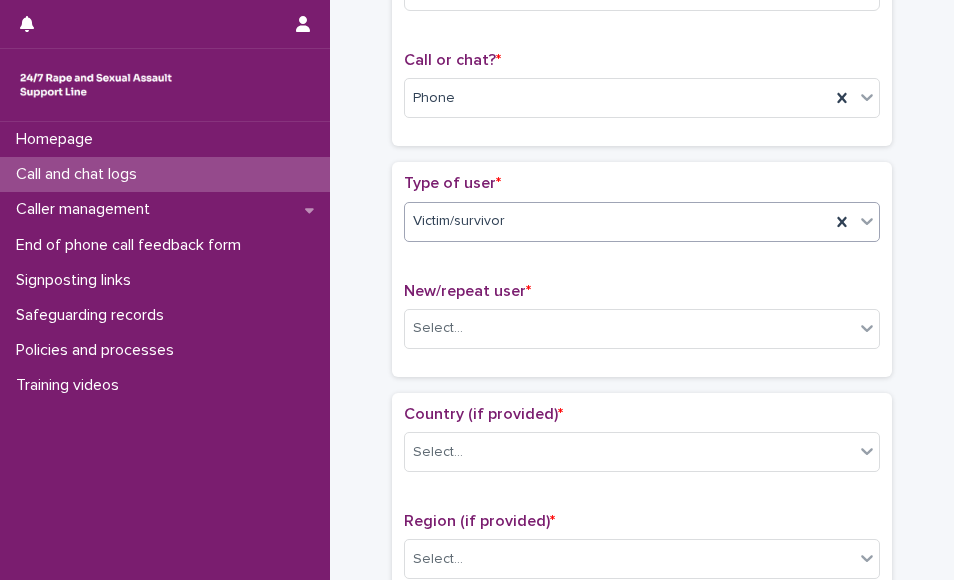 scroll, scrollTop: 320, scrollLeft: 0, axis: vertical 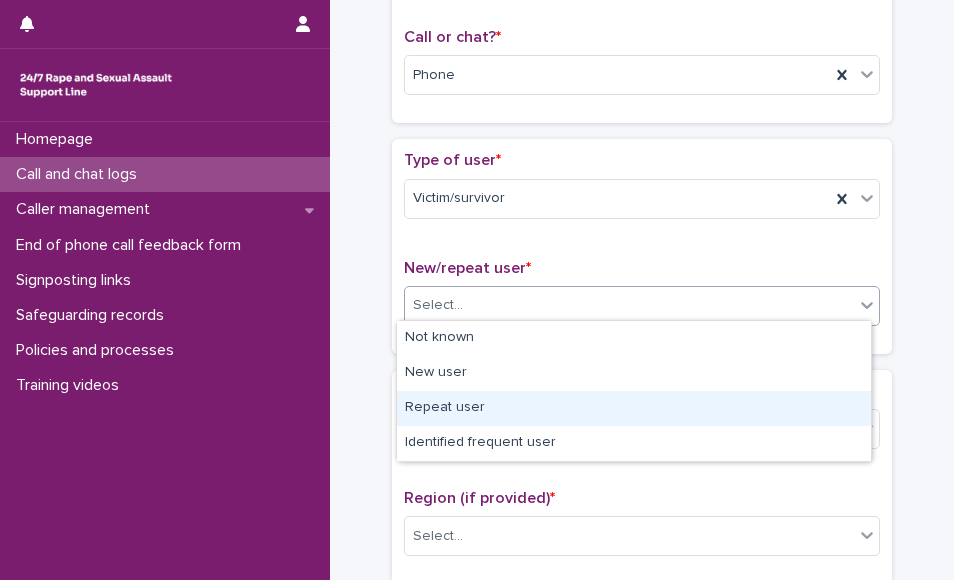 drag, startPoint x: 734, startPoint y: 317, endPoint x: 628, endPoint y: 408, distance: 139.70326 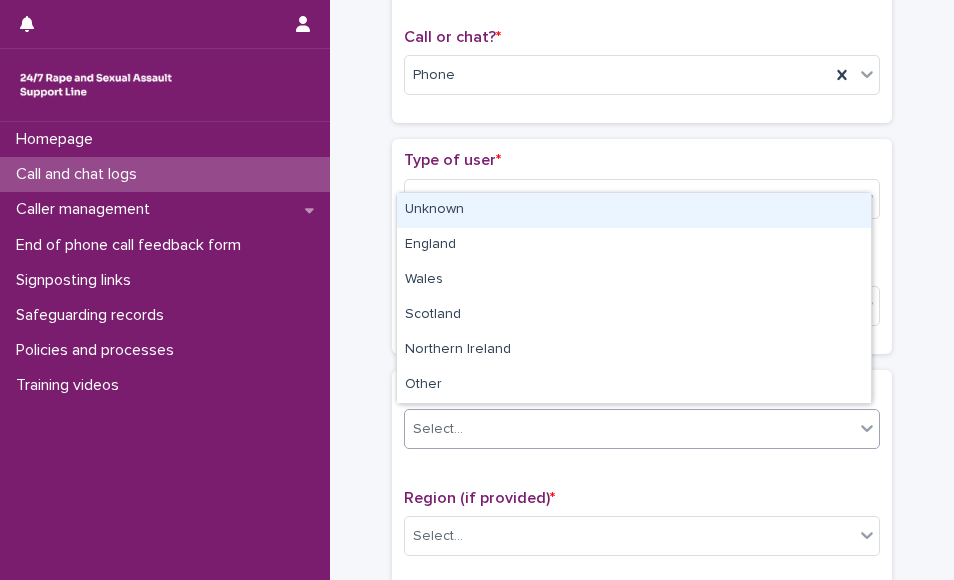 click on "Select..." at bounding box center [629, 429] 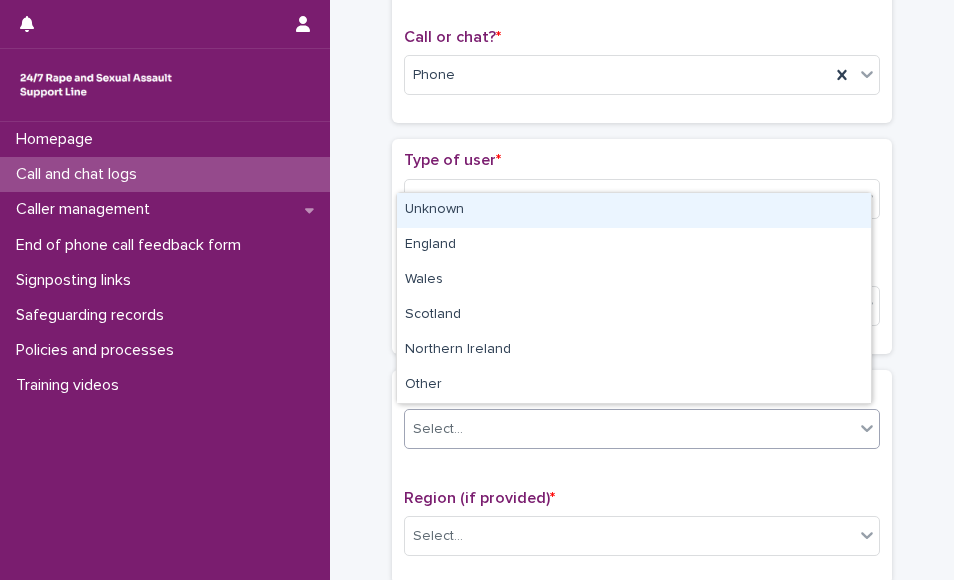 click on "Unknown" at bounding box center [634, 210] 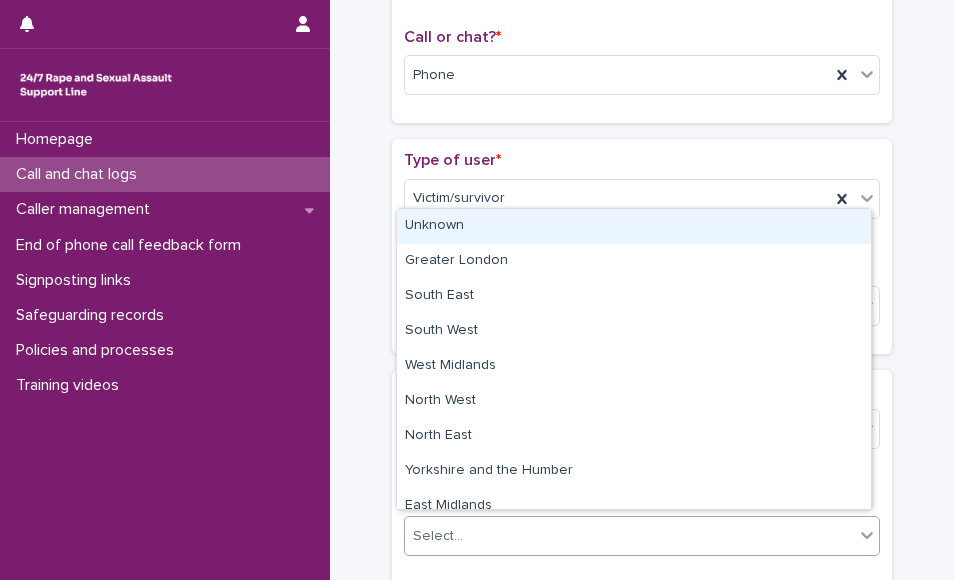 click on "Select..." at bounding box center (629, 536) 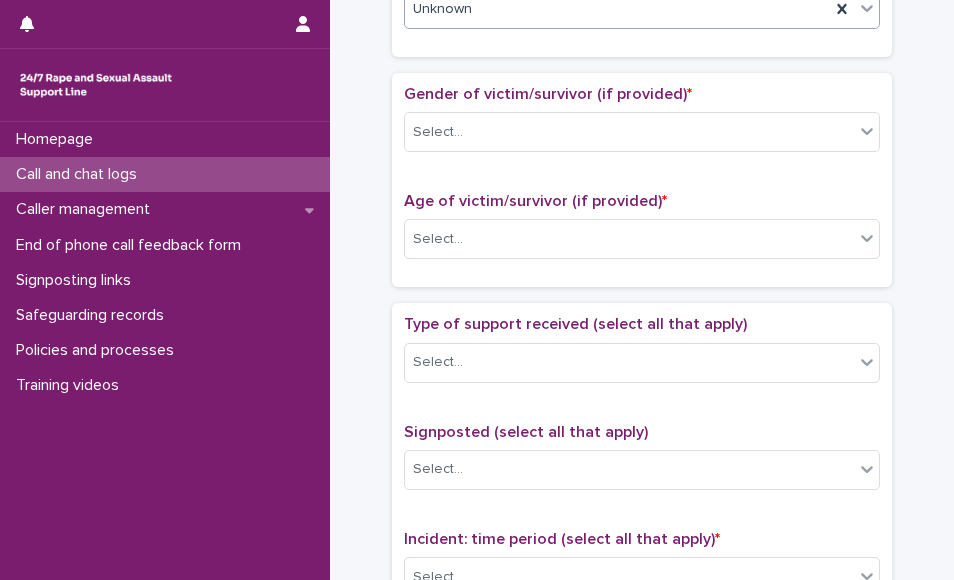 scroll, scrollTop: 910, scrollLeft: 0, axis: vertical 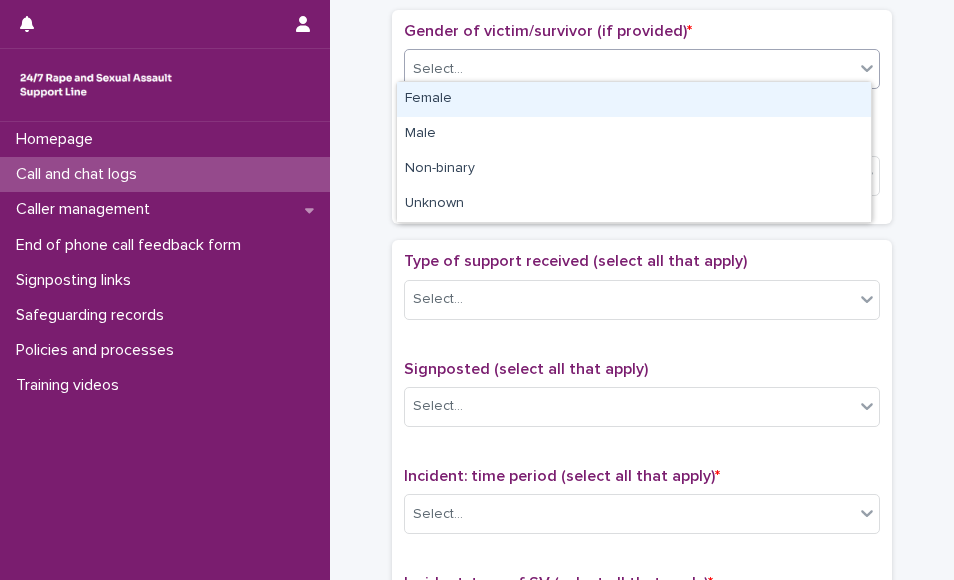 click on "Select..." at bounding box center (629, 69) 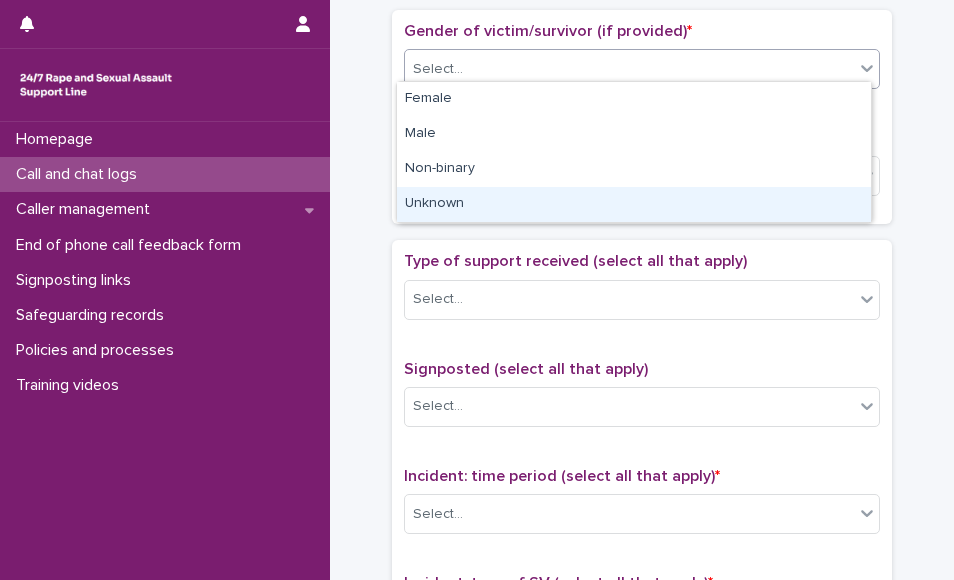 click on "Unknown" at bounding box center (634, 204) 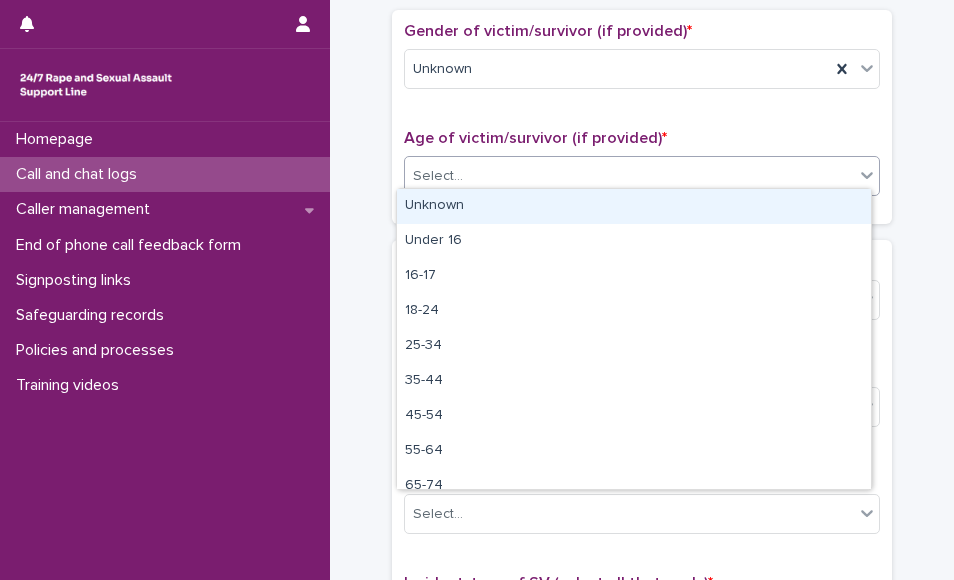 click on "Select..." at bounding box center [629, 176] 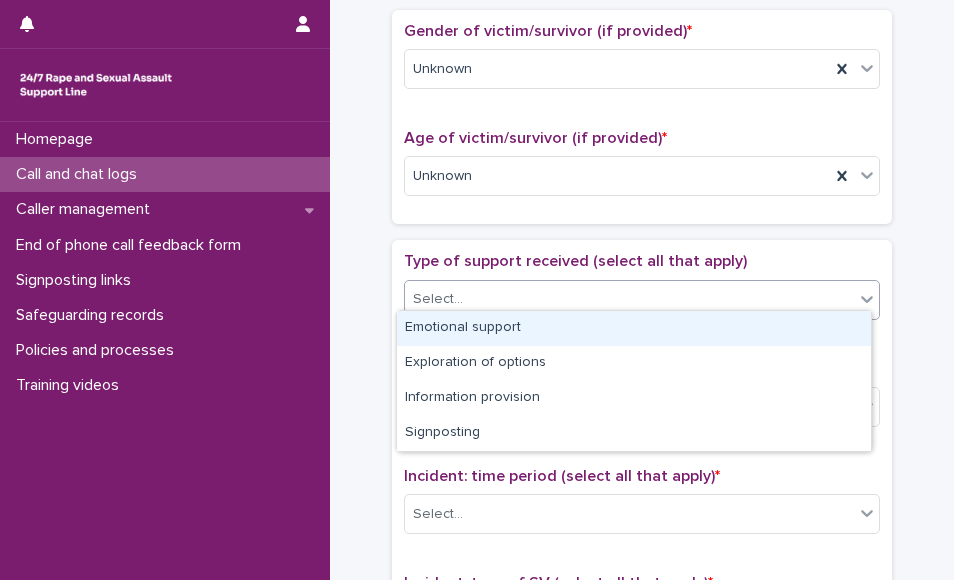 drag, startPoint x: 602, startPoint y: 309, endPoint x: 572, endPoint y: 341, distance: 43.863426 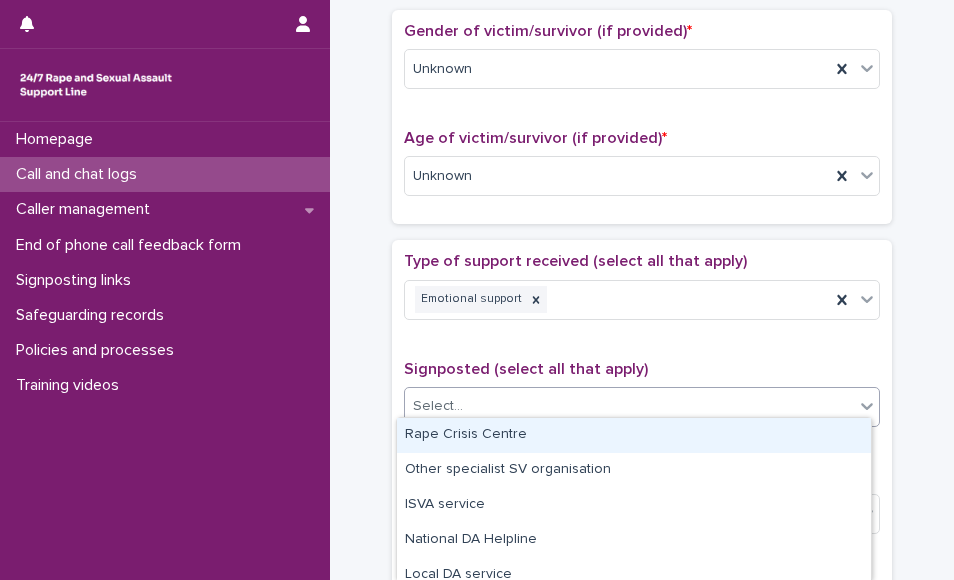 click on "Select..." at bounding box center (629, 406) 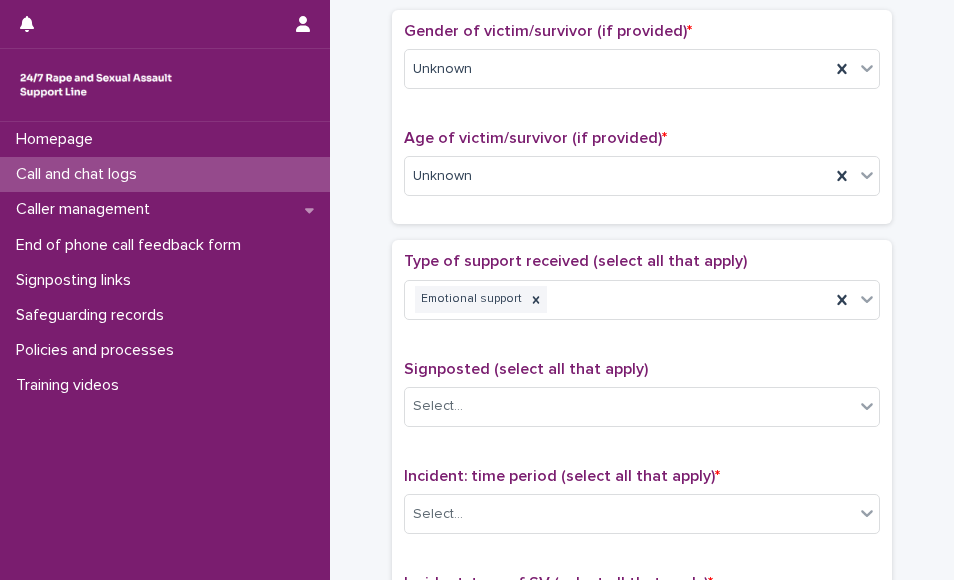 click on "Signposted (select all that apply)" at bounding box center (642, 369) 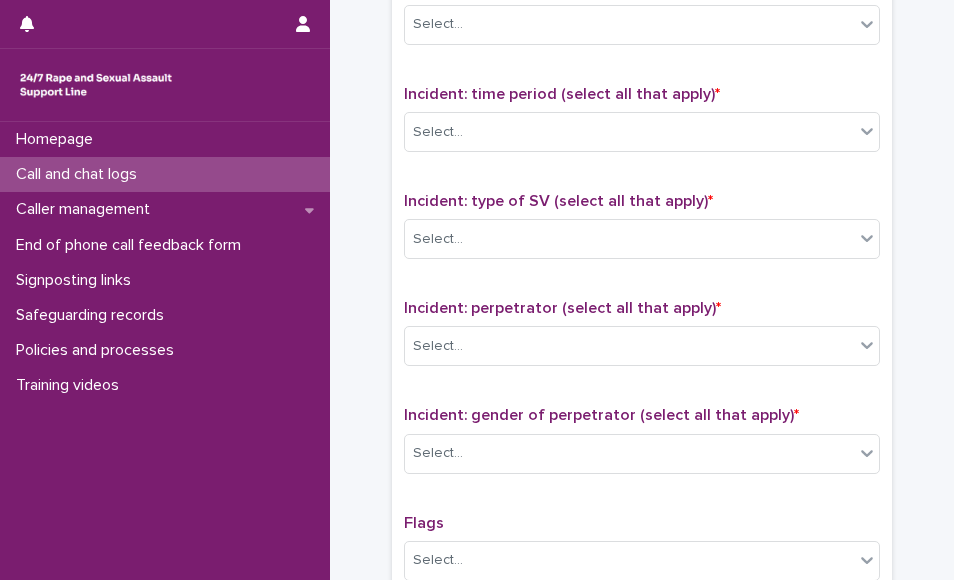 scroll, scrollTop: 1344, scrollLeft: 0, axis: vertical 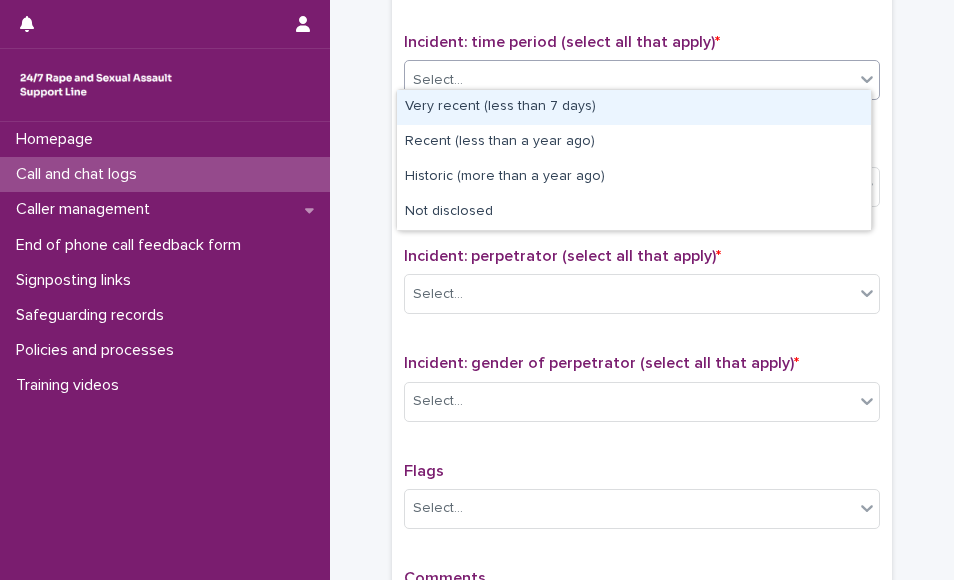 click on "Select..." at bounding box center (629, 80) 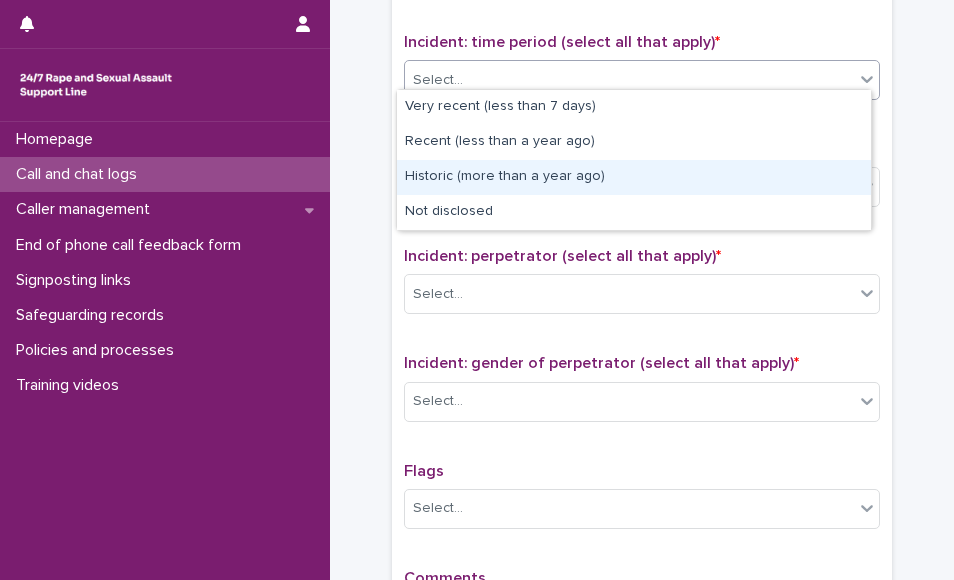 click on "Historic (more than a year ago)" at bounding box center (634, 177) 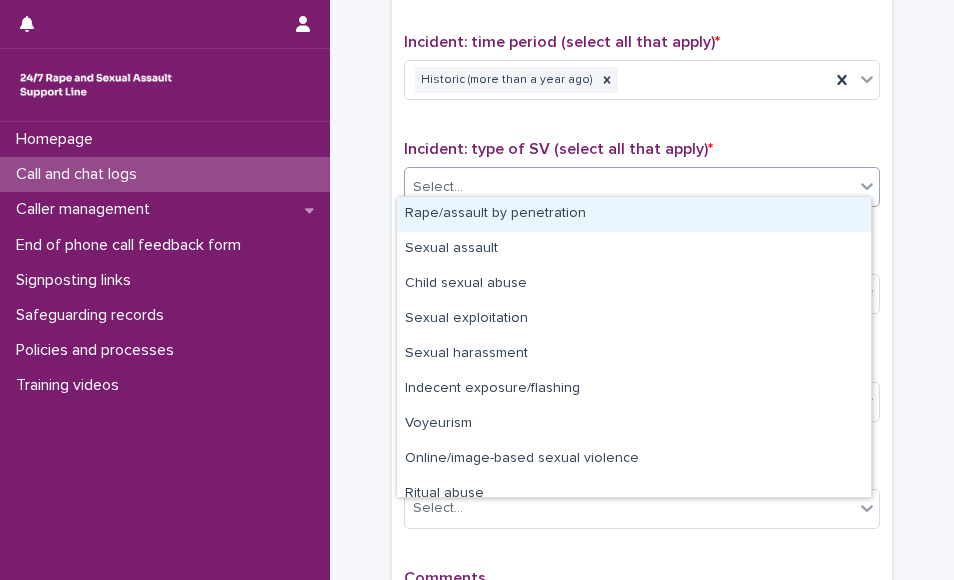 click on "Select..." at bounding box center (629, 187) 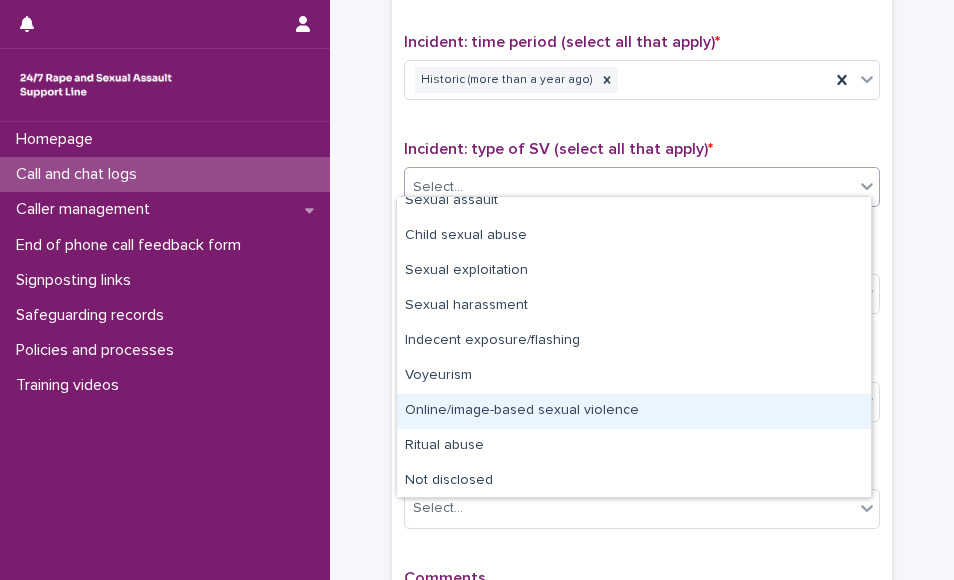 scroll, scrollTop: 50, scrollLeft: 0, axis: vertical 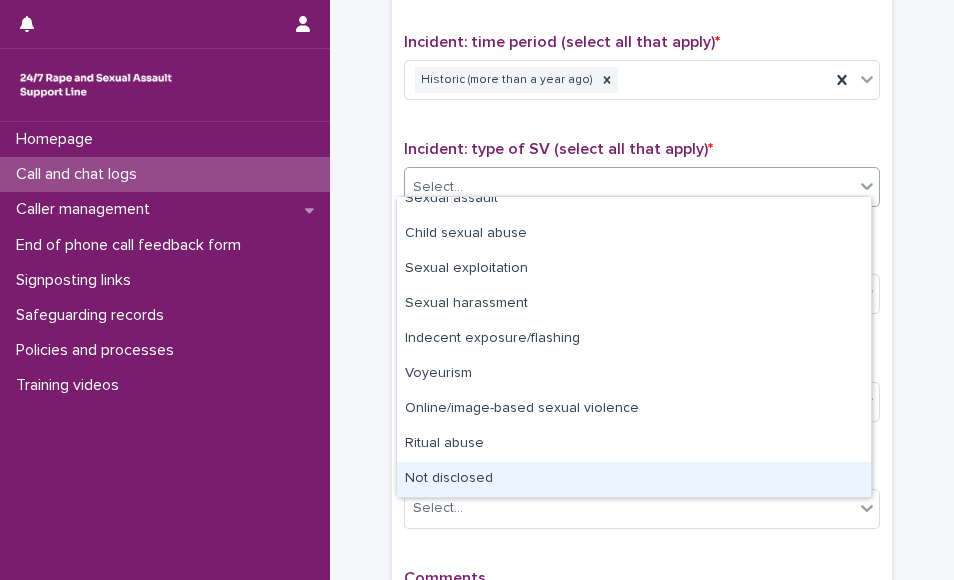 click on "Not disclosed" at bounding box center (634, 479) 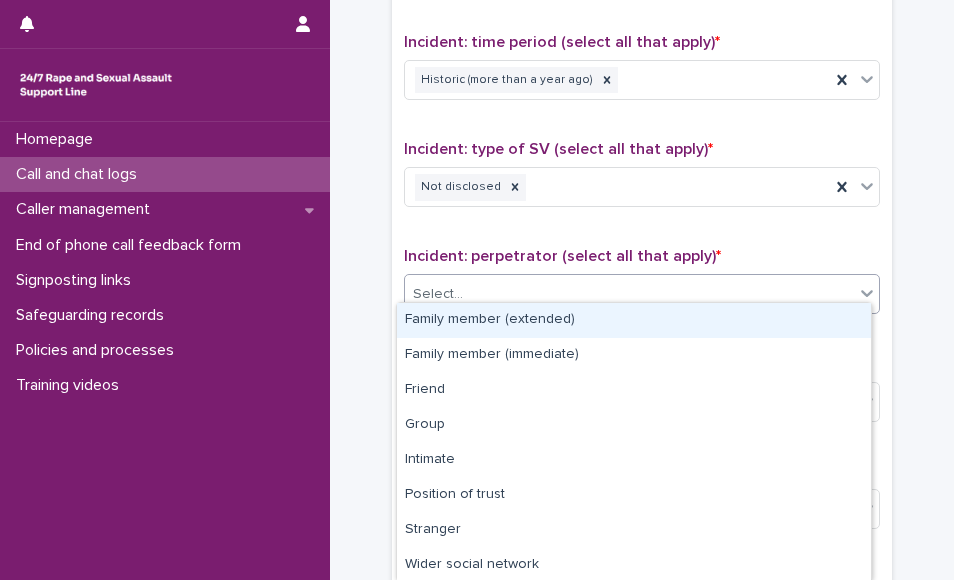 click on "Select..." at bounding box center [629, 294] 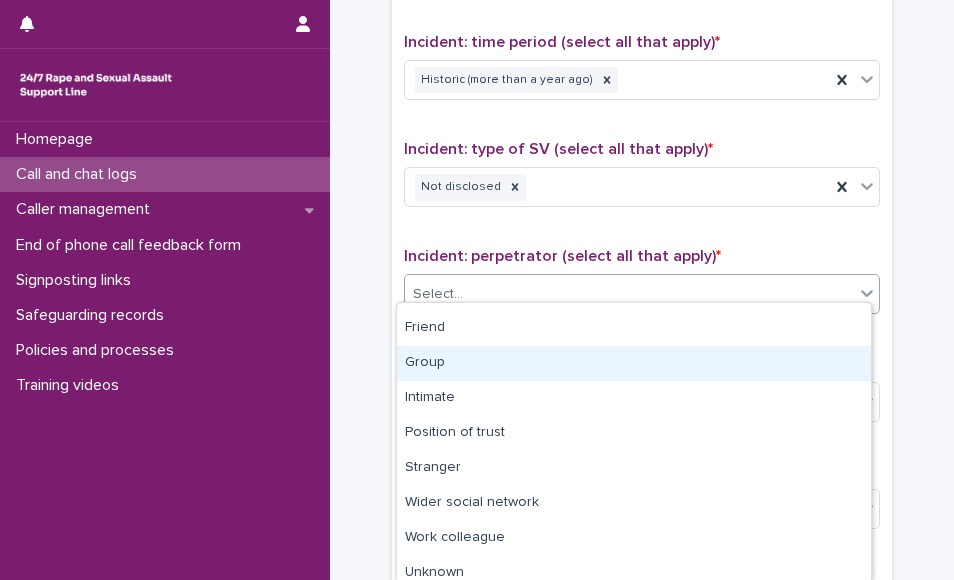 scroll, scrollTop: 108, scrollLeft: 0, axis: vertical 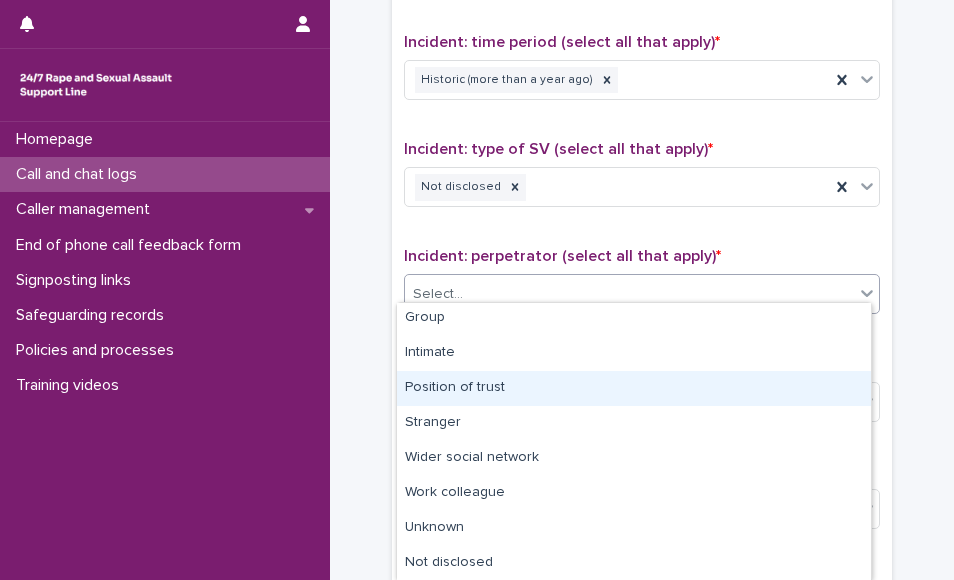 click on "Position of trust" at bounding box center [634, 388] 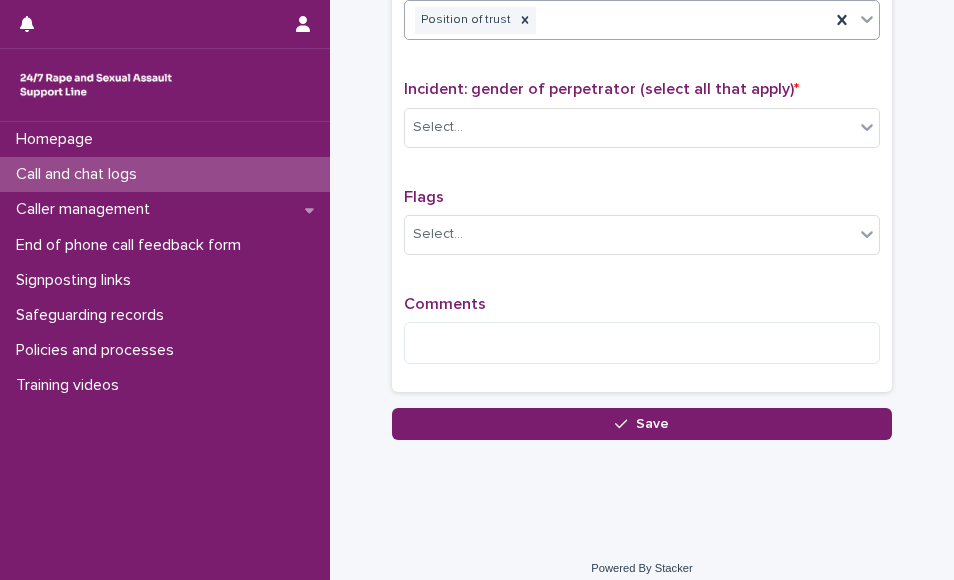 scroll, scrollTop: 1622, scrollLeft: 0, axis: vertical 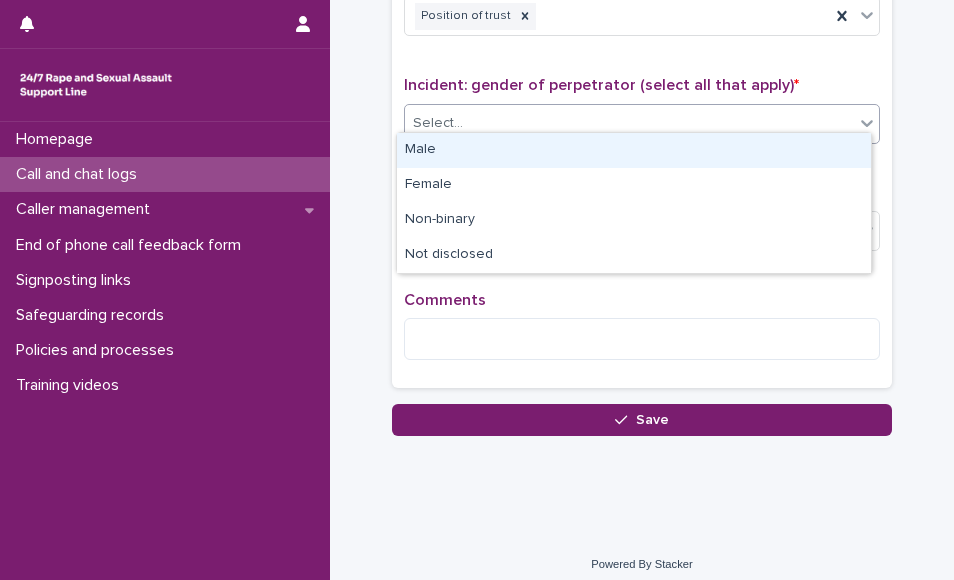 click on "Select..." at bounding box center (629, 123) 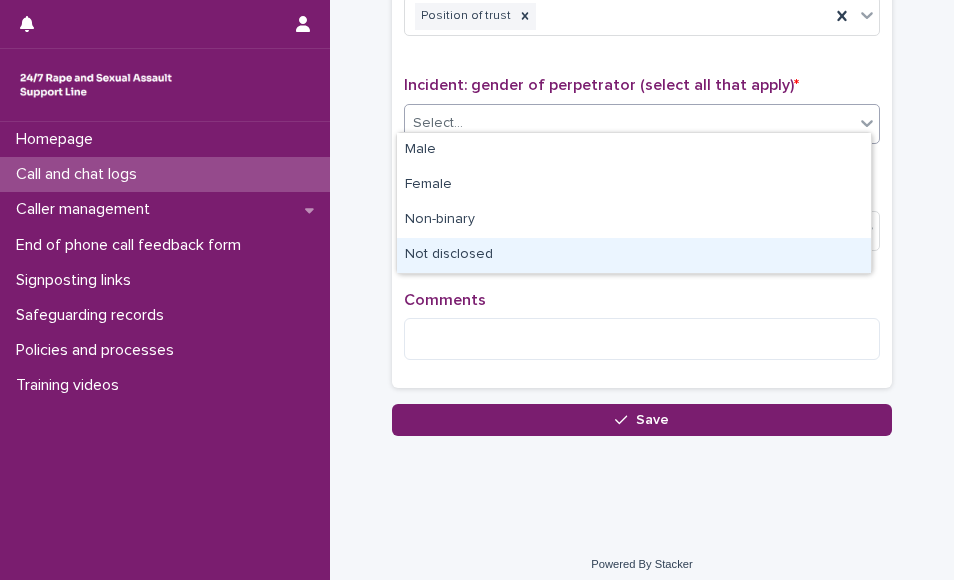 click on "Not disclosed" at bounding box center (634, 255) 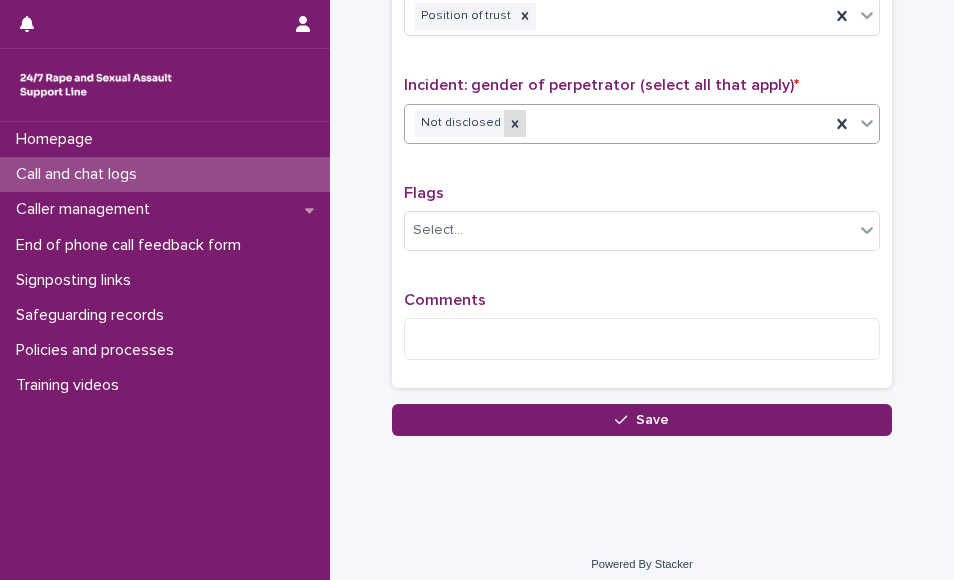 click 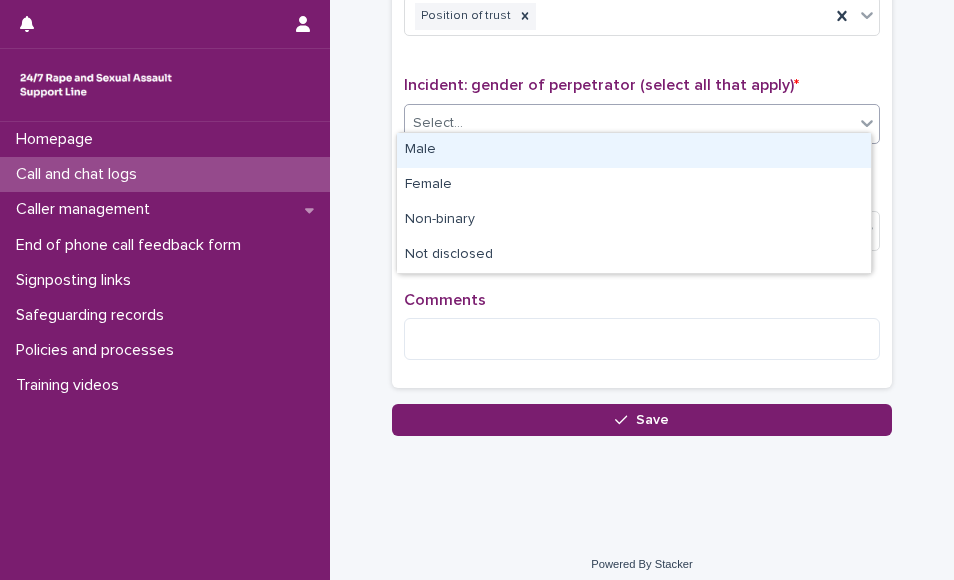 click 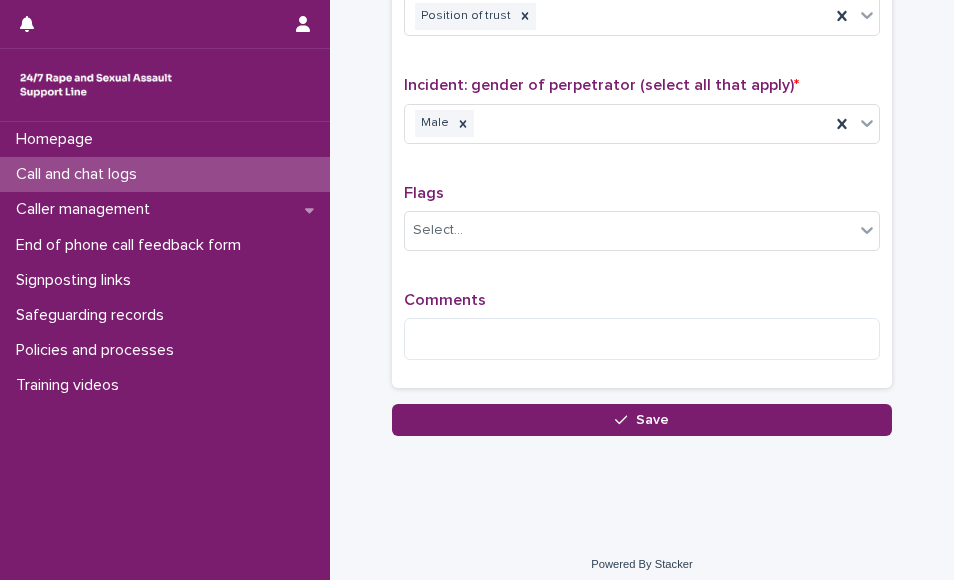 click on "Comments" at bounding box center [642, 334] 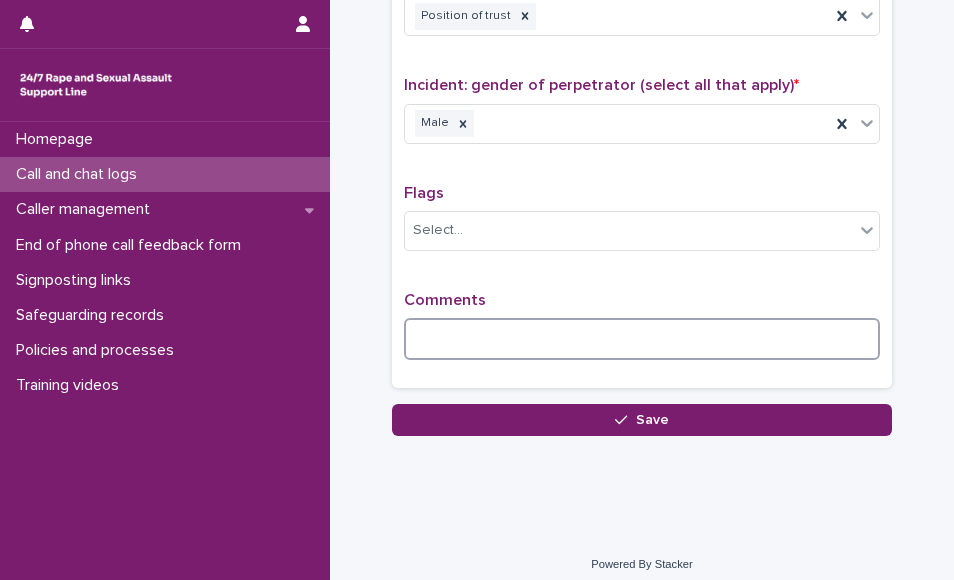 click at bounding box center (642, 339) 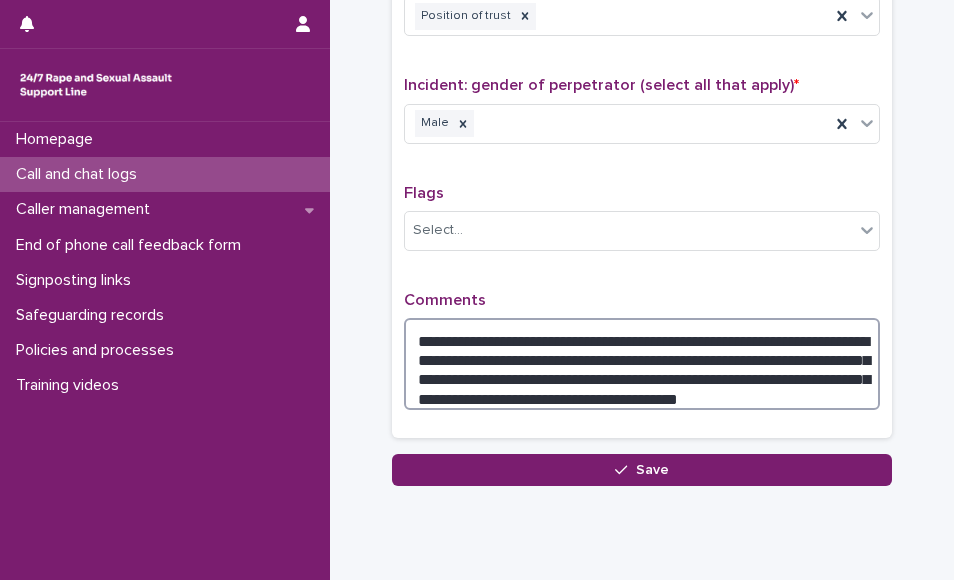 type on "**********" 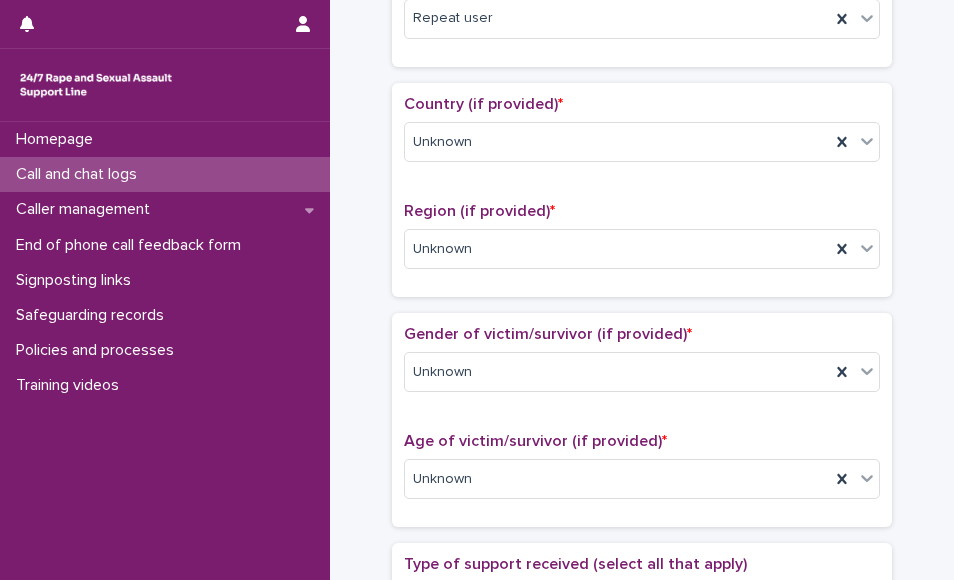 scroll, scrollTop: 100, scrollLeft: 0, axis: vertical 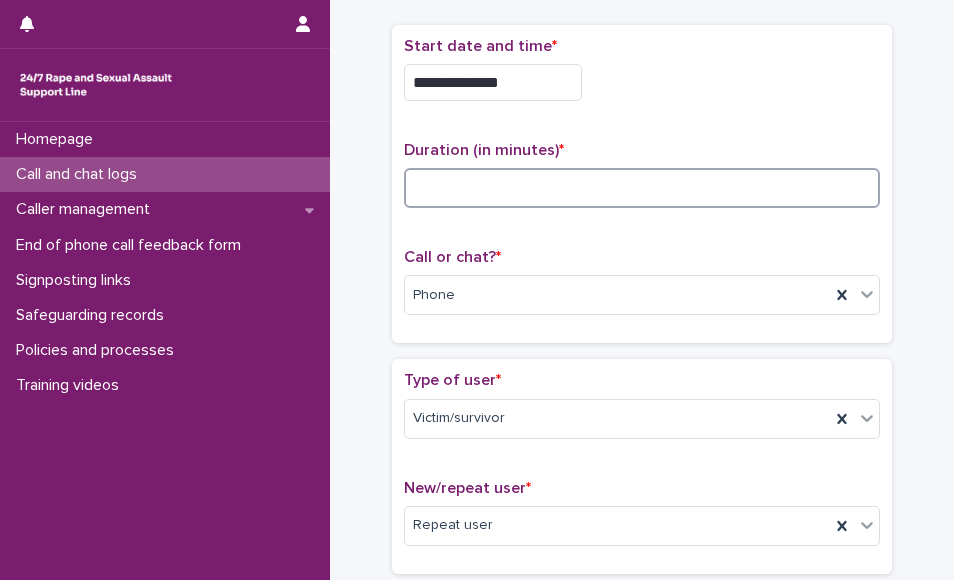 click at bounding box center (642, 188) 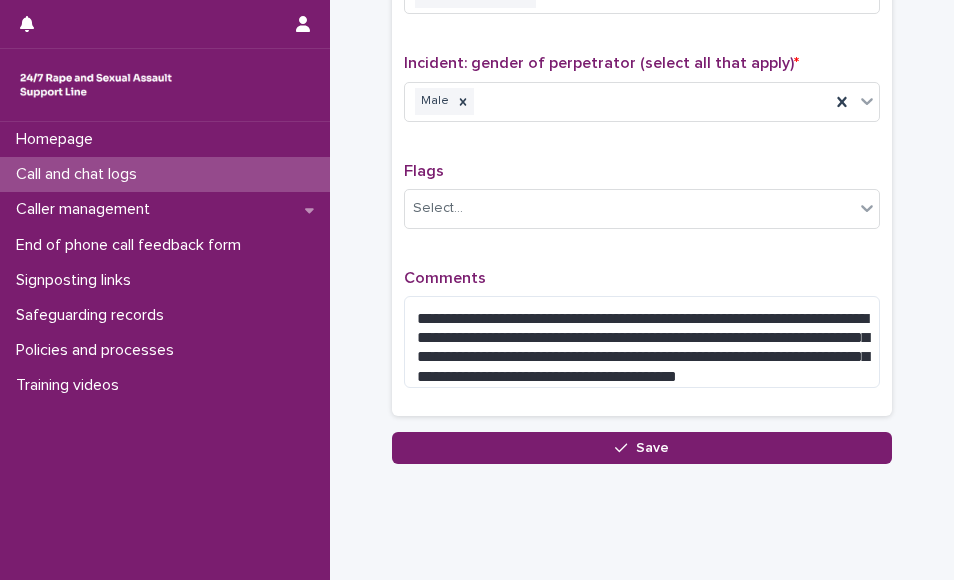 scroll, scrollTop: 1666, scrollLeft: 0, axis: vertical 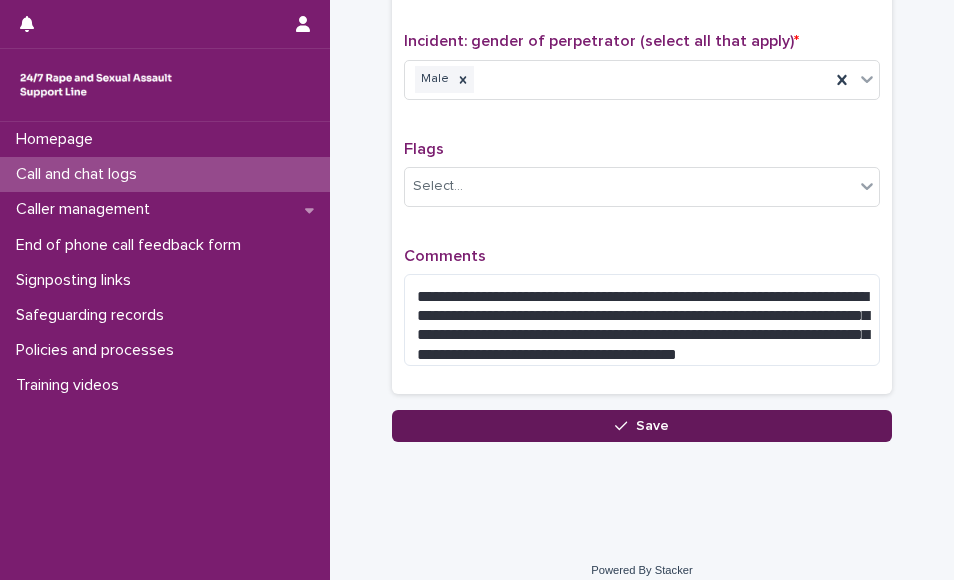 type on "**" 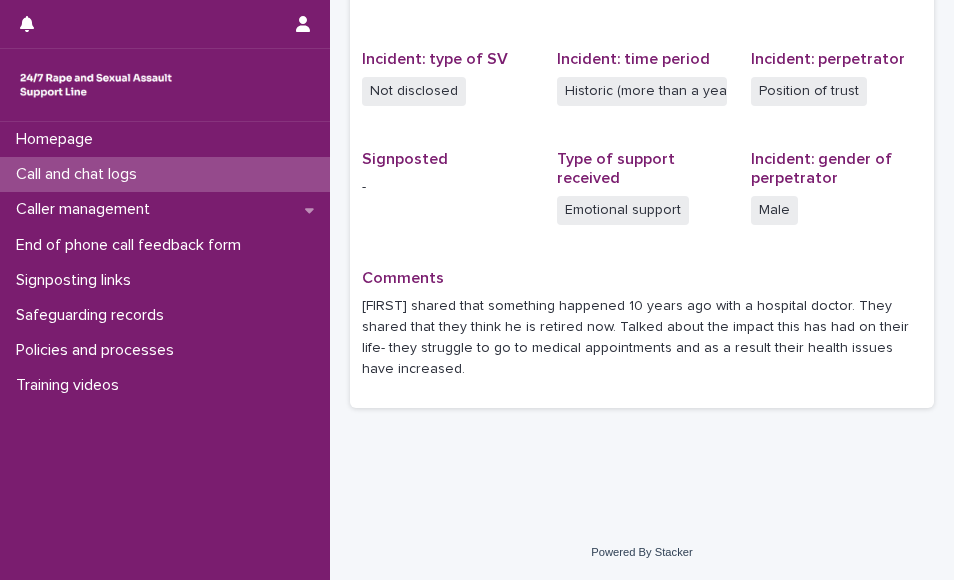 scroll, scrollTop: 0, scrollLeft: 0, axis: both 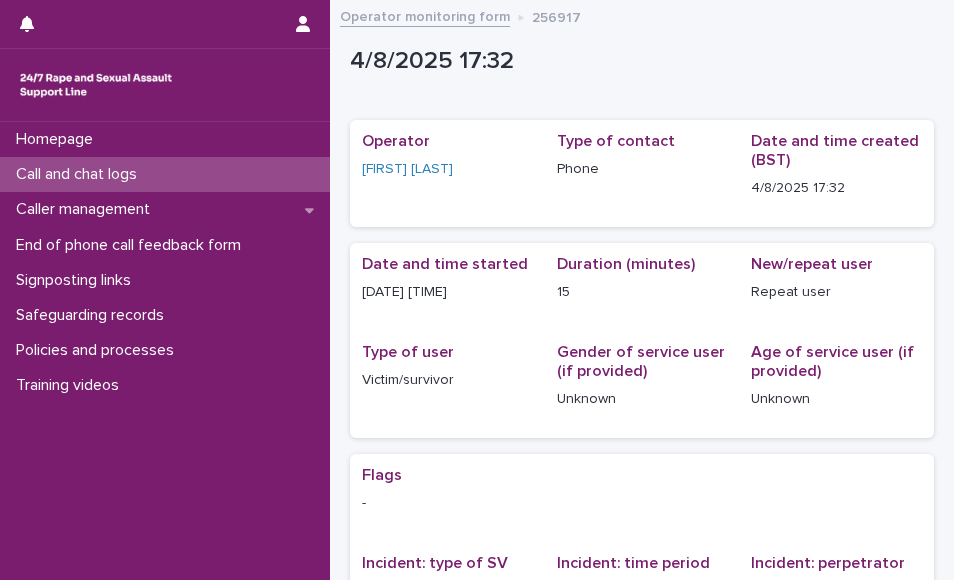 click on "Call and chat logs" at bounding box center (165, 174) 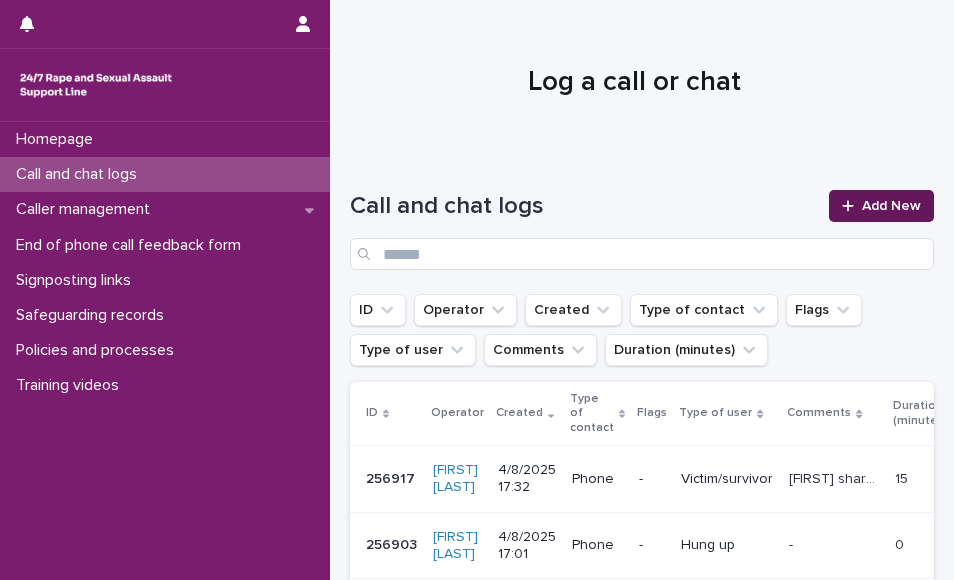 click on "Add New" at bounding box center [881, 206] 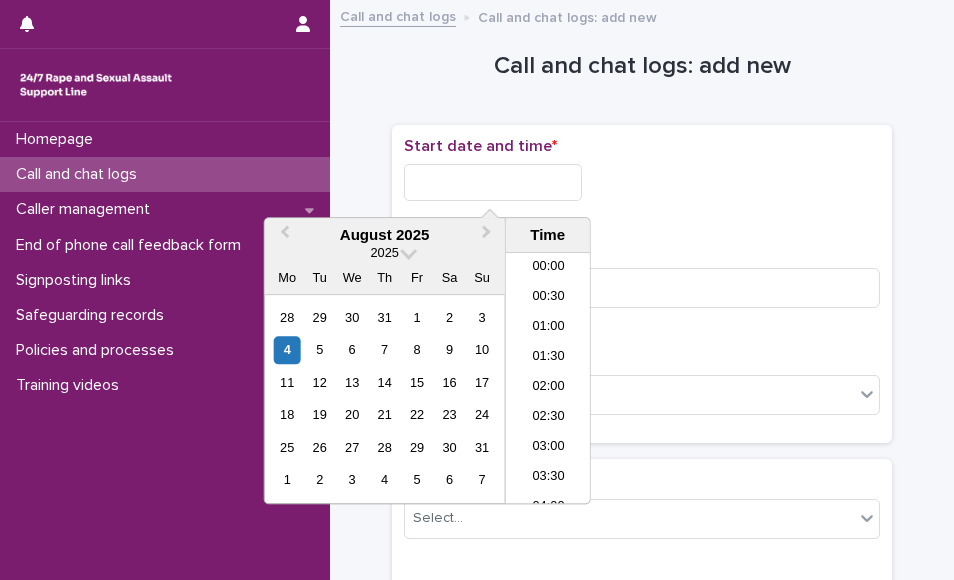 click at bounding box center (493, 182) 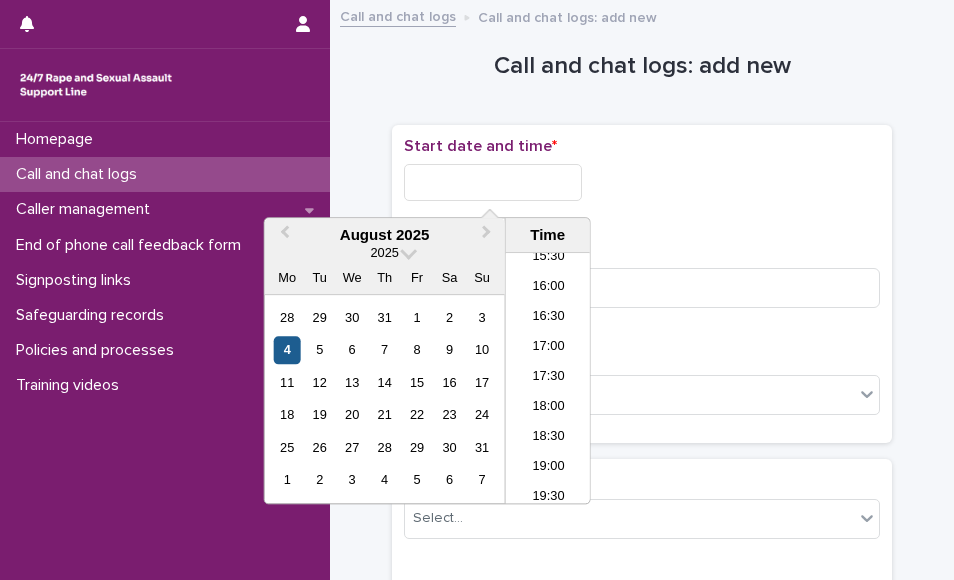 click on "4" at bounding box center (287, 350) 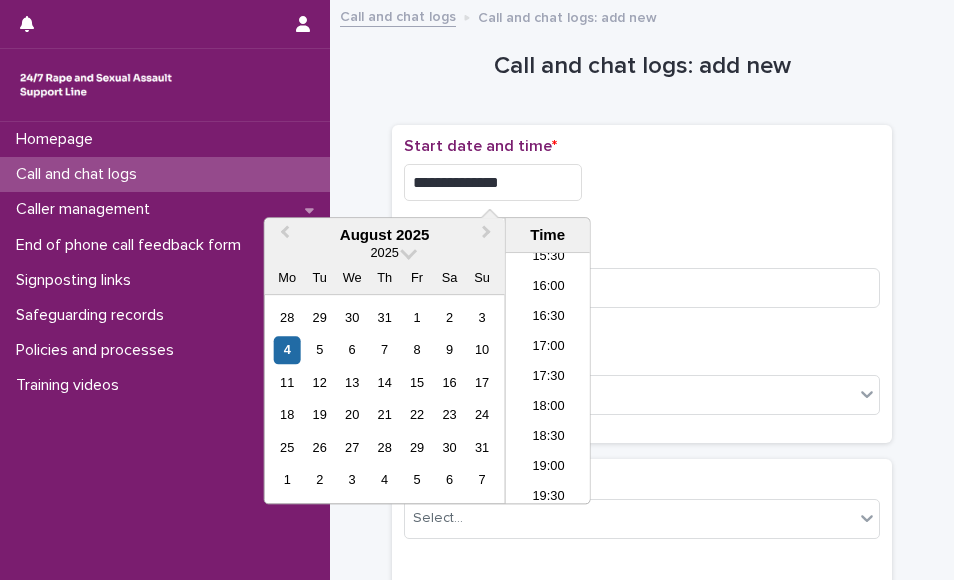click on "**********" at bounding box center (493, 182) 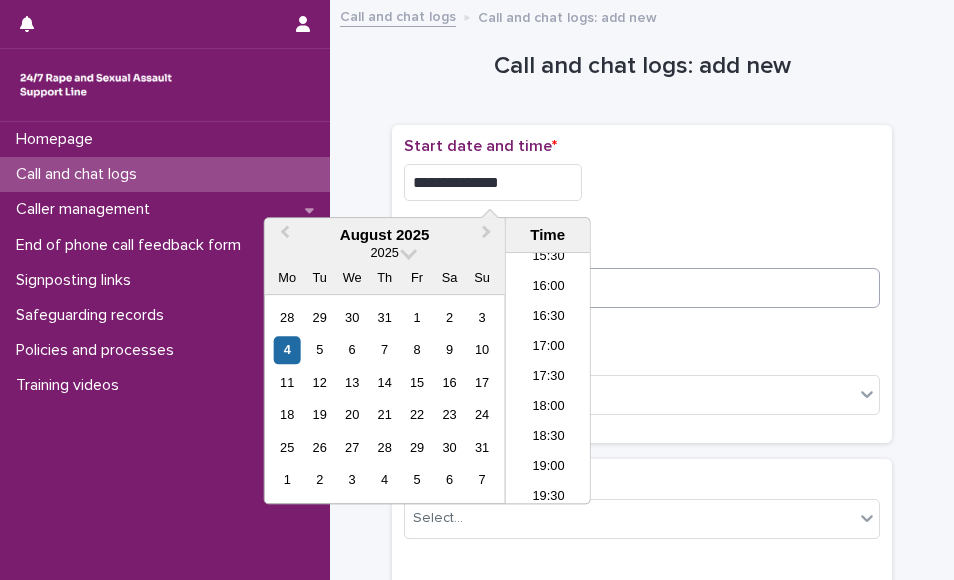 type on "**********" 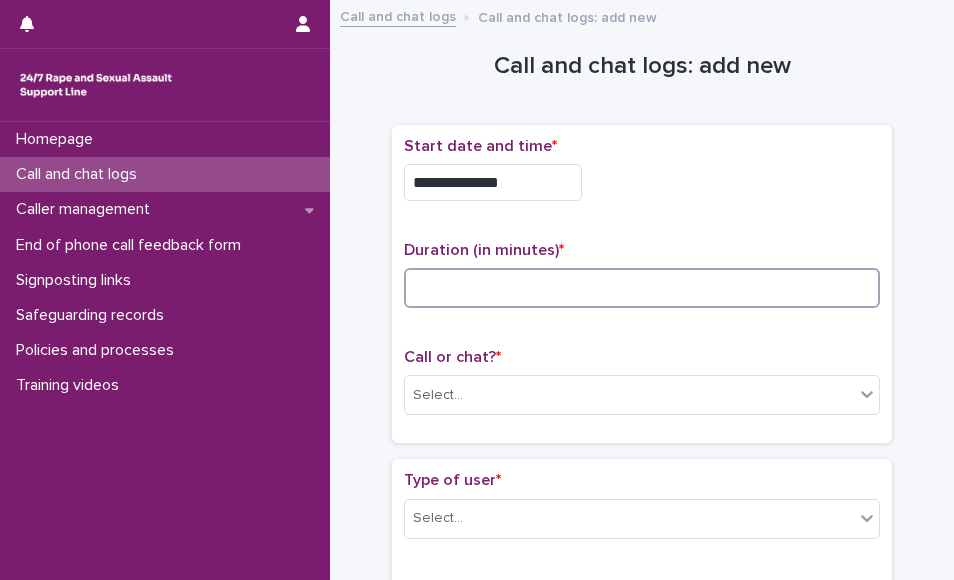 click at bounding box center [642, 288] 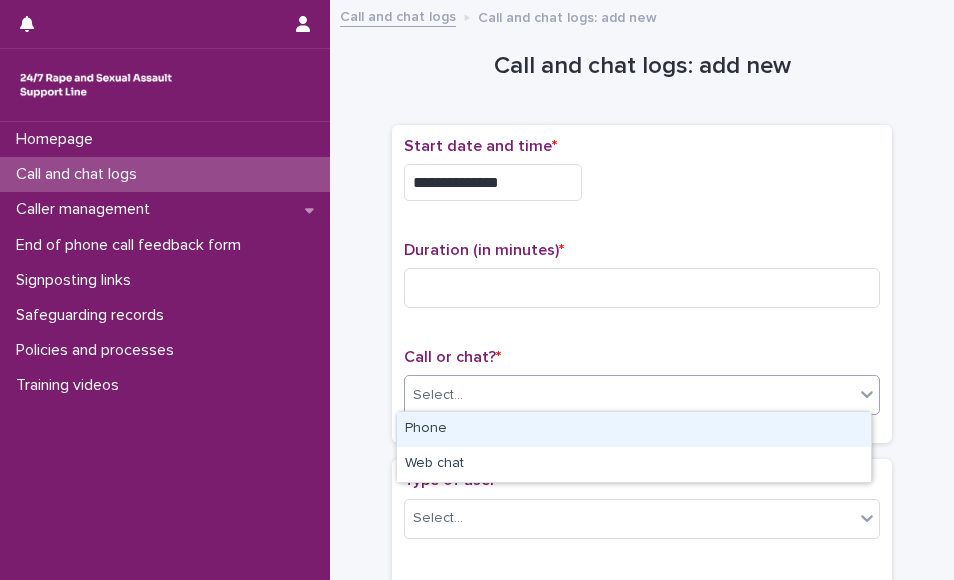 click on "Select..." at bounding box center [629, 395] 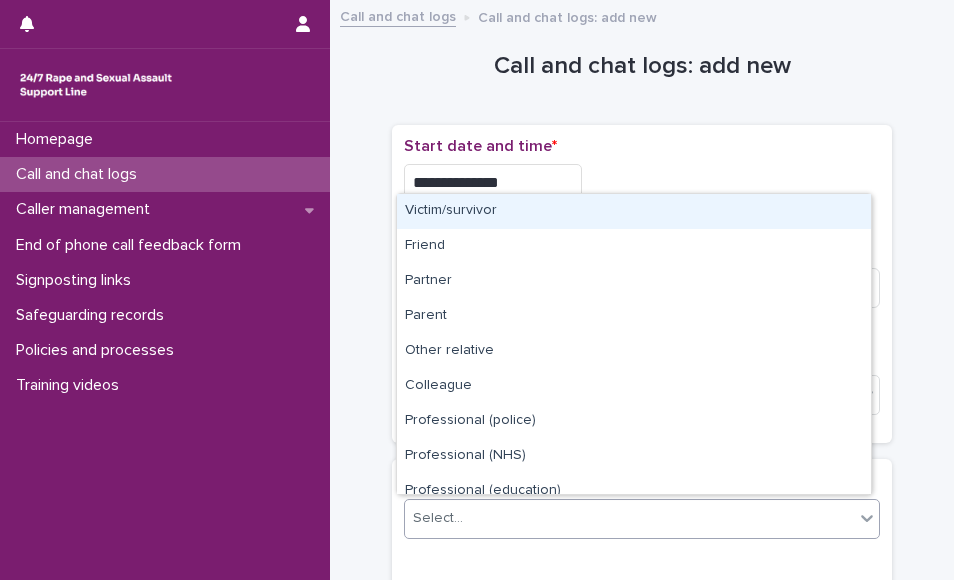 click on "Select..." at bounding box center [629, 518] 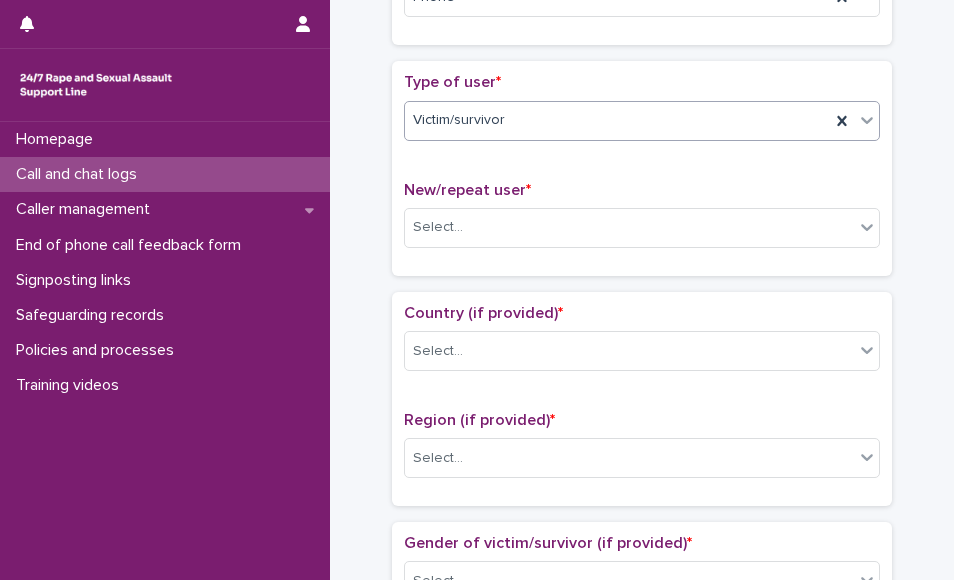 scroll, scrollTop: 440, scrollLeft: 0, axis: vertical 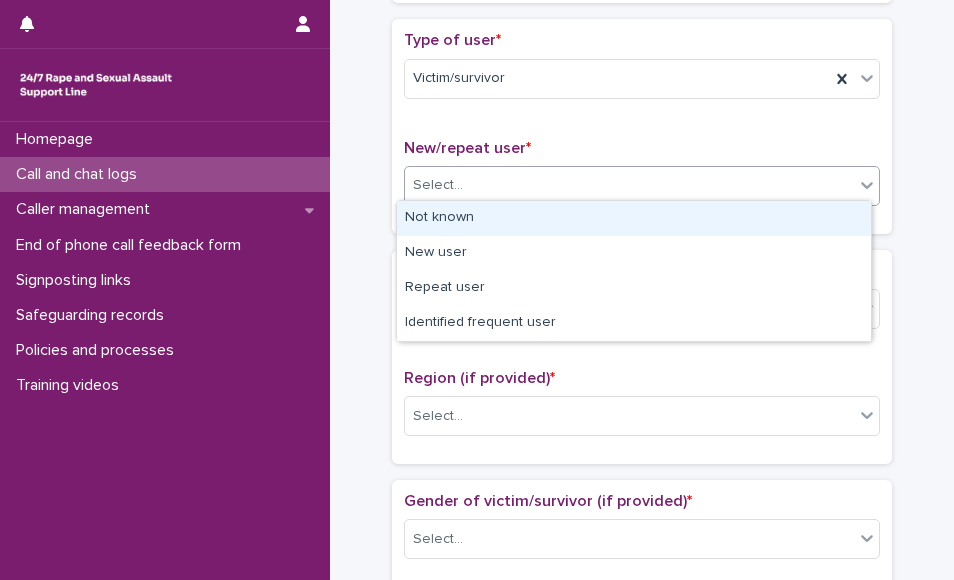 click on "Select..." at bounding box center [629, 185] 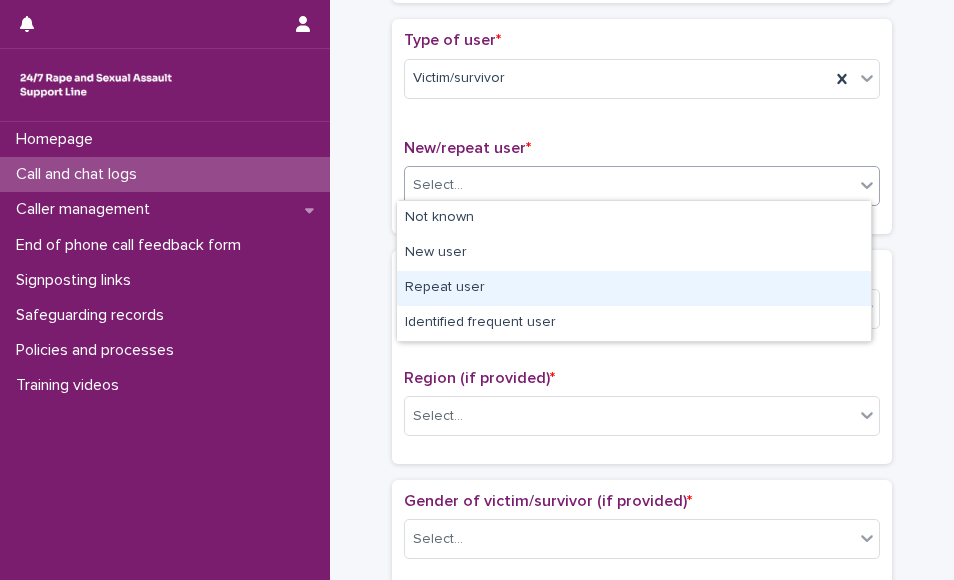 click on "Repeat user" at bounding box center (634, 288) 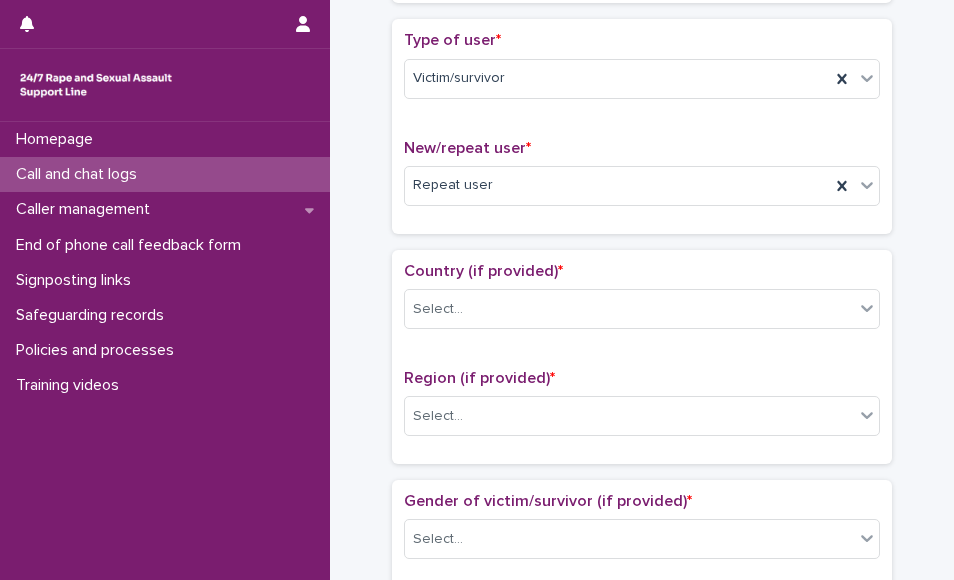 click on "Country (if provided) *" at bounding box center [642, 271] 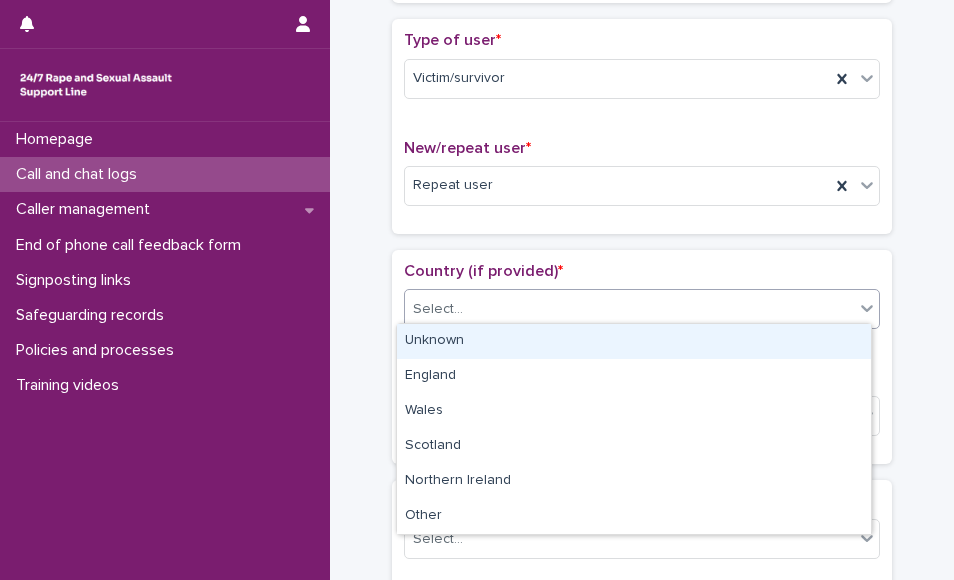 click on "Select..." at bounding box center [629, 309] 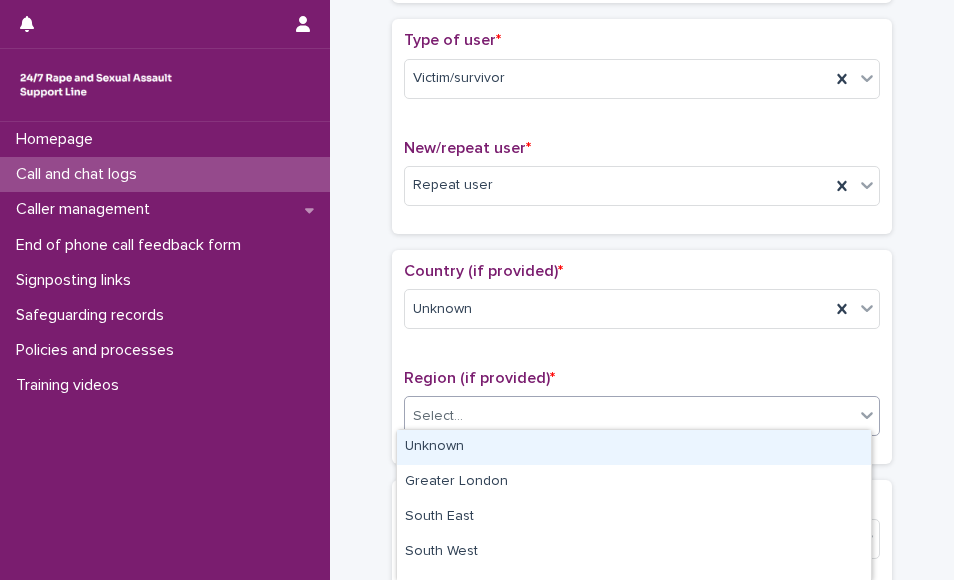 click on "Select..." at bounding box center [629, 416] 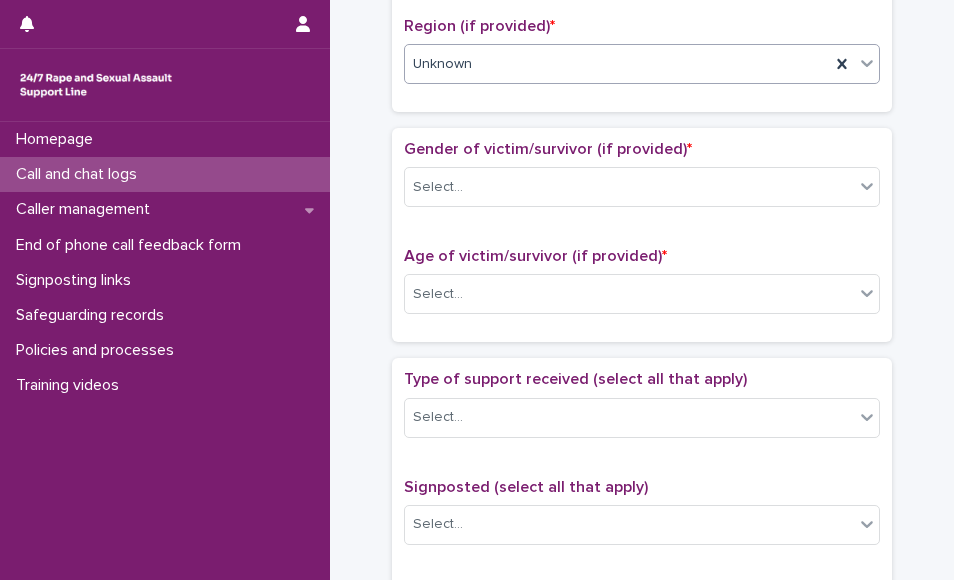 scroll, scrollTop: 800, scrollLeft: 0, axis: vertical 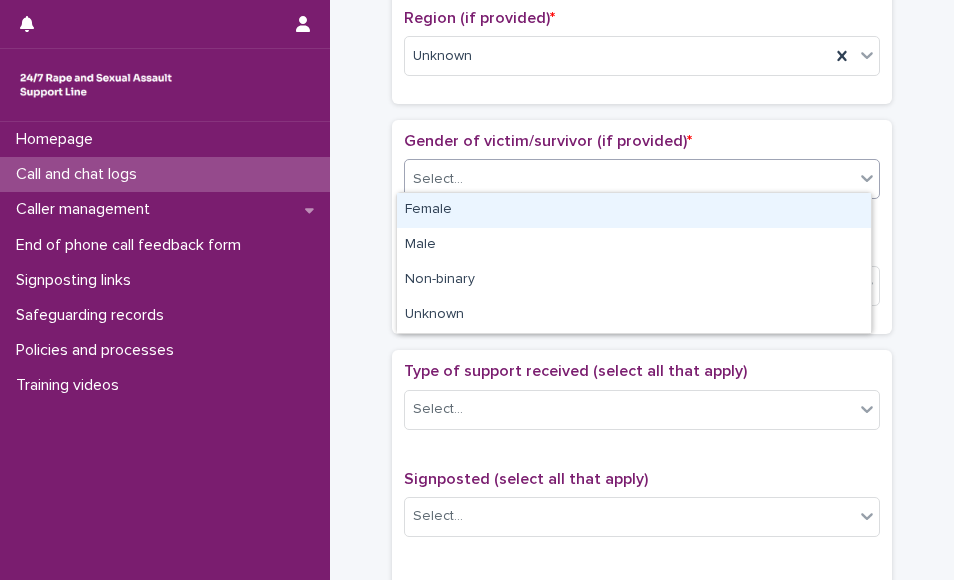 click on "Select..." at bounding box center (629, 179) 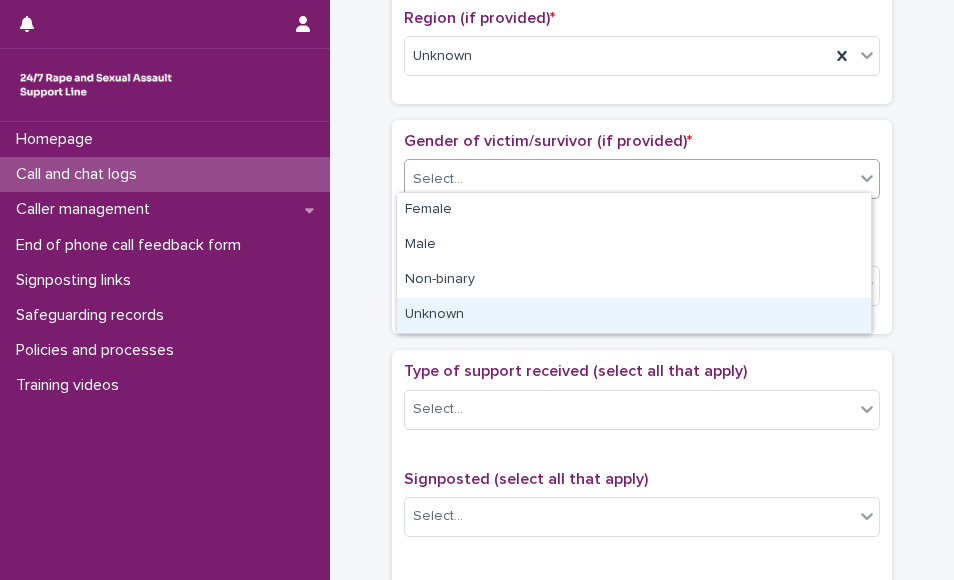 click on "Unknown" at bounding box center (634, 315) 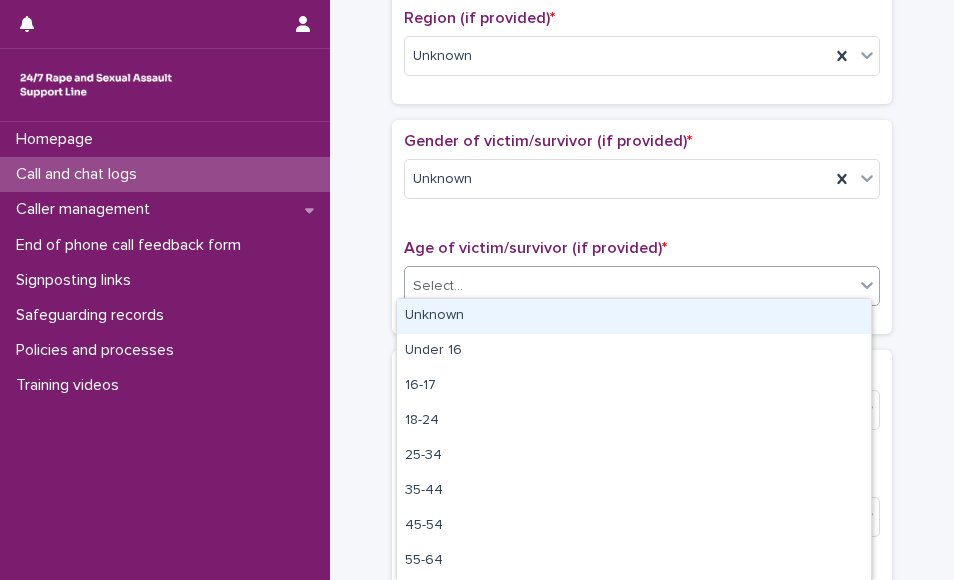 click on "Select..." at bounding box center (629, 286) 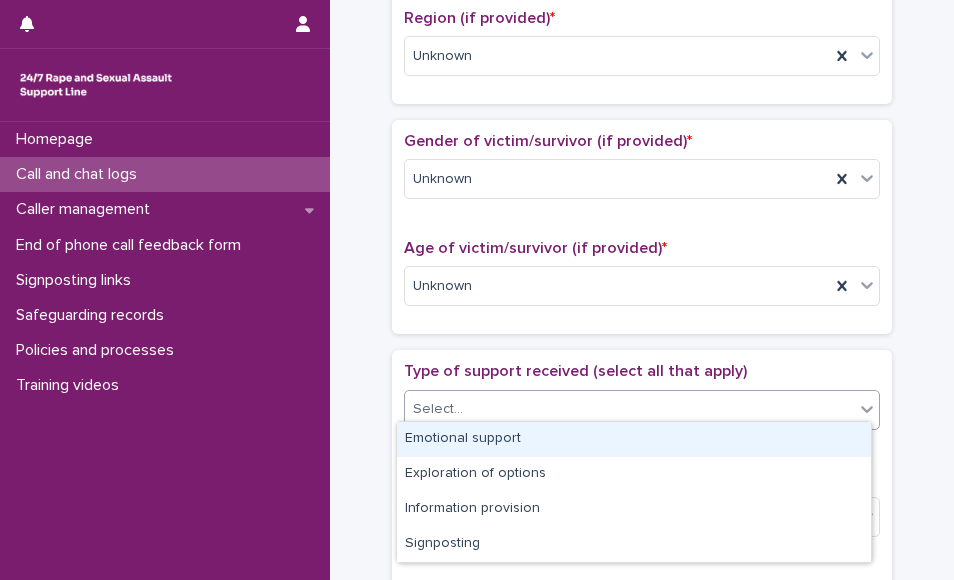click on "Select..." at bounding box center (629, 409) 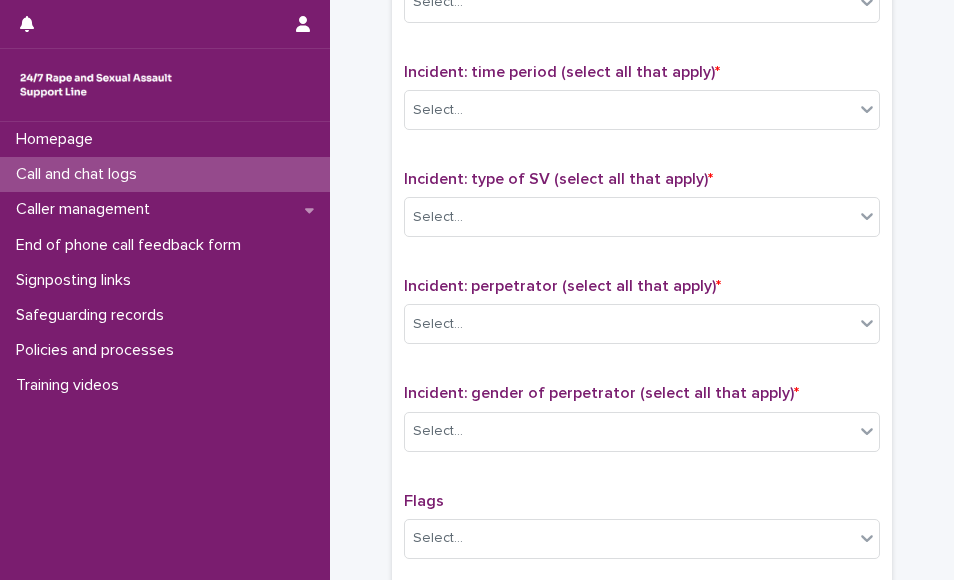 scroll, scrollTop: 1320, scrollLeft: 0, axis: vertical 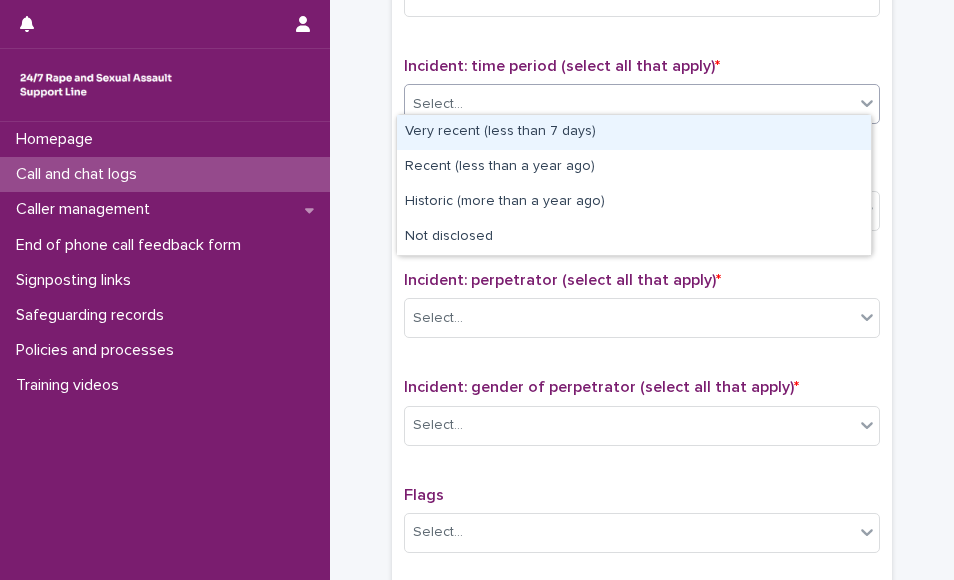 click 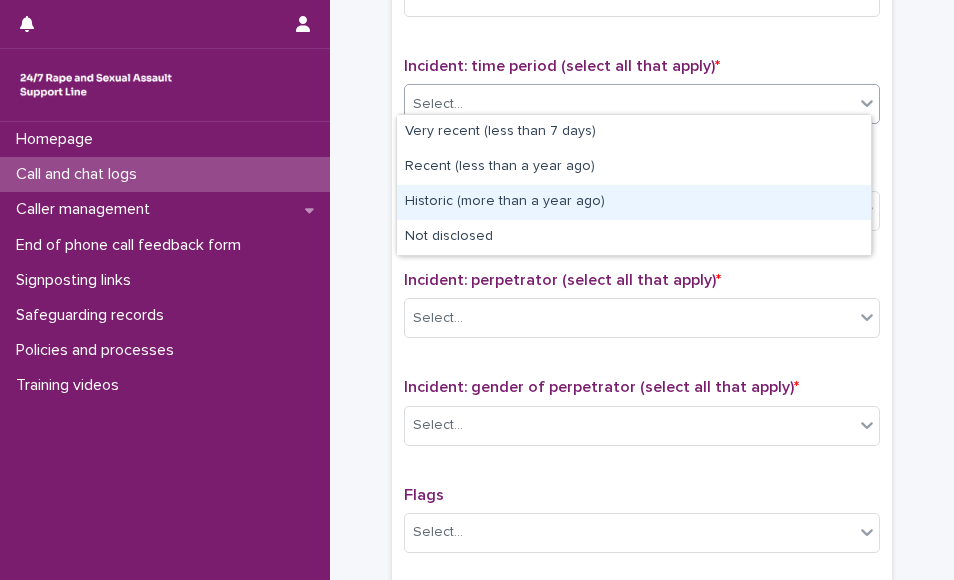 click on "Historic (more than a year ago)" at bounding box center (634, 202) 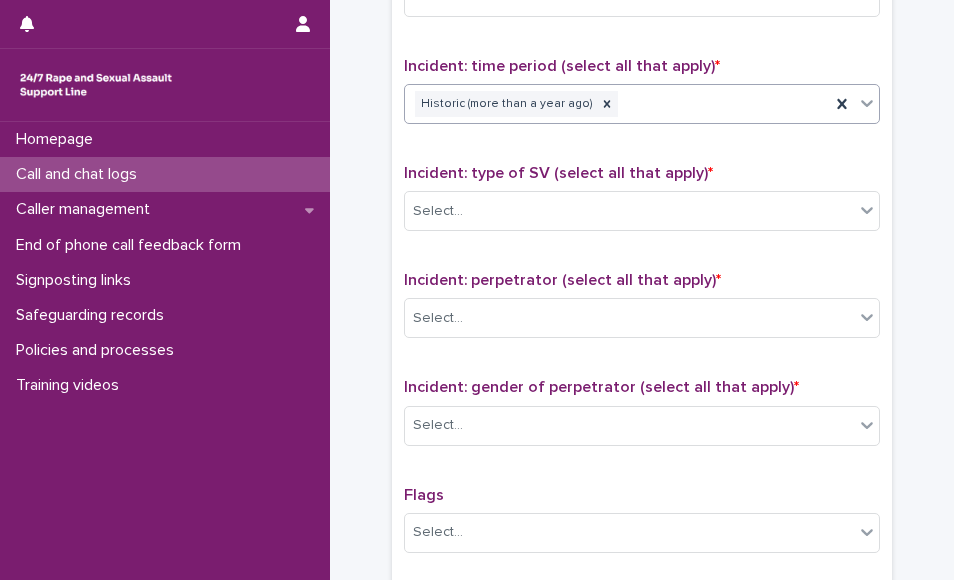 click on "Select..." at bounding box center [629, 211] 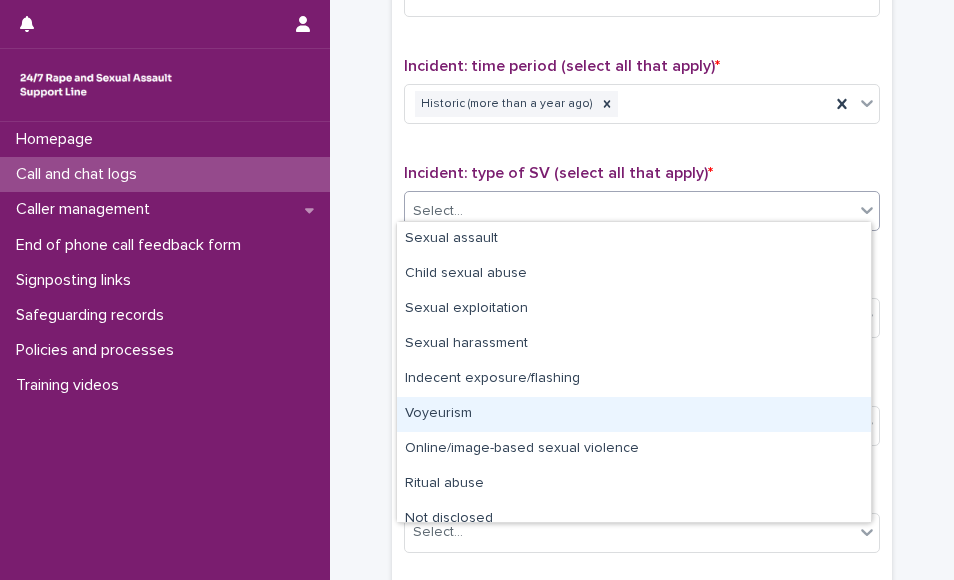scroll, scrollTop: 50, scrollLeft: 0, axis: vertical 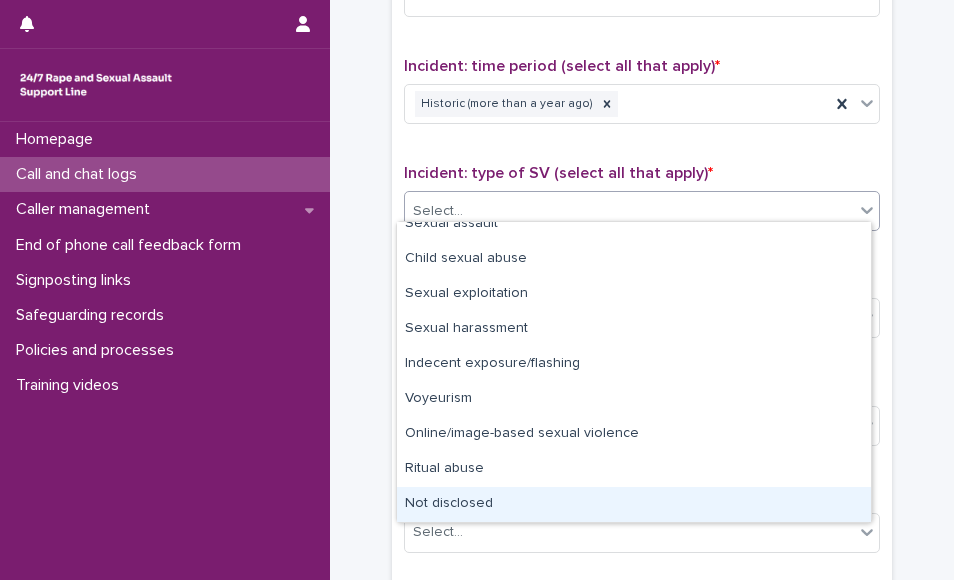 click on "Not disclosed" at bounding box center [634, 504] 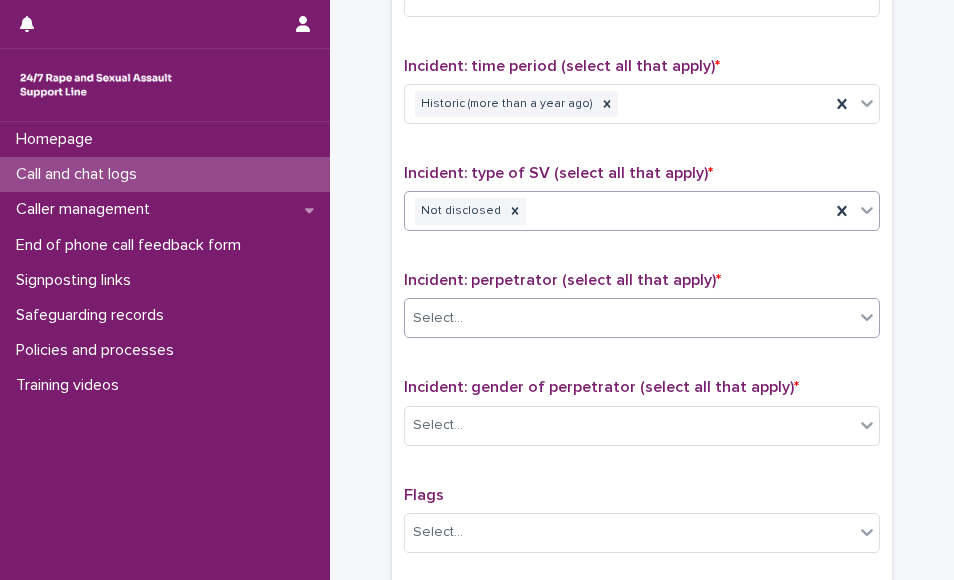 click on "Select..." at bounding box center (629, 318) 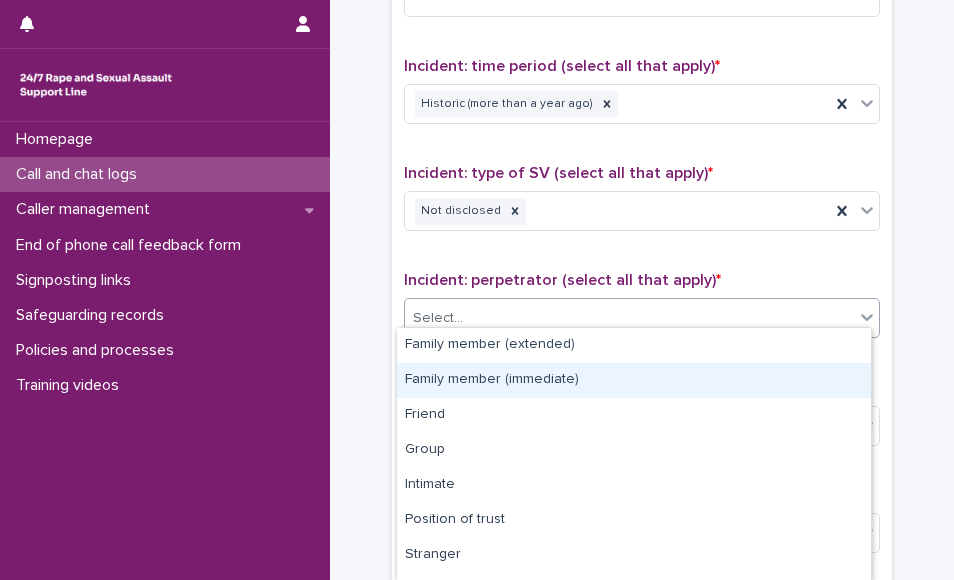 click on "Family member (immediate)" at bounding box center (634, 380) 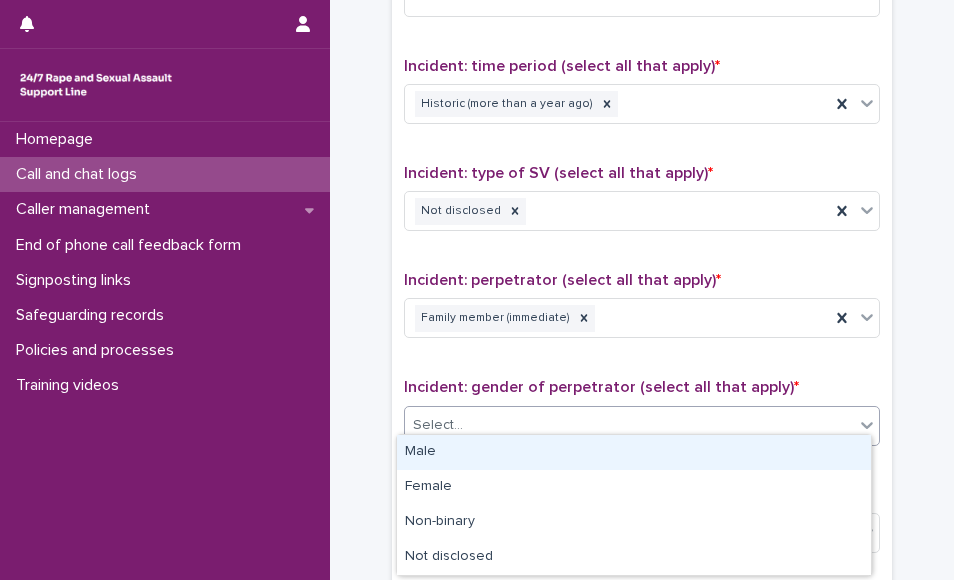 click on "Select..." at bounding box center (629, 425) 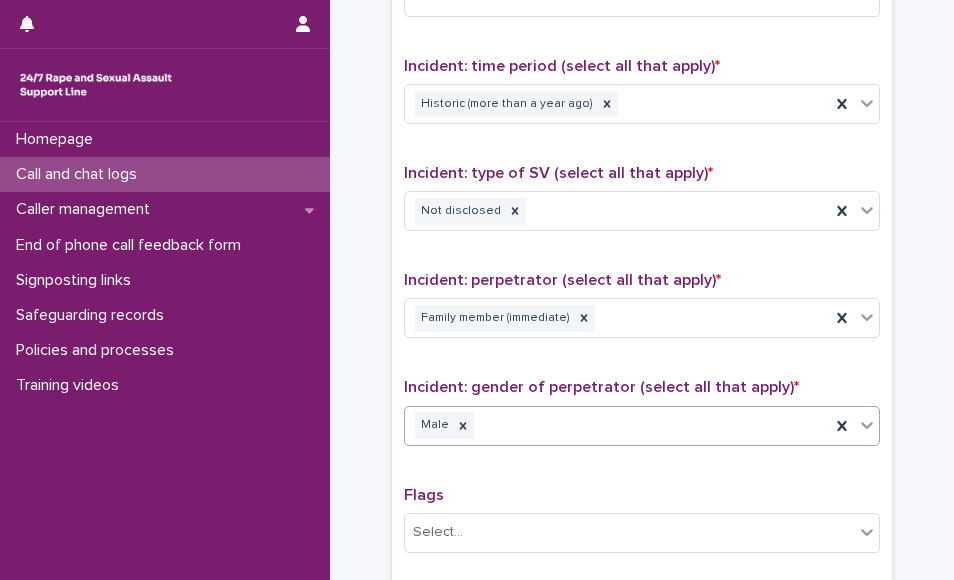 scroll, scrollTop: 1622, scrollLeft: 0, axis: vertical 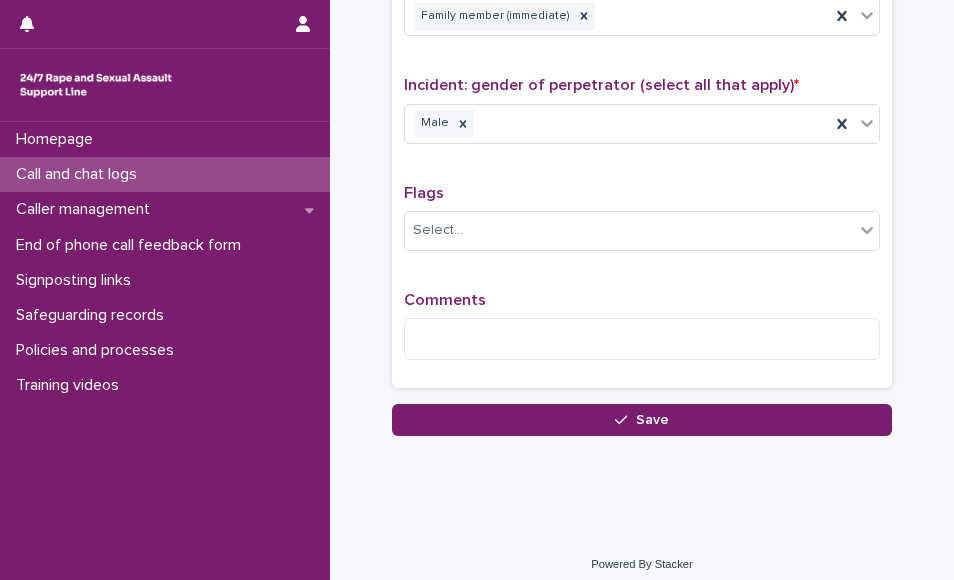 click on "Comments" at bounding box center [642, 334] 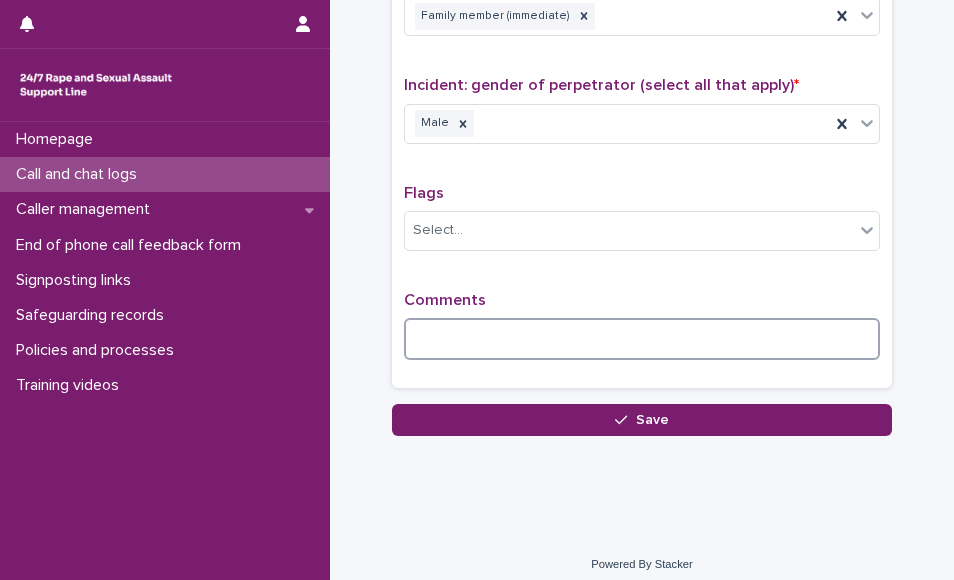 click at bounding box center (642, 339) 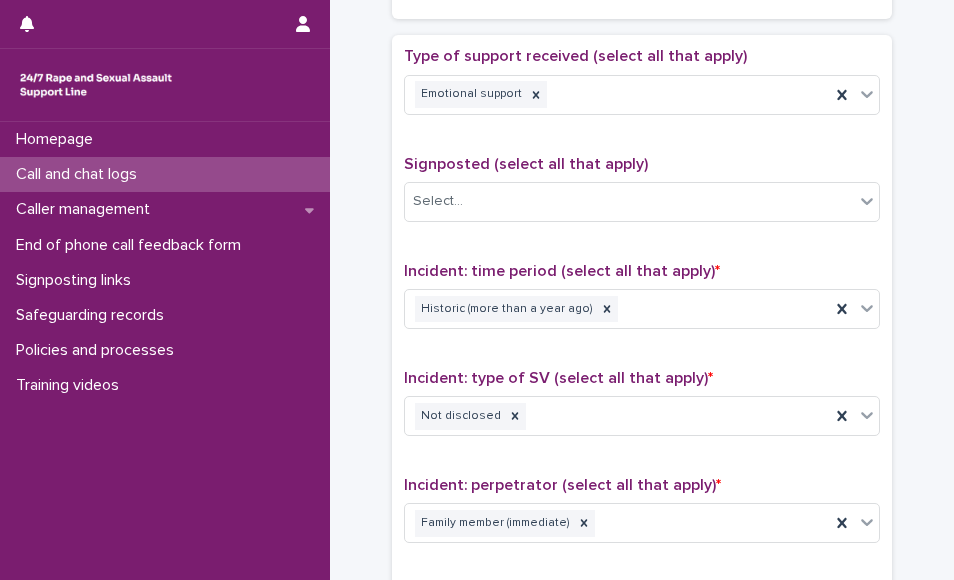 scroll, scrollTop: 608, scrollLeft: 0, axis: vertical 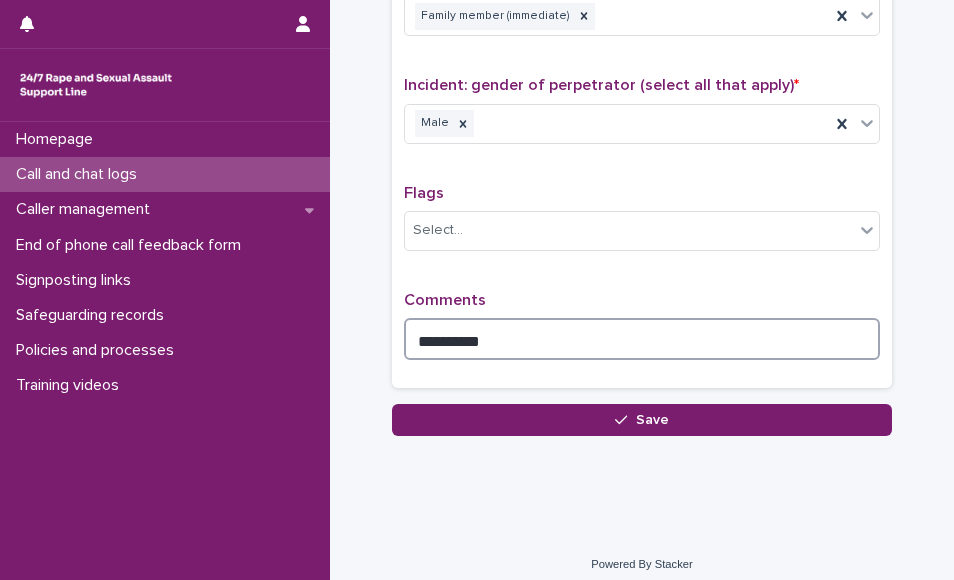 click on "*********" at bounding box center (642, 339) 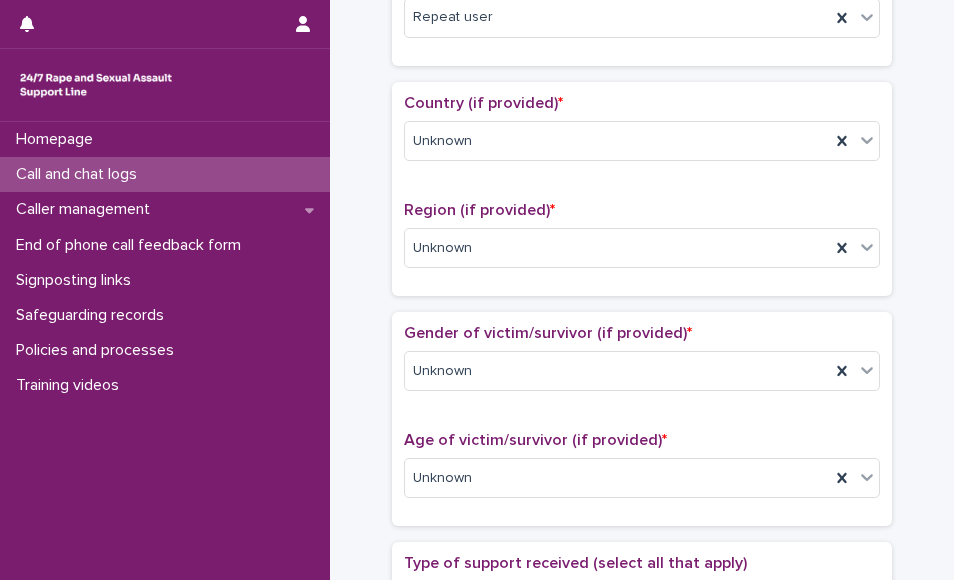 scroll, scrollTop: 100, scrollLeft: 0, axis: vertical 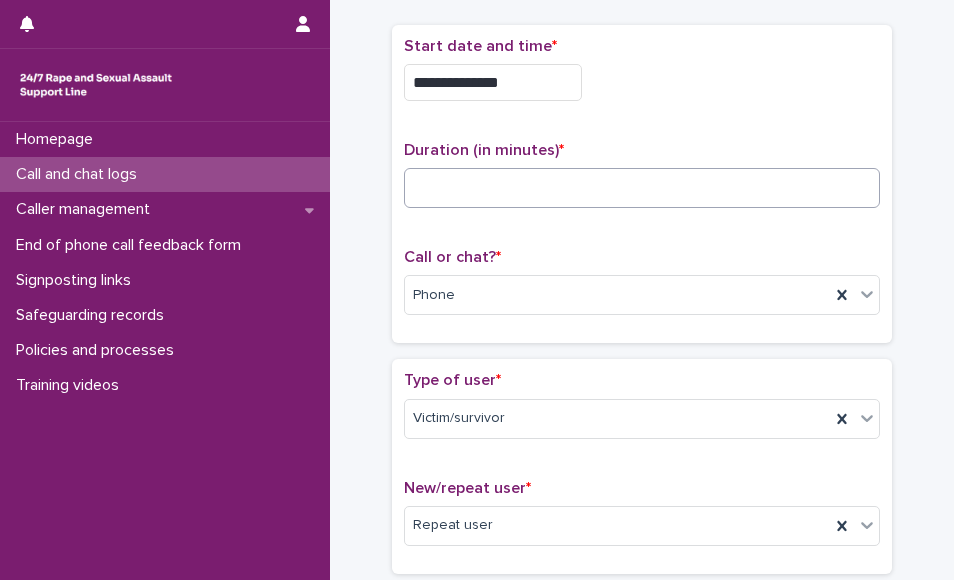 type on "**********" 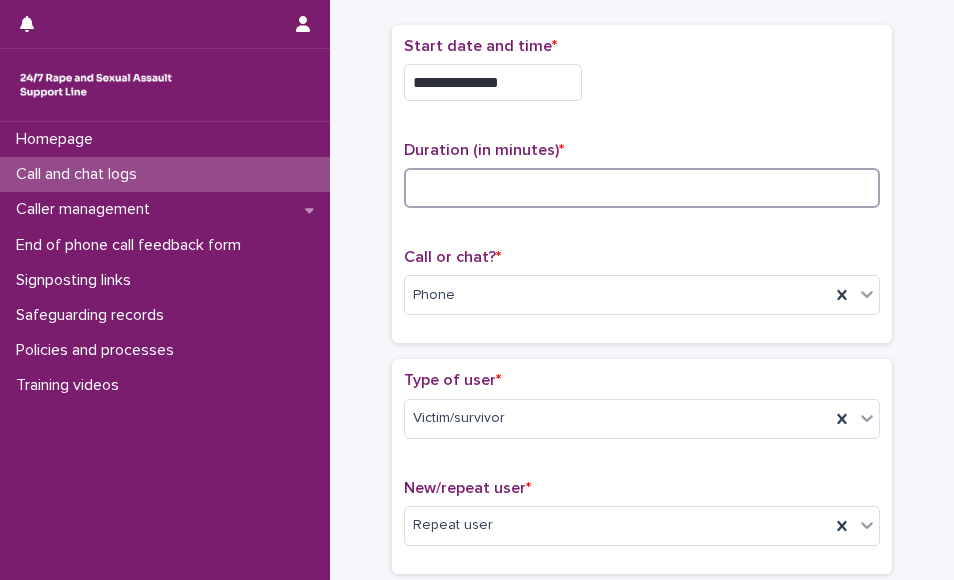 click at bounding box center (642, 188) 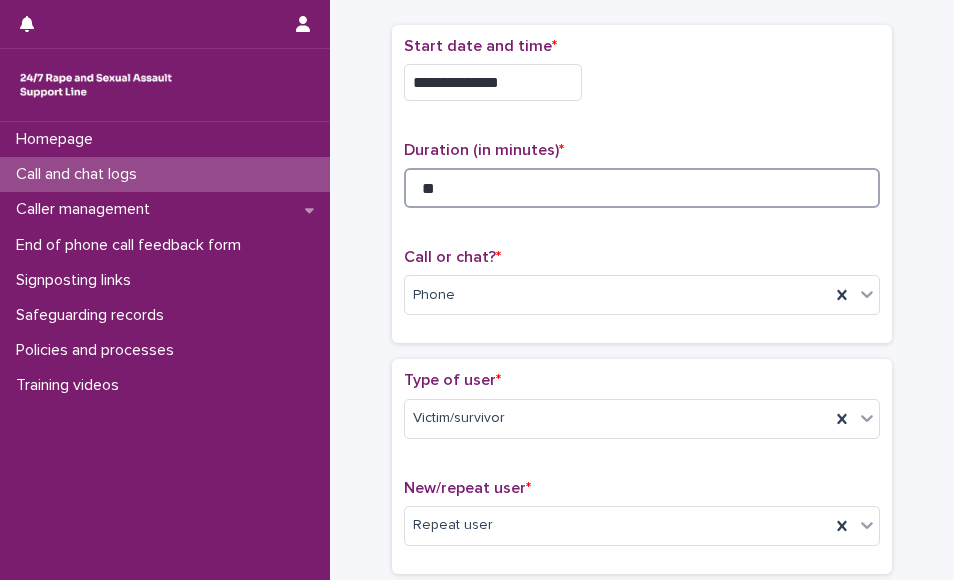 type on "**" 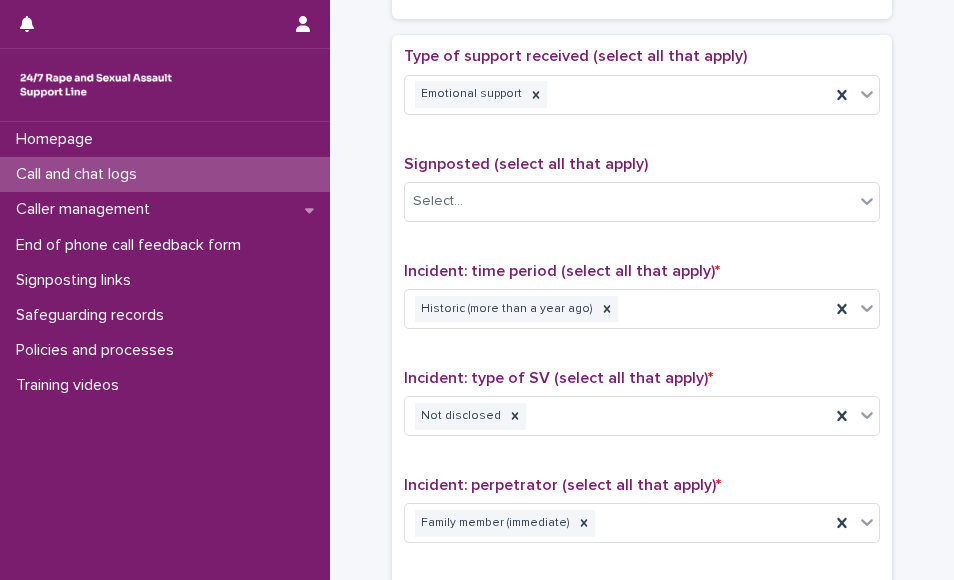 scroll, scrollTop: 1622, scrollLeft: 0, axis: vertical 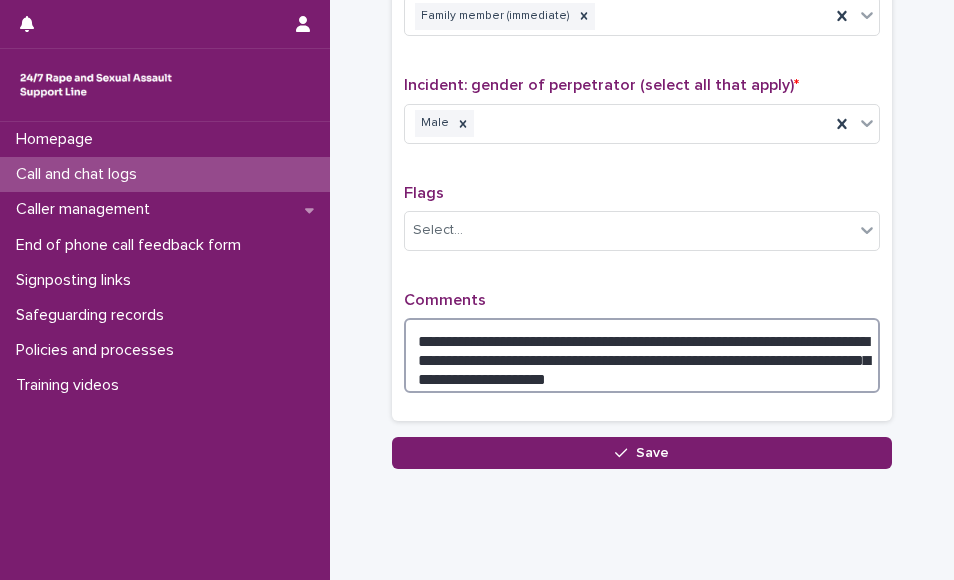 click on "**********" at bounding box center [642, 355] 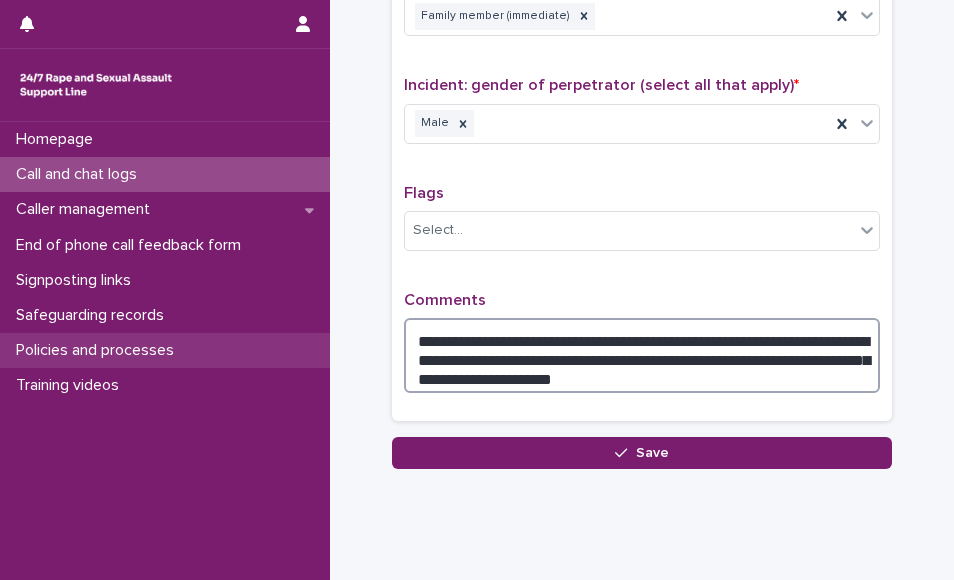 type on "**********" 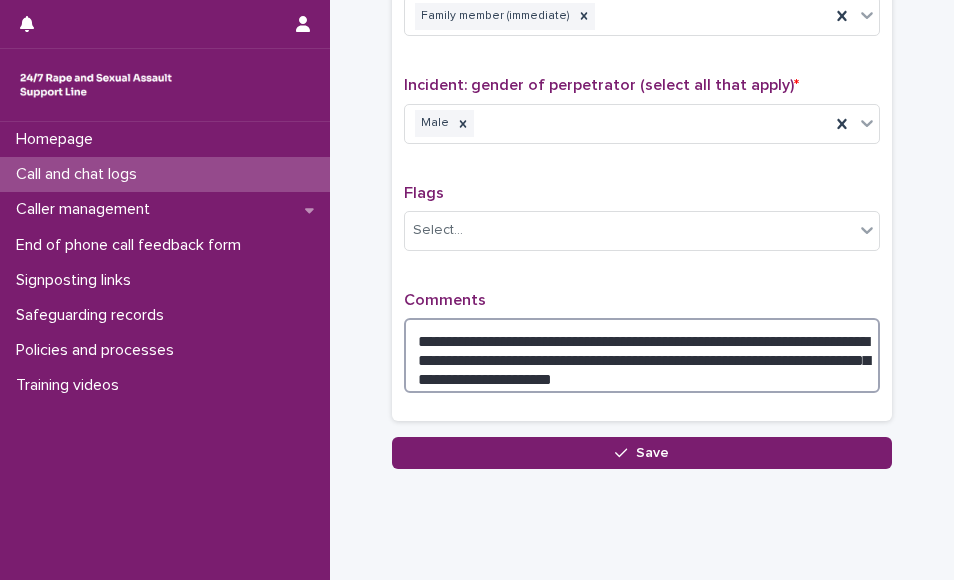 click on "**********" at bounding box center (642, 355) 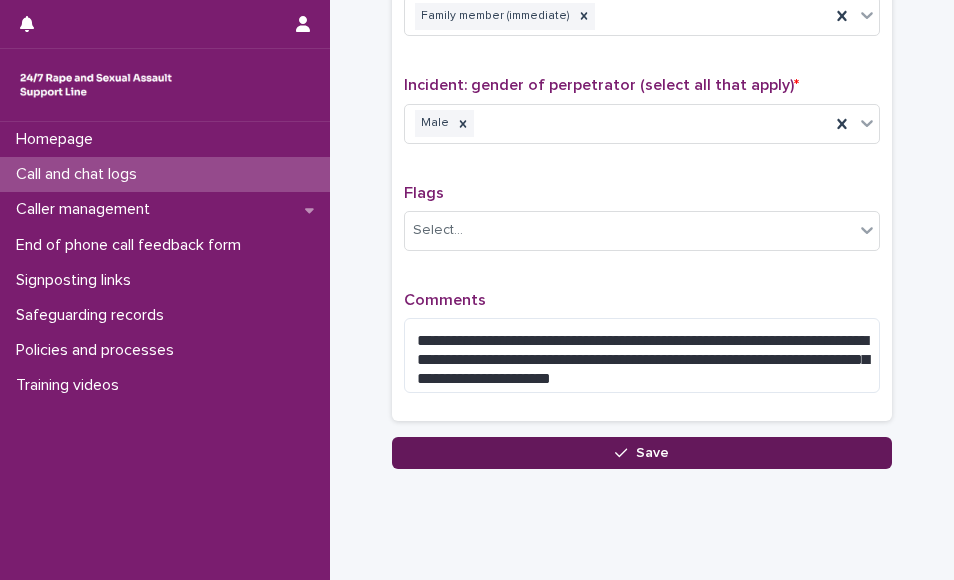 click on "Save" at bounding box center [642, 453] 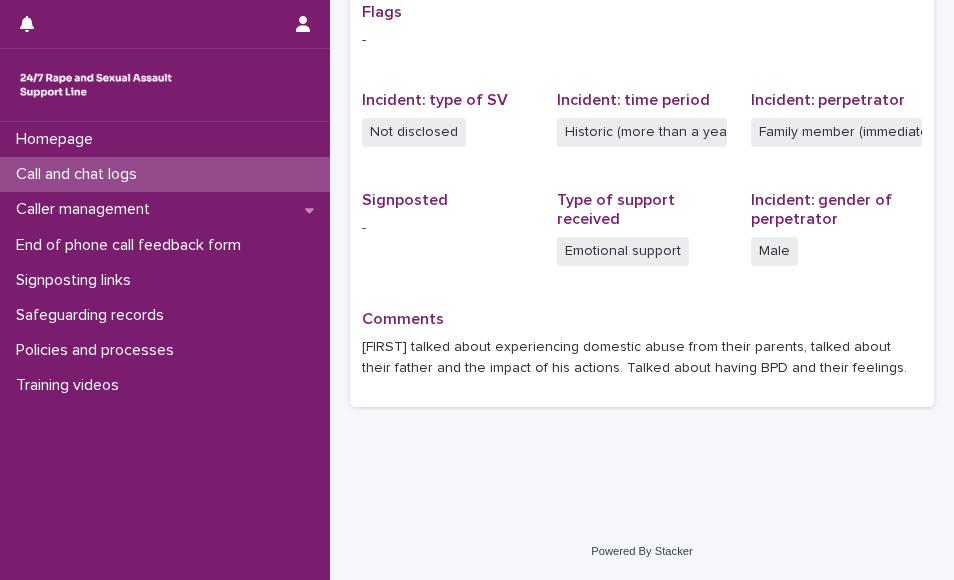 scroll, scrollTop: 0, scrollLeft: 0, axis: both 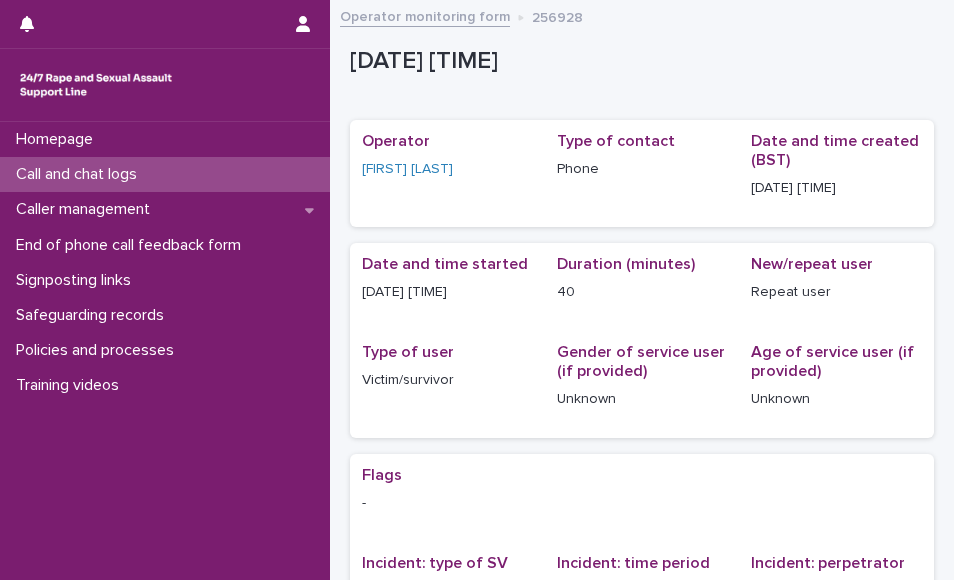click on "Call and chat logs" at bounding box center (165, 174) 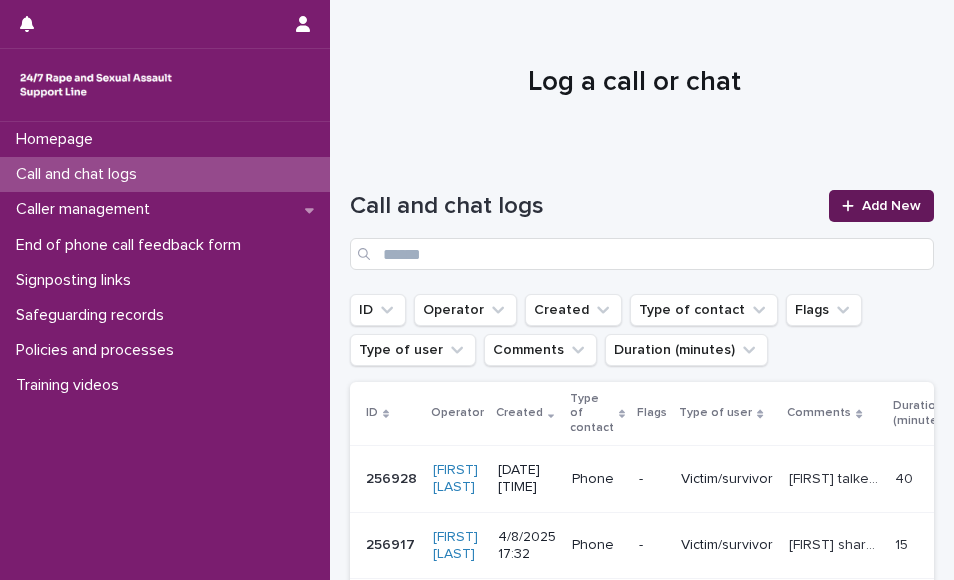 click on "Add New" at bounding box center (891, 206) 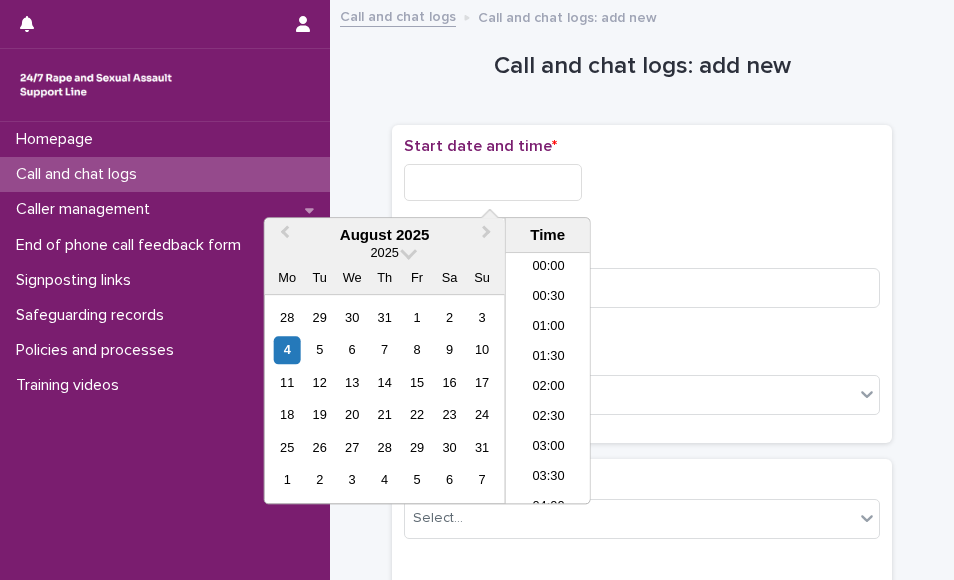 click at bounding box center [493, 182] 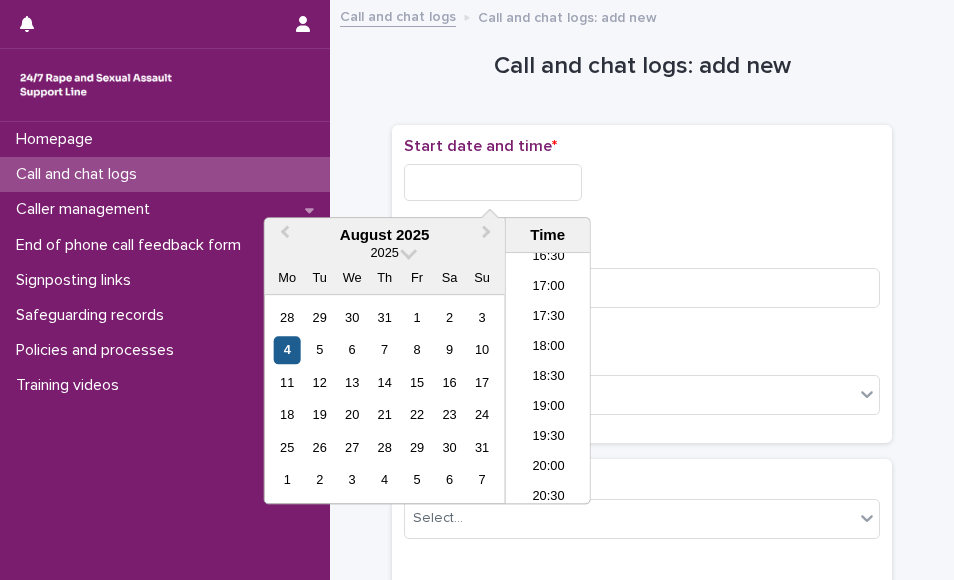 click on "4" at bounding box center [287, 350] 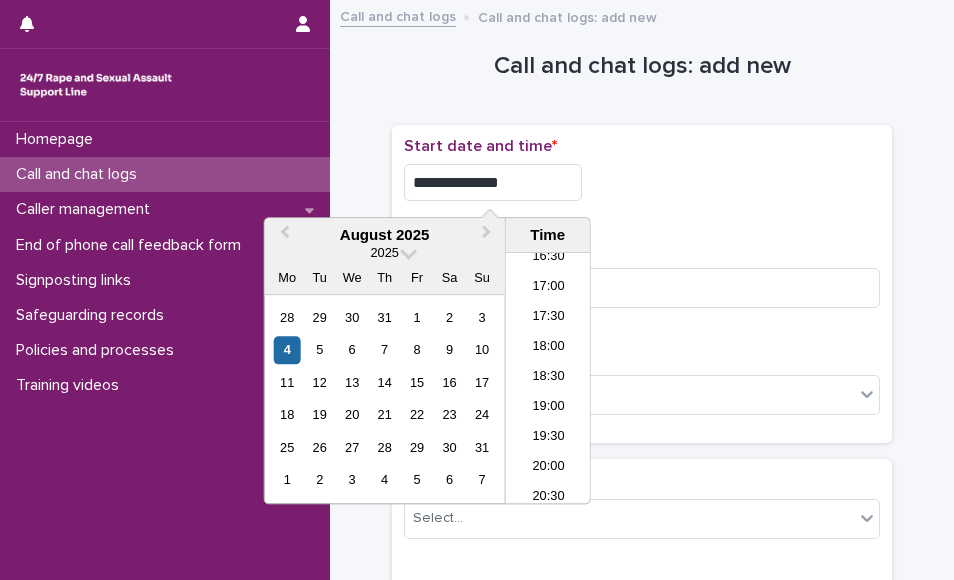 click on "**********" at bounding box center (493, 182) 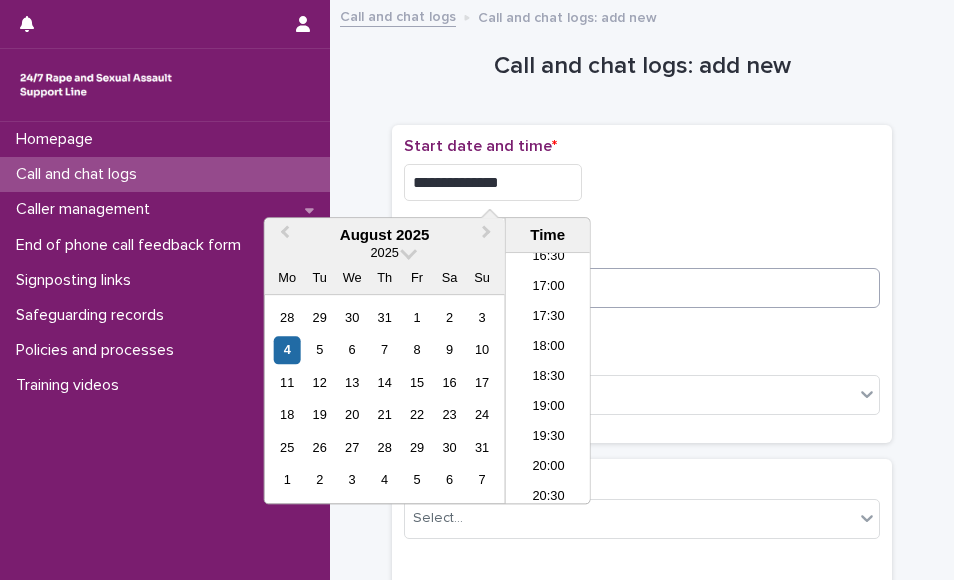 type on "**********" 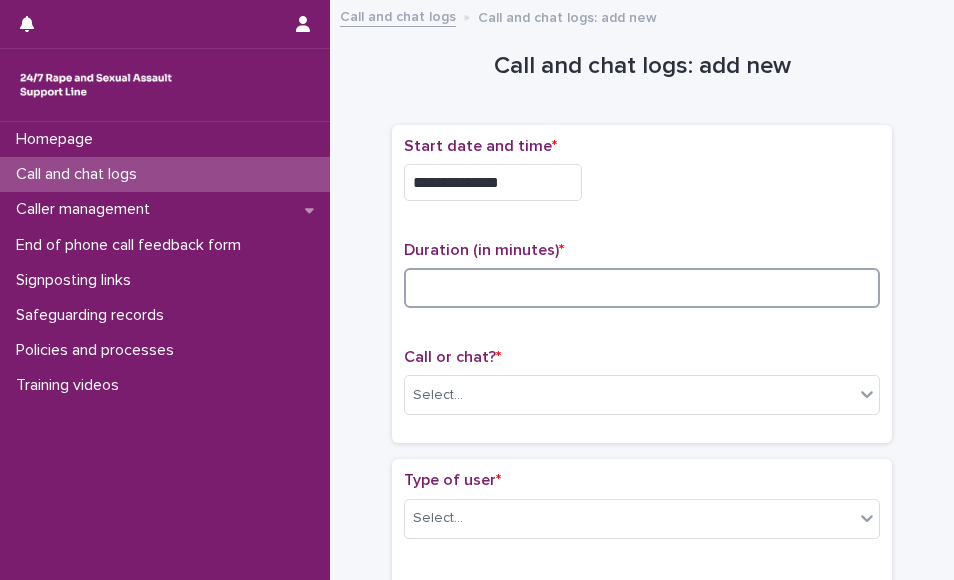 click at bounding box center (642, 288) 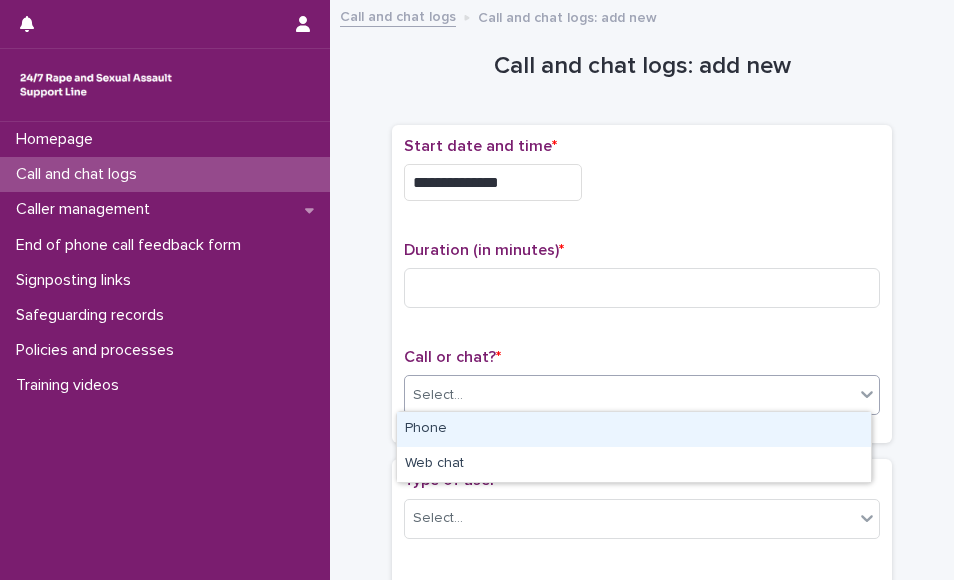 drag, startPoint x: 541, startPoint y: 397, endPoint x: 517, endPoint y: 441, distance: 50.119858 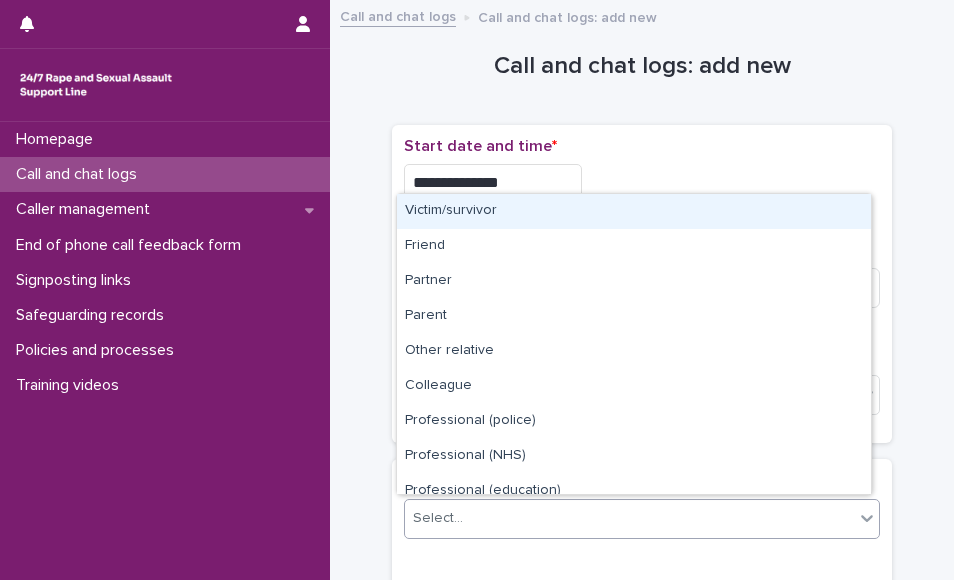 click on "Select..." at bounding box center (629, 518) 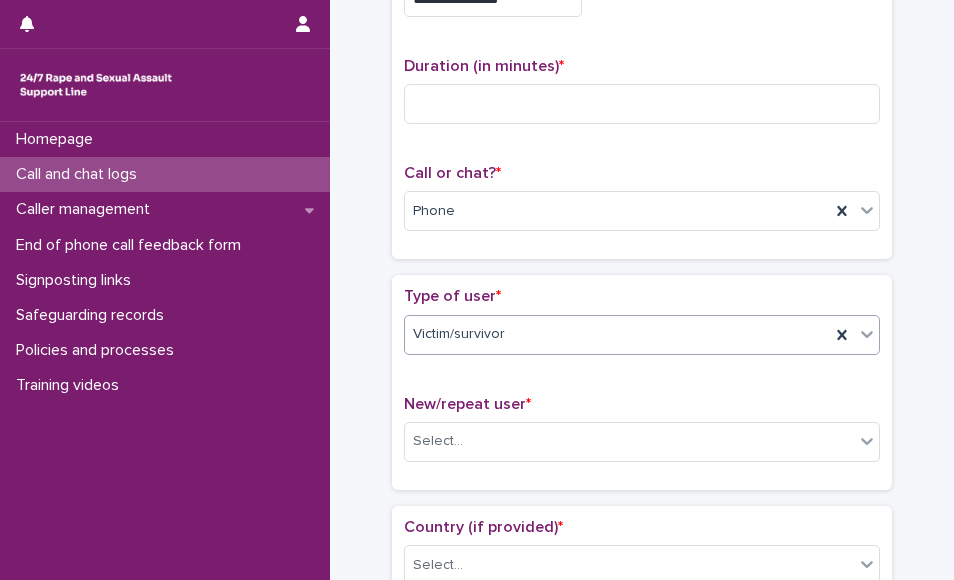 scroll, scrollTop: 200, scrollLeft: 0, axis: vertical 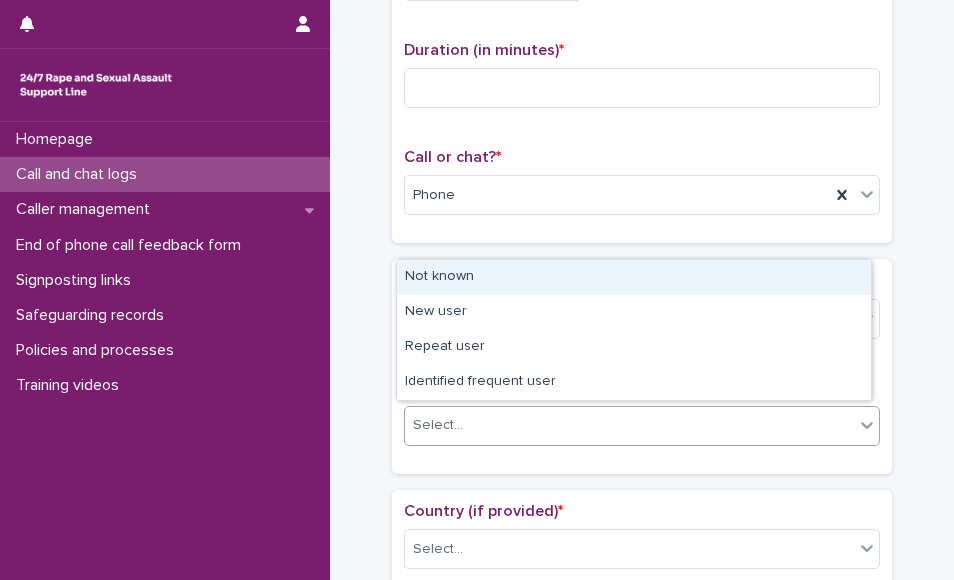 click on "Select..." at bounding box center (629, 425) 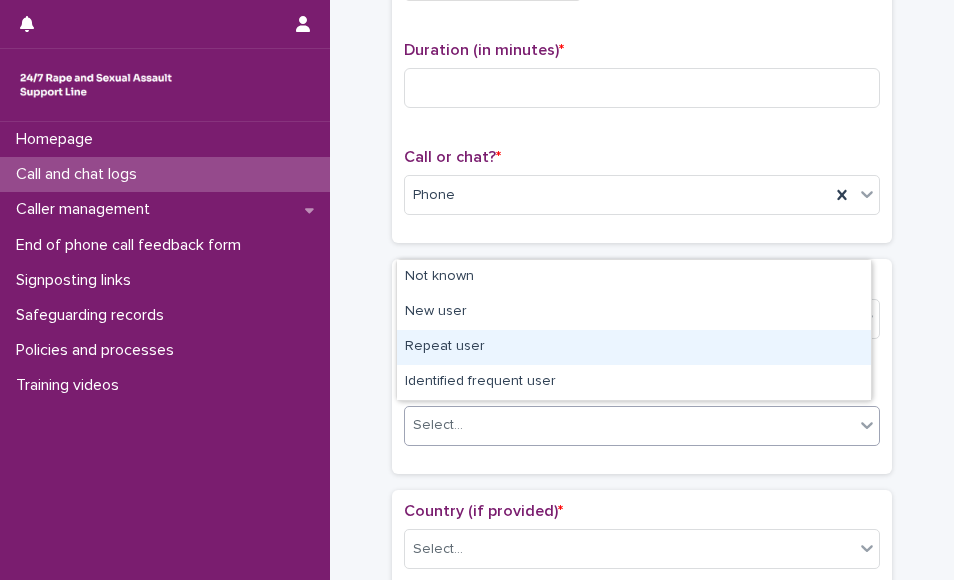 click on "Repeat user" at bounding box center (634, 347) 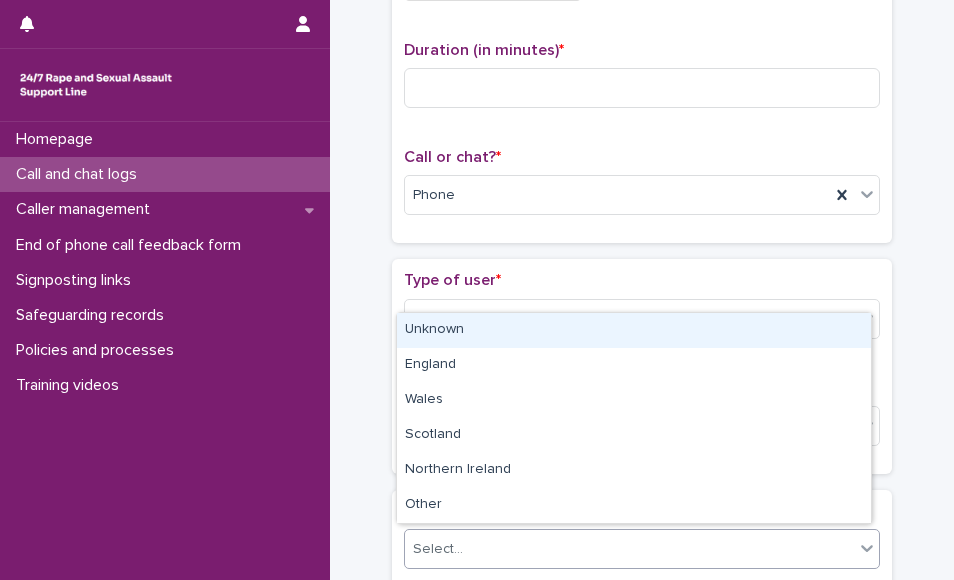 click on "Select..." at bounding box center [629, 549] 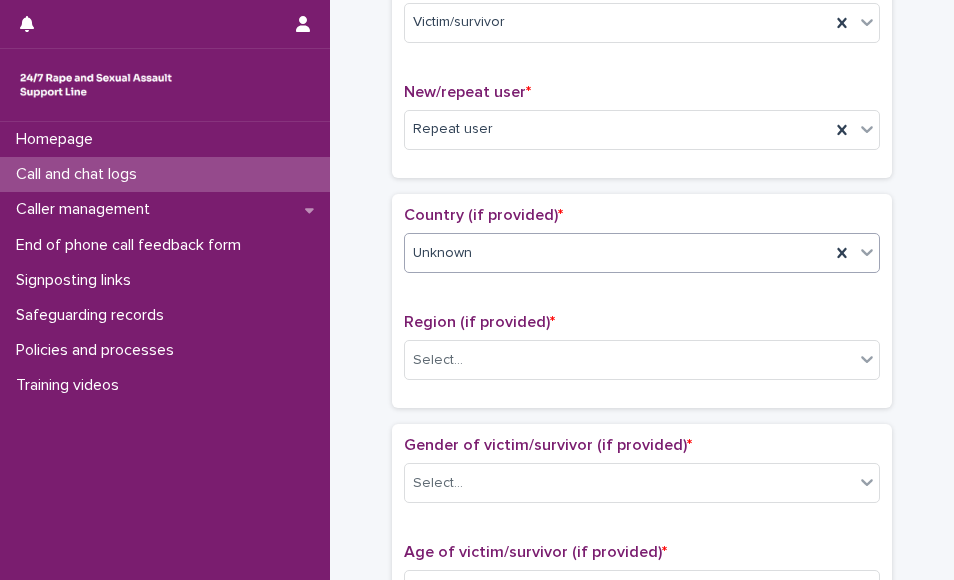 scroll, scrollTop: 520, scrollLeft: 0, axis: vertical 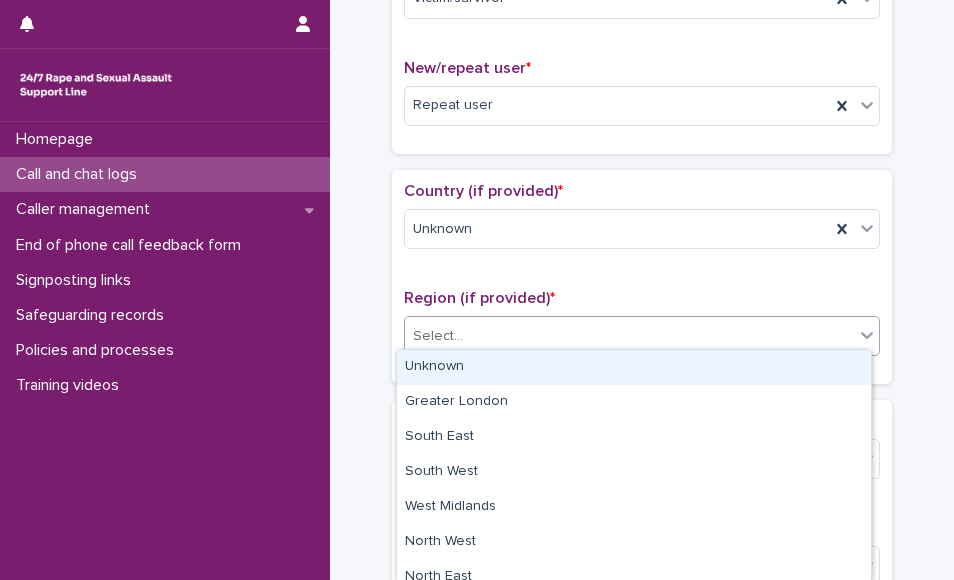click on "Select..." at bounding box center [629, 336] 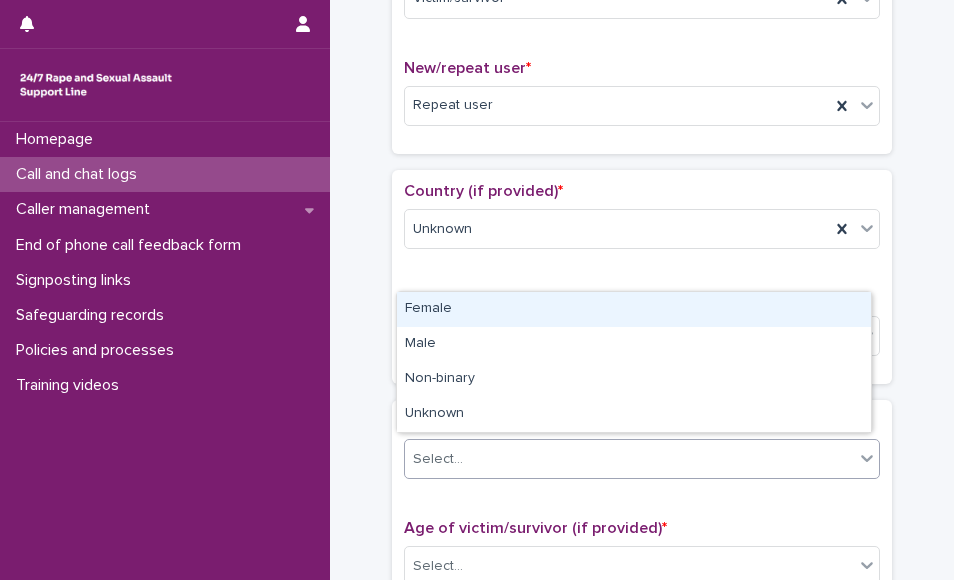 click on "Select..." at bounding box center [629, 459] 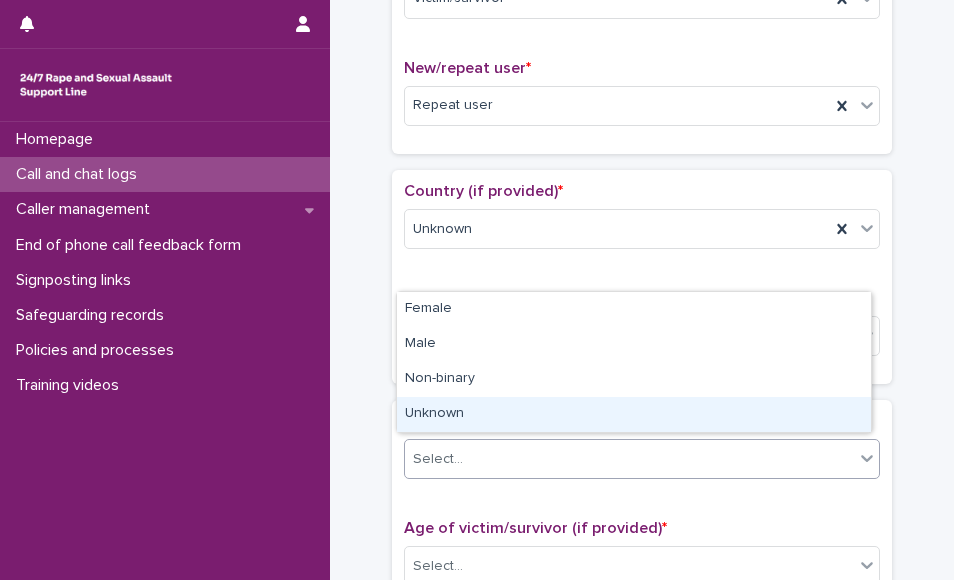 click on "Unknown" at bounding box center (634, 414) 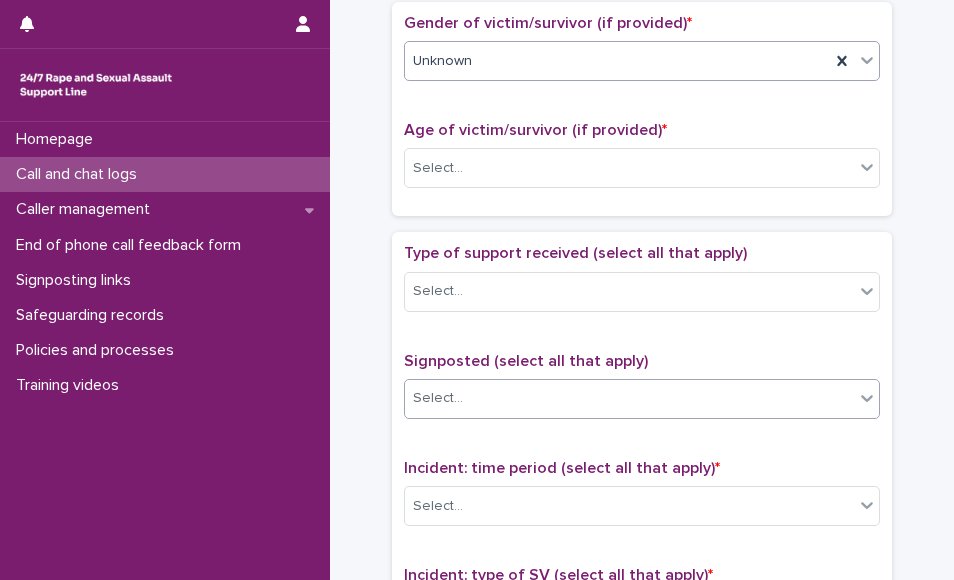 scroll, scrollTop: 920, scrollLeft: 0, axis: vertical 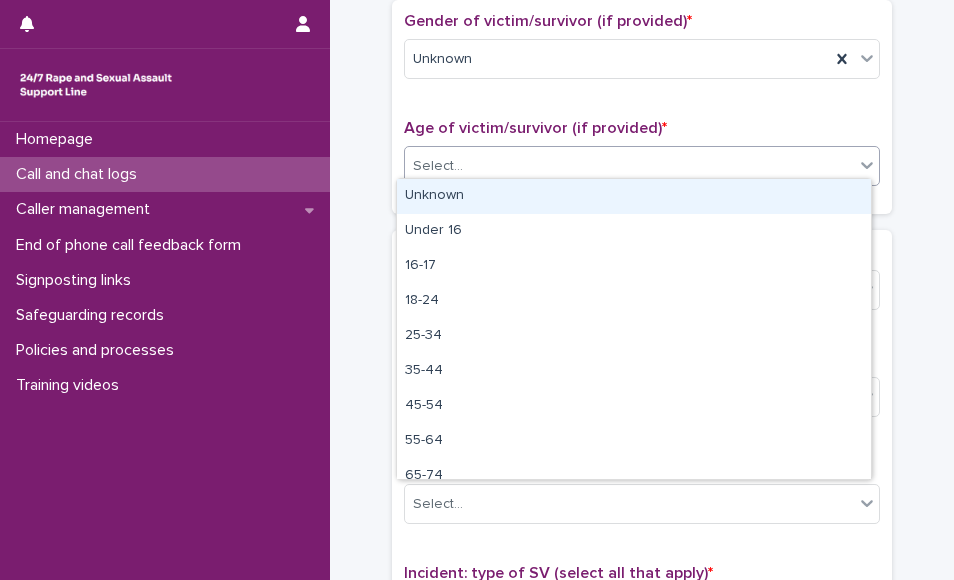 click on "Select..." at bounding box center [629, 166] 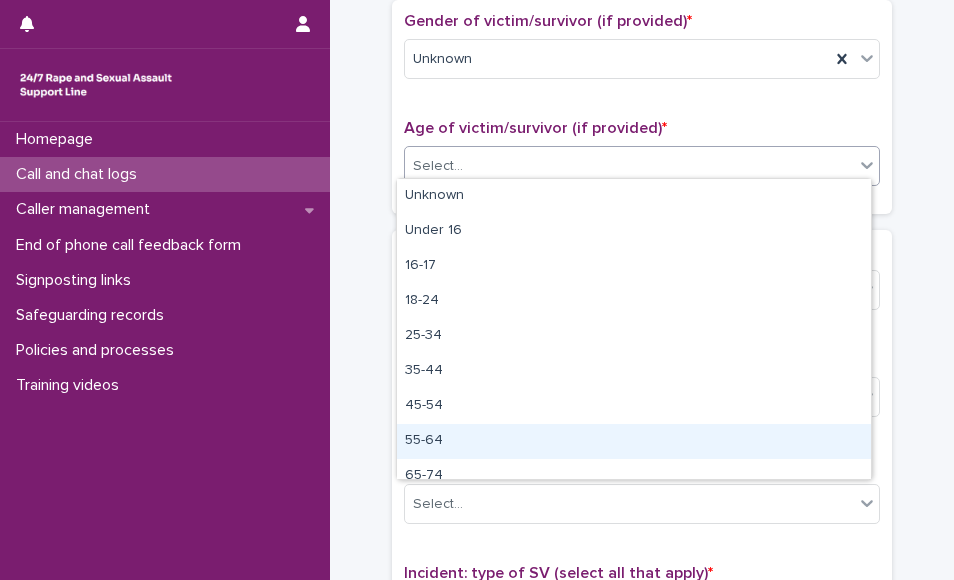 click on "55-64" at bounding box center [634, 441] 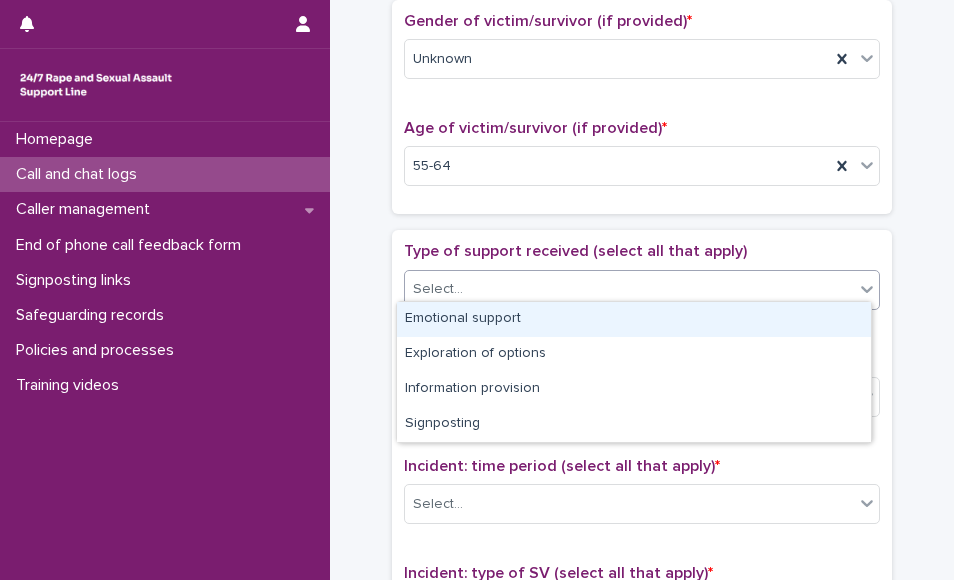 click on "Select..." at bounding box center [629, 289] 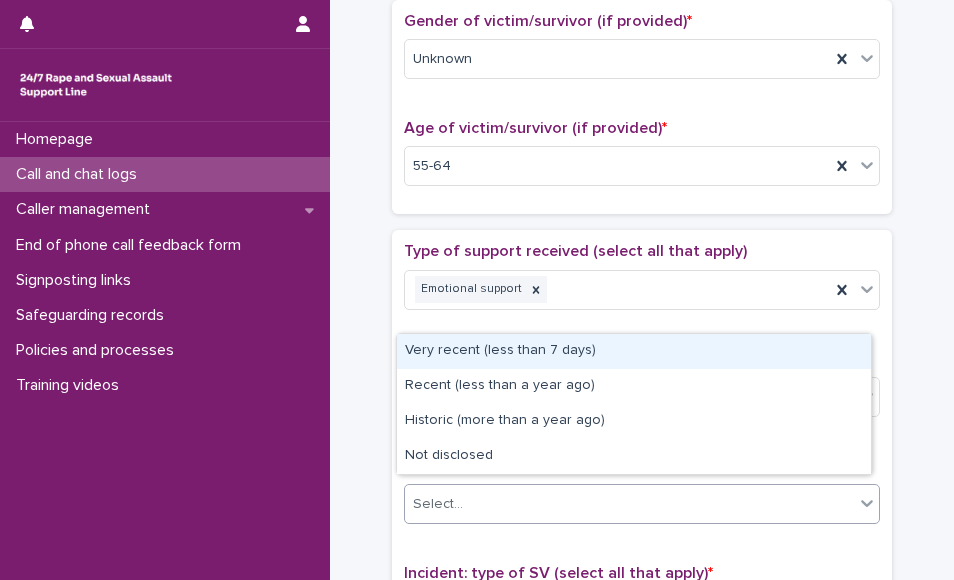 click on "Select..." at bounding box center [629, 504] 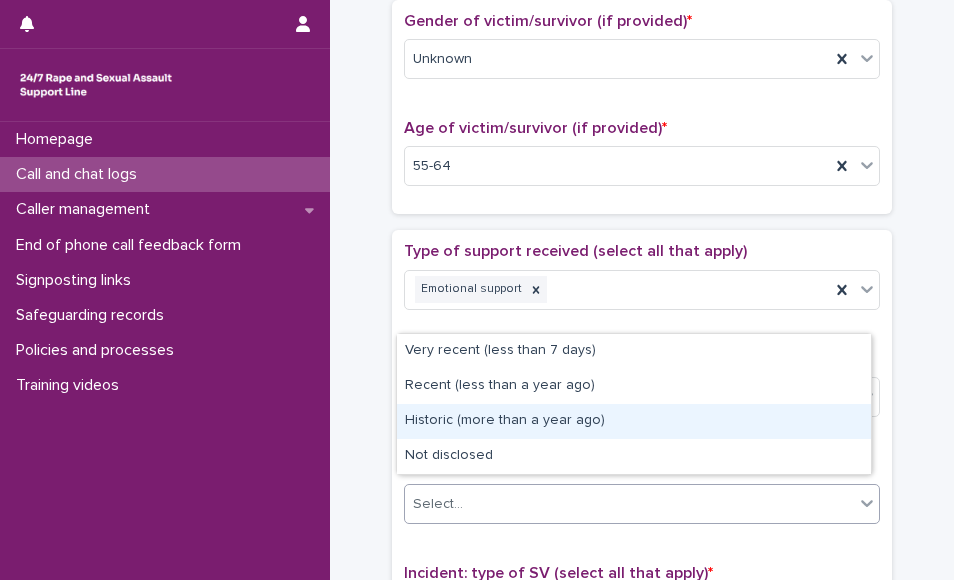 click on "Historic (more than a year ago)" at bounding box center (634, 421) 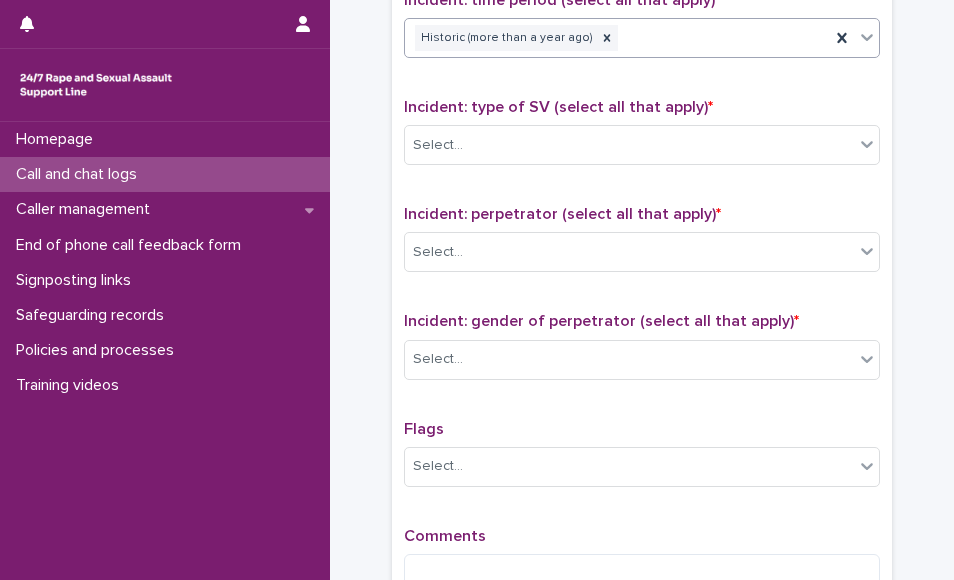 scroll, scrollTop: 1398, scrollLeft: 0, axis: vertical 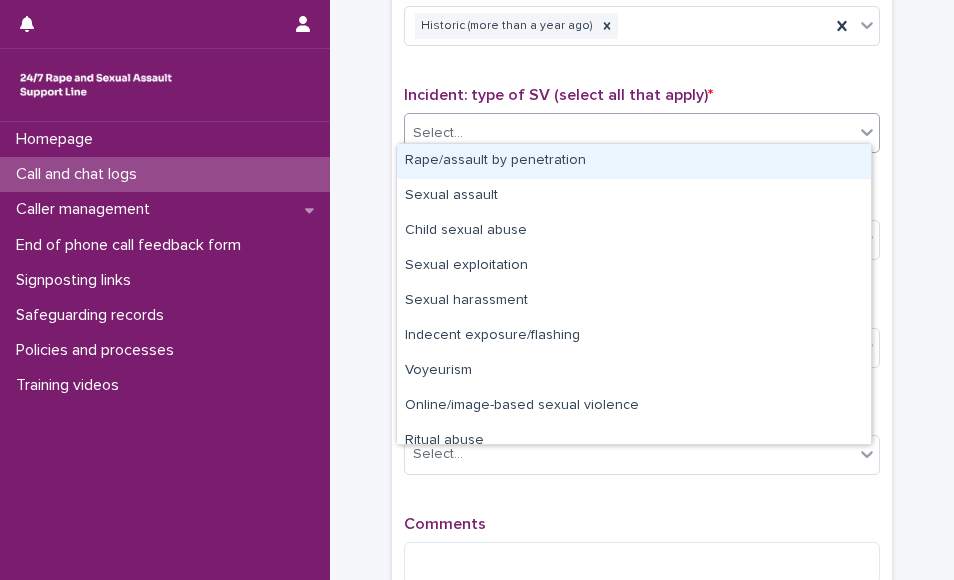 click on "Select..." at bounding box center [629, 133] 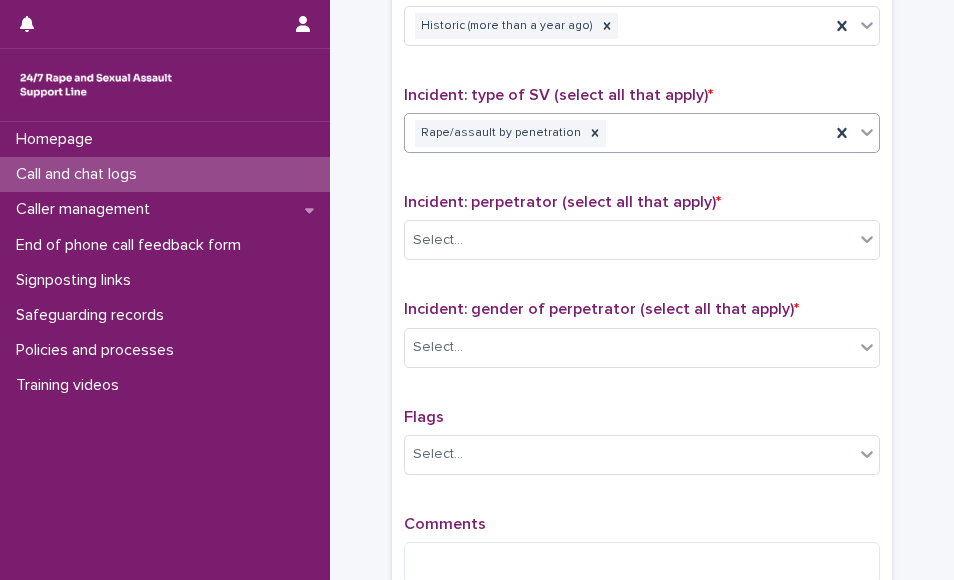 click 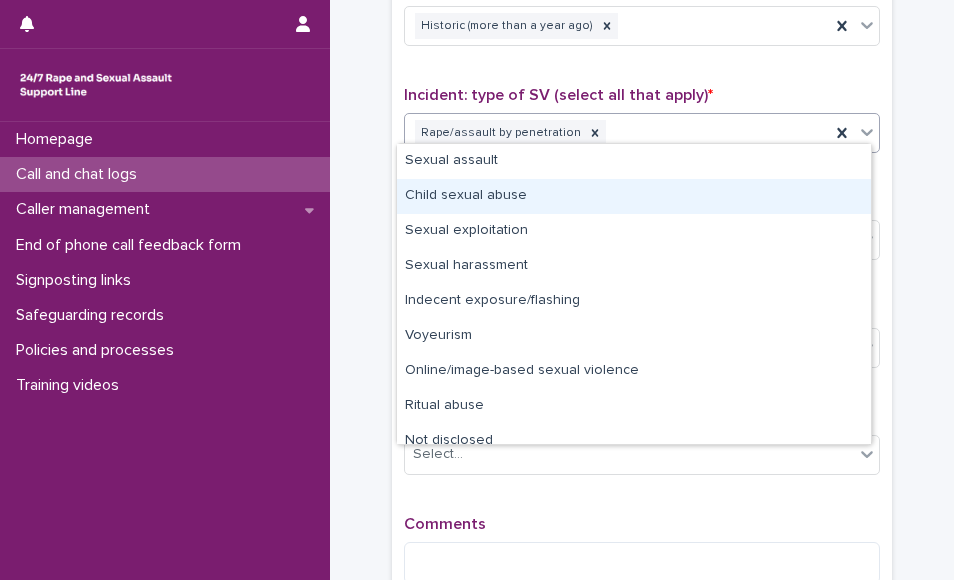 click on "Child sexual abuse" at bounding box center (634, 196) 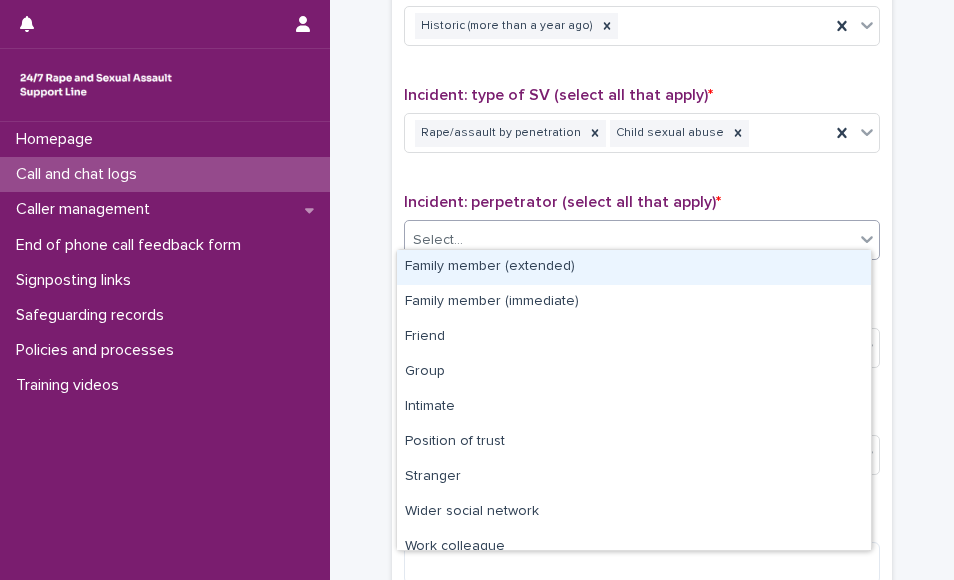 click on "Select..." at bounding box center [629, 240] 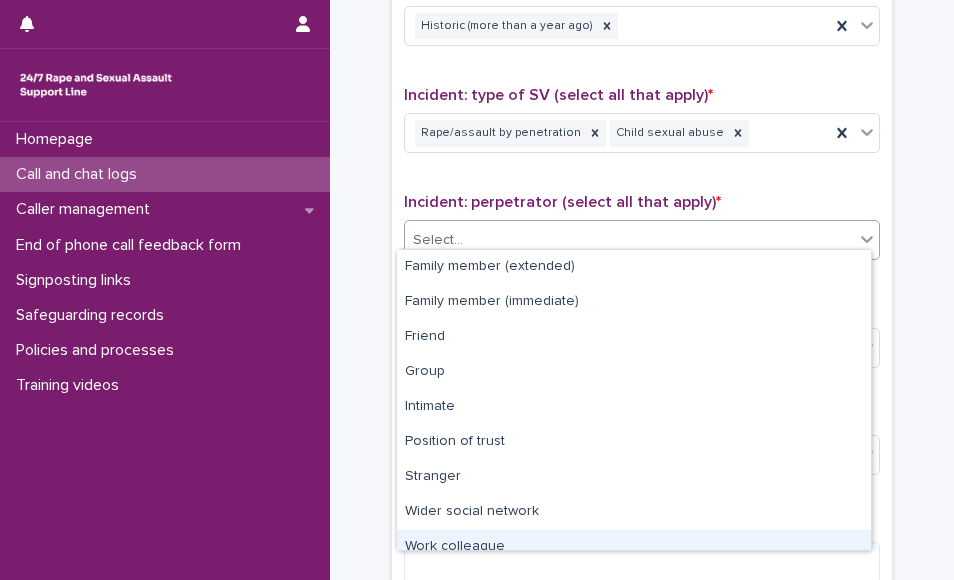 click on "Work colleague" at bounding box center [634, 547] 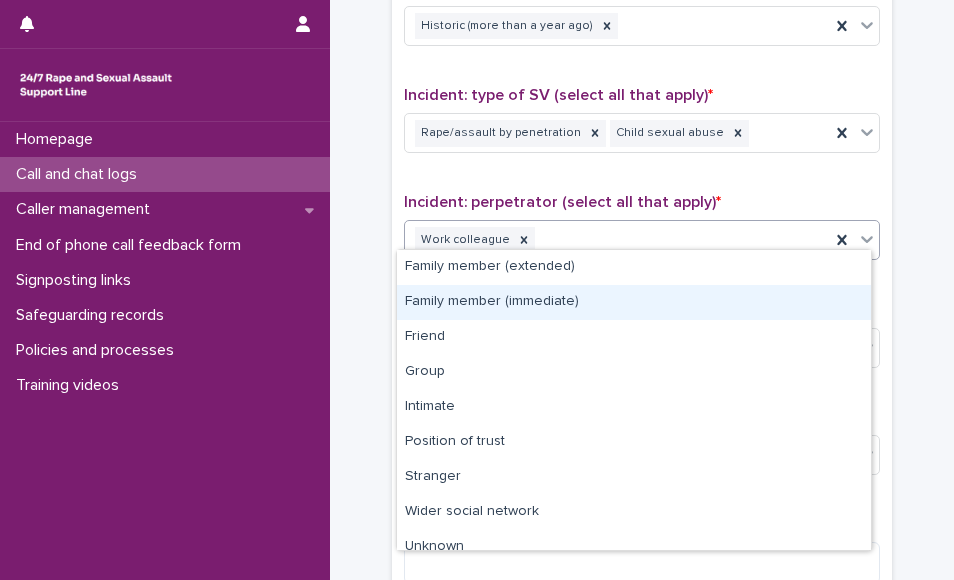 drag, startPoint x: 863, startPoint y: 233, endPoint x: 641, endPoint y: 302, distance: 232.4758 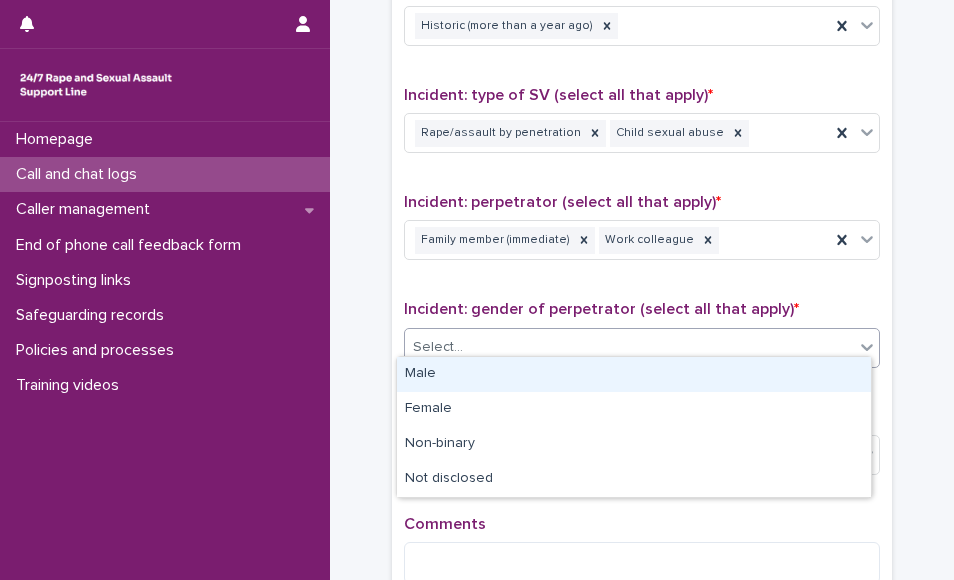 click on "Select..." at bounding box center (642, 348) 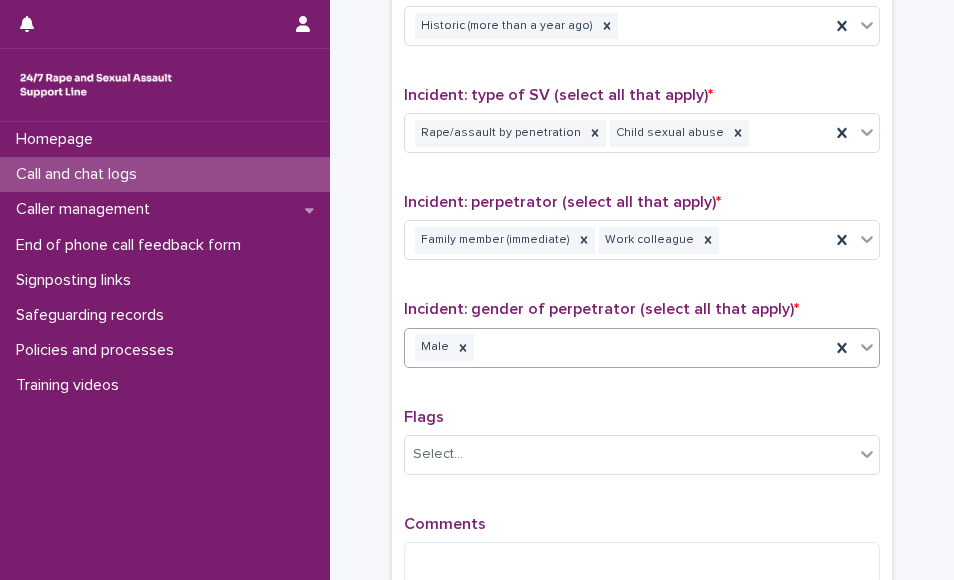 scroll, scrollTop: 1622, scrollLeft: 0, axis: vertical 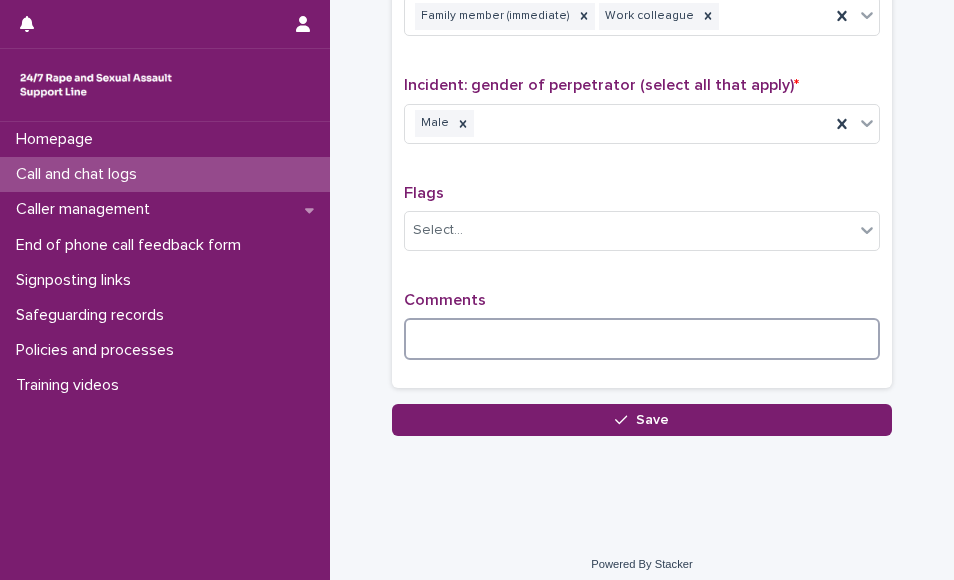 click at bounding box center (642, 339) 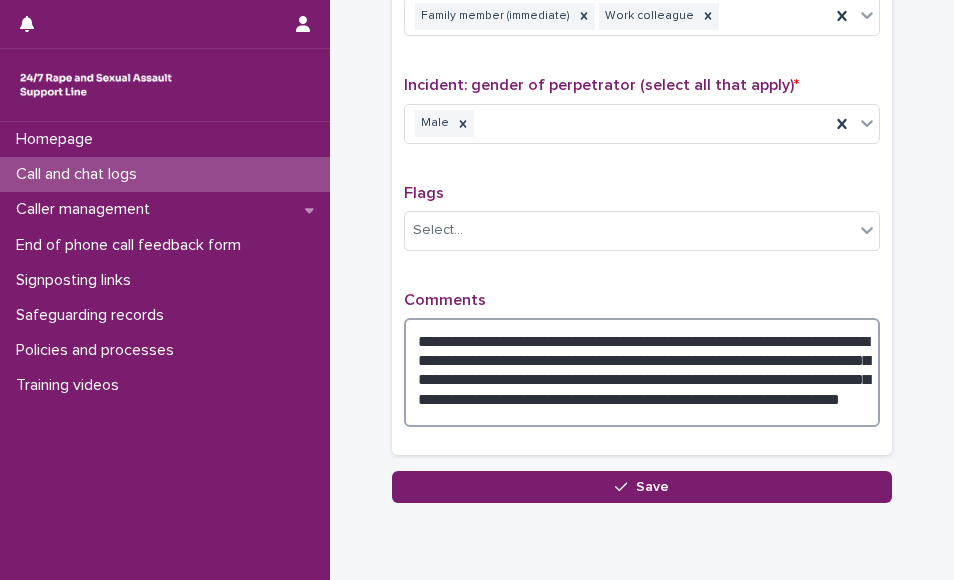 type on "**********" 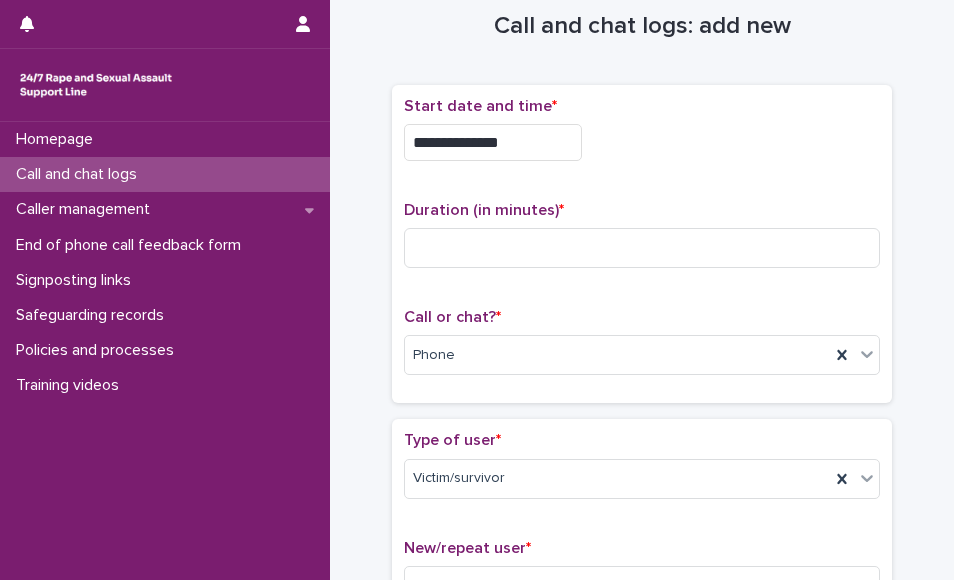 scroll, scrollTop: 0, scrollLeft: 0, axis: both 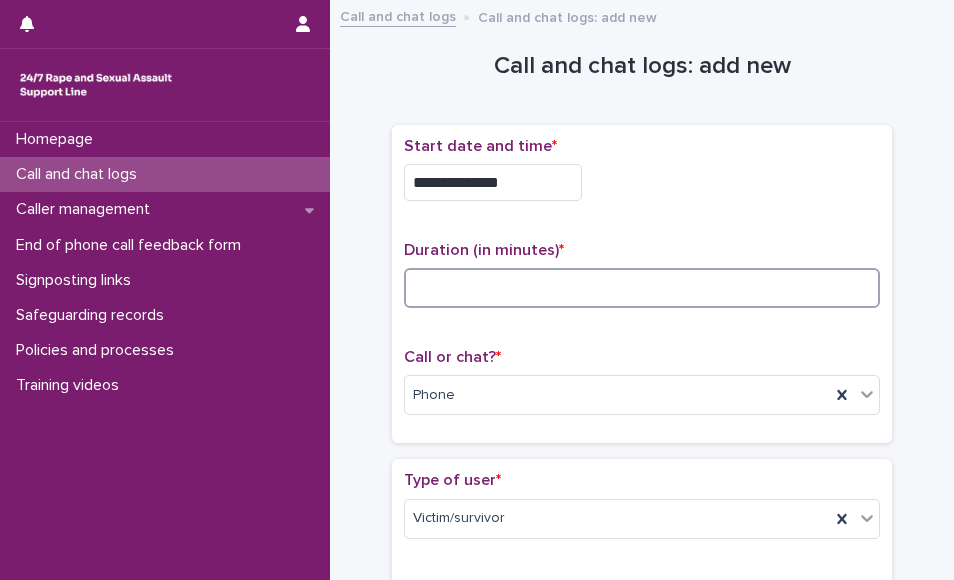click at bounding box center [642, 288] 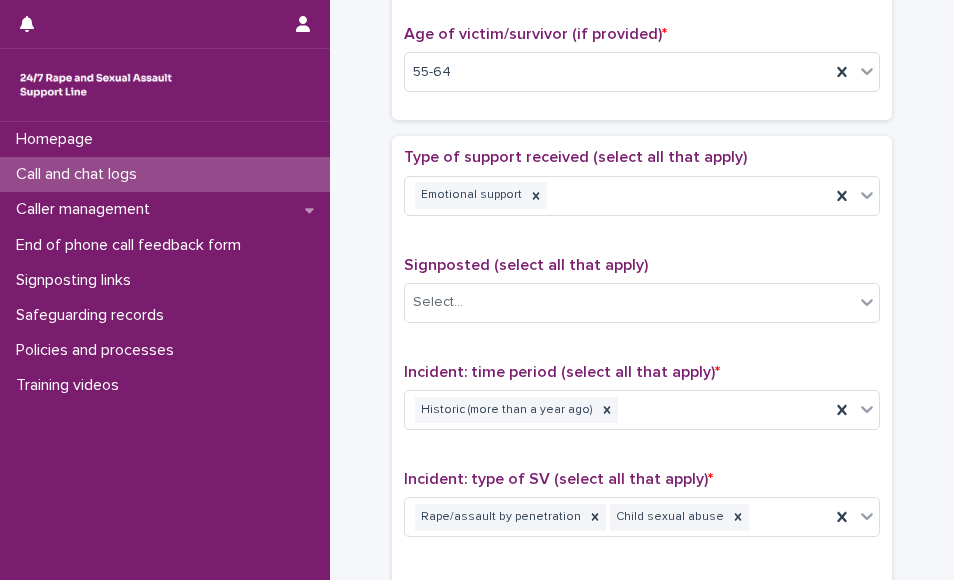 scroll, scrollTop: 1522, scrollLeft: 0, axis: vertical 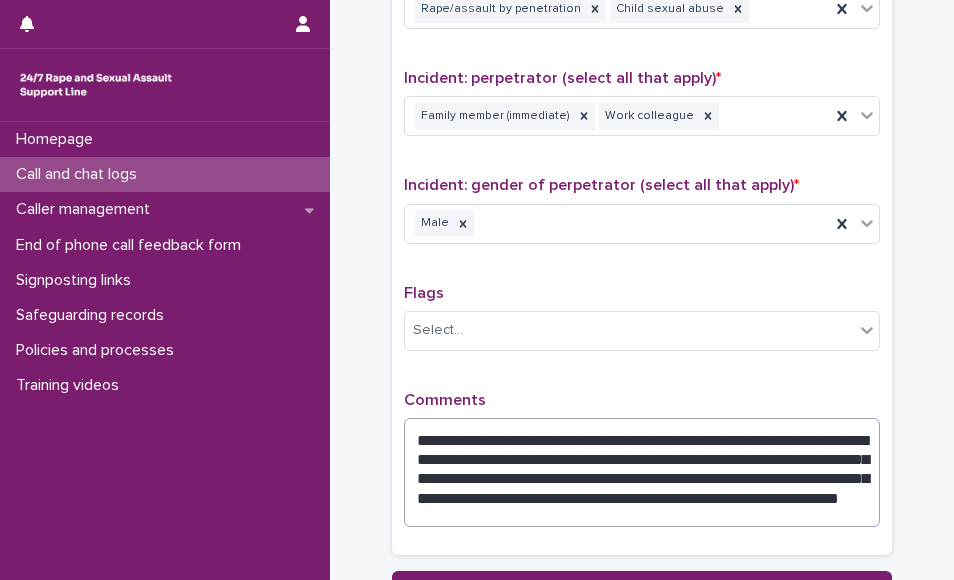 type on "**" 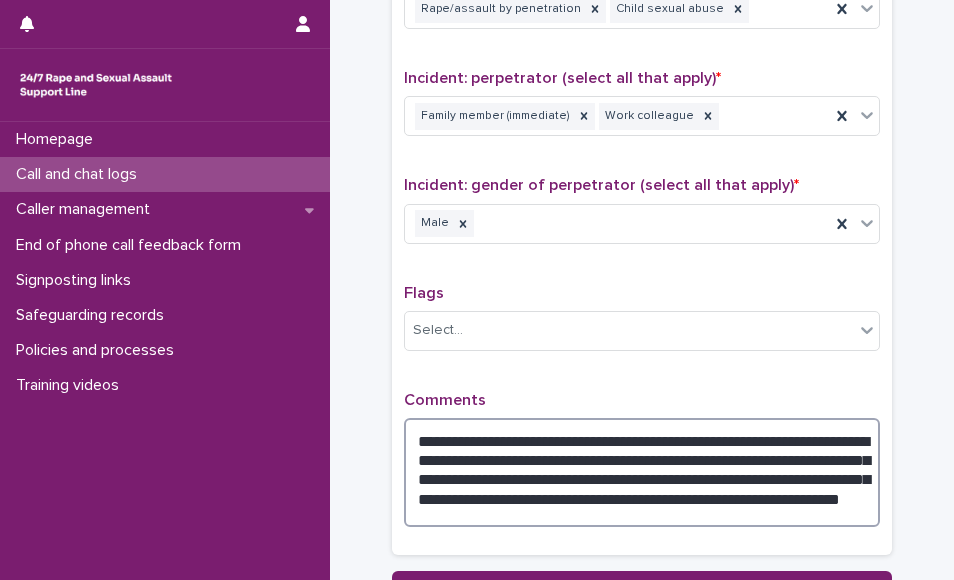 drag, startPoint x: 409, startPoint y: 457, endPoint x: 426, endPoint y: 487, distance: 34.48188 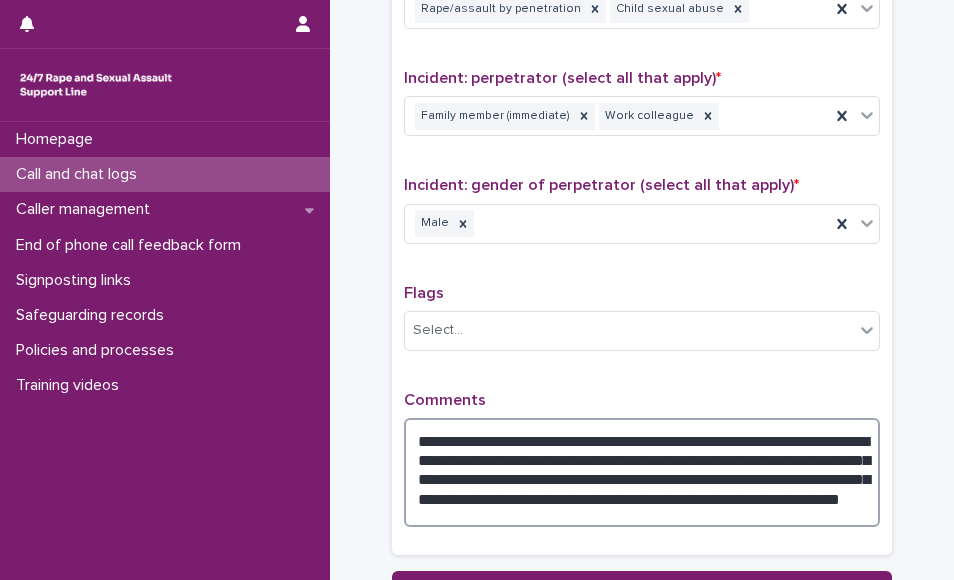click on "**********" at bounding box center [642, 472] 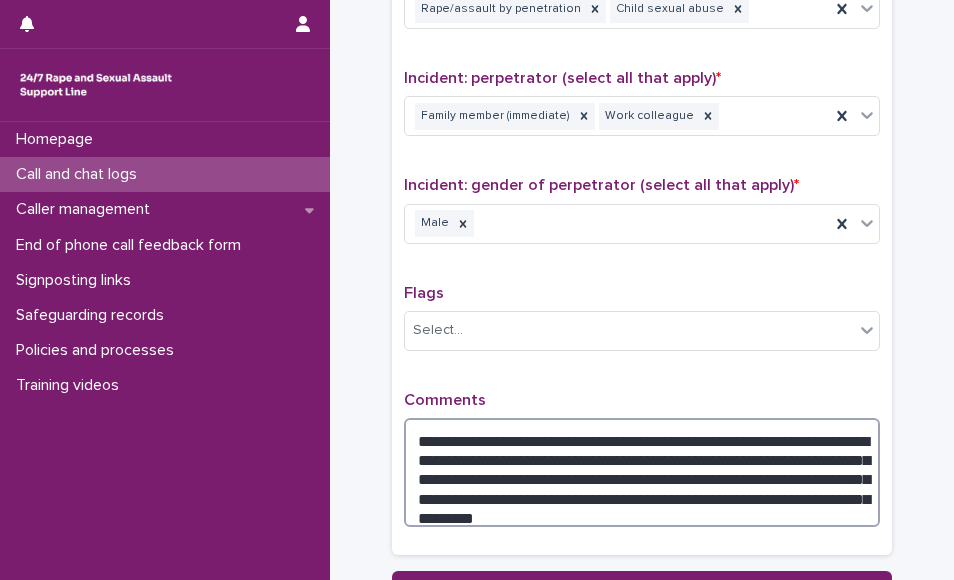 click on "**********" at bounding box center (642, 472) 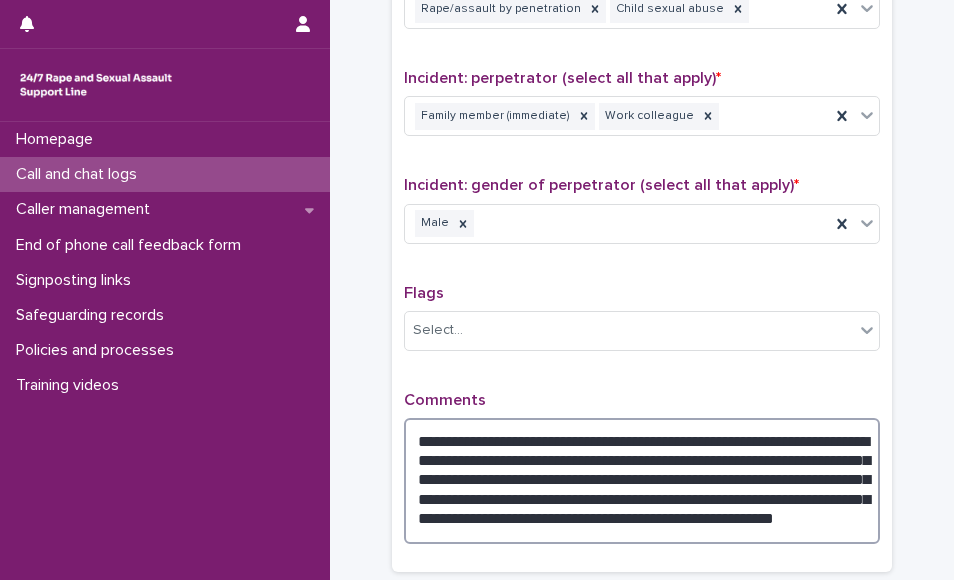 type on "**********" 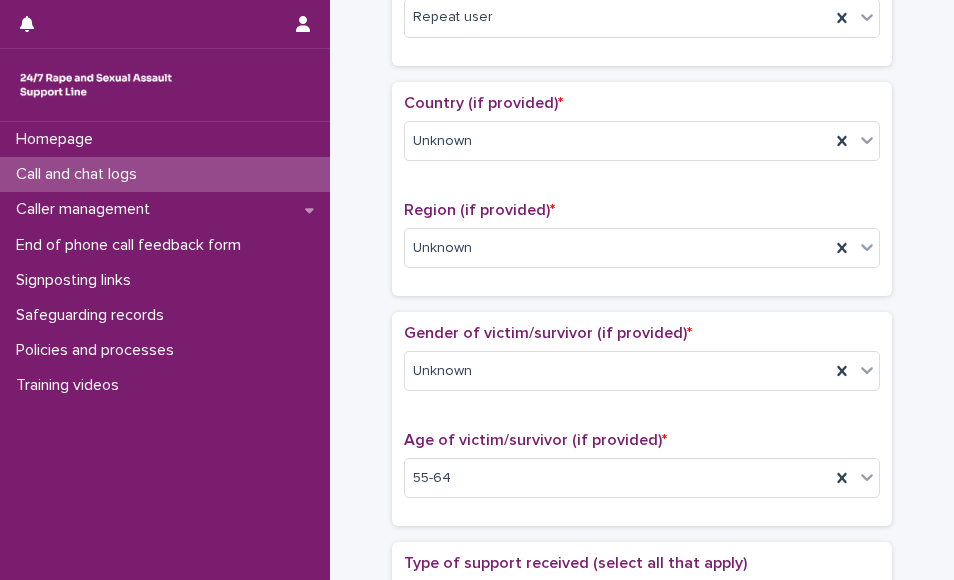 scroll, scrollTop: 646, scrollLeft: 0, axis: vertical 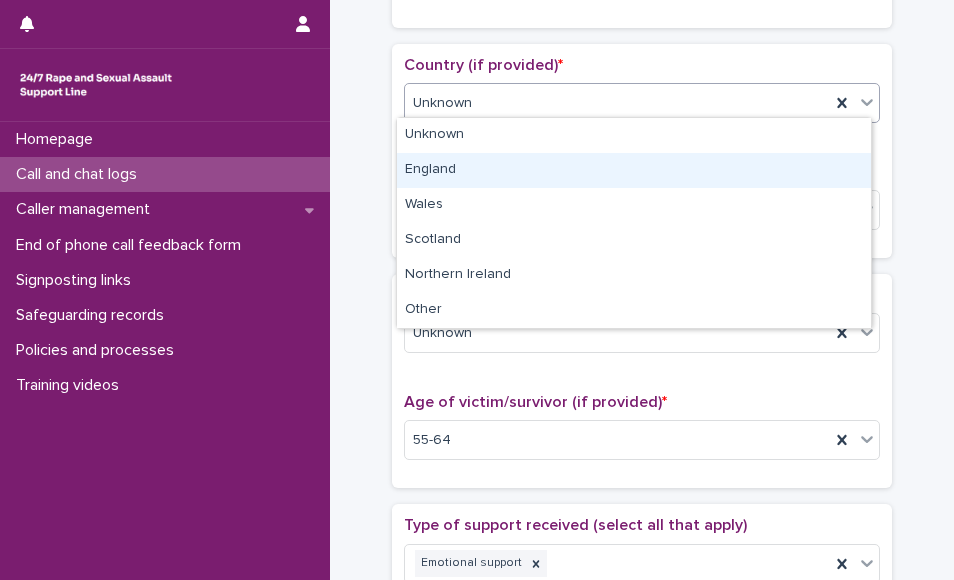 drag, startPoint x: 615, startPoint y: 91, endPoint x: 552, endPoint y: 151, distance: 87 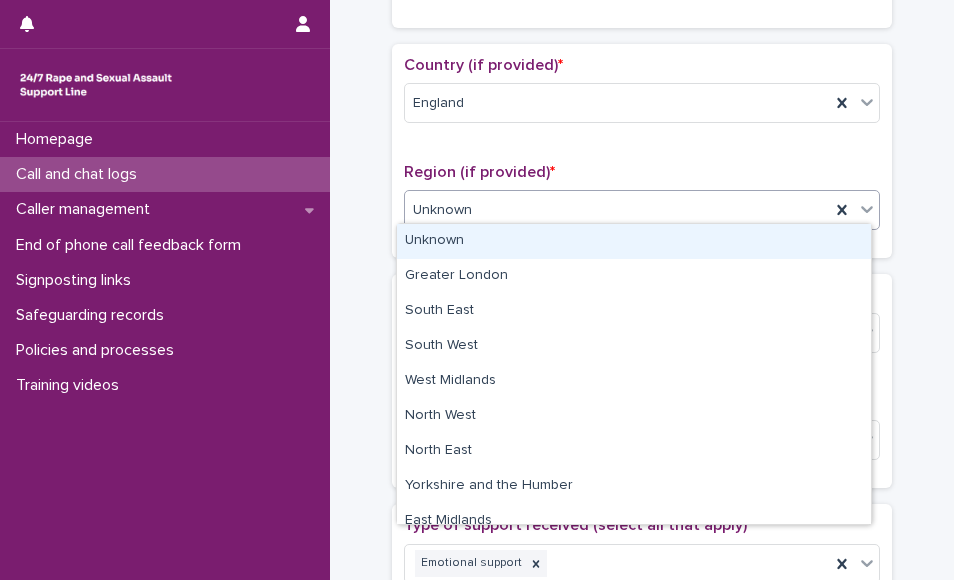 click on "Unknown" at bounding box center [617, 210] 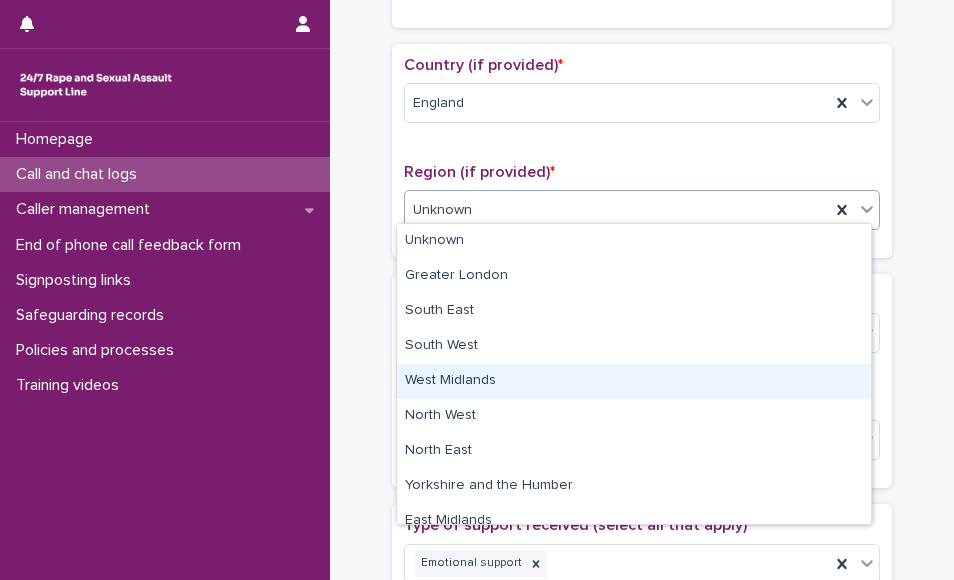 click on "West Midlands" at bounding box center (634, 381) 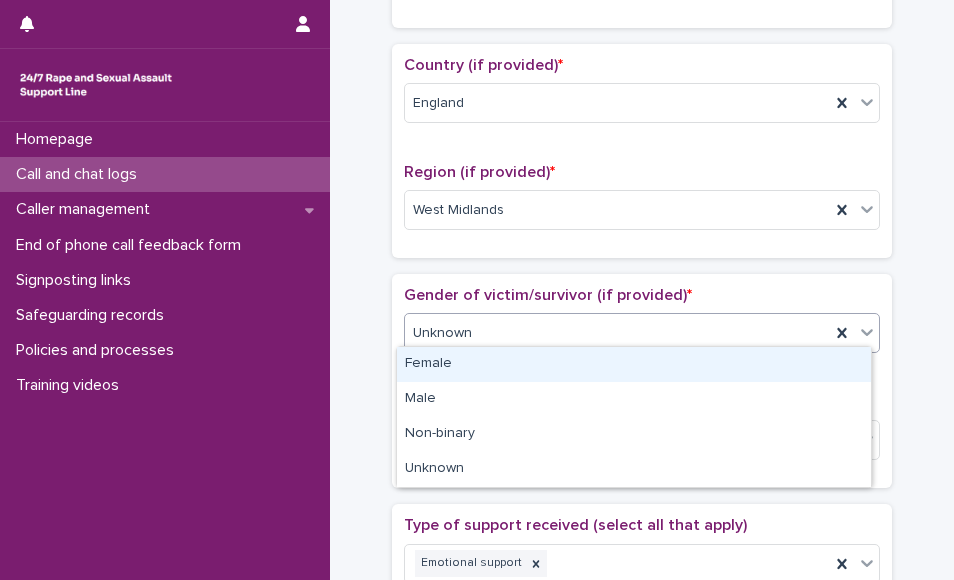 drag, startPoint x: 532, startPoint y: 335, endPoint x: 509, endPoint y: 371, distance: 42.72002 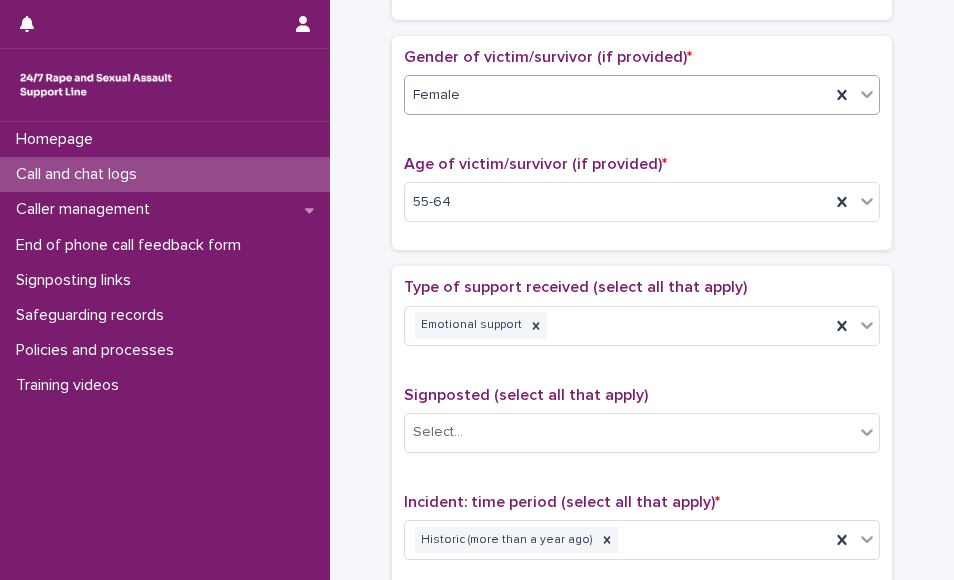 scroll, scrollTop: 918, scrollLeft: 0, axis: vertical 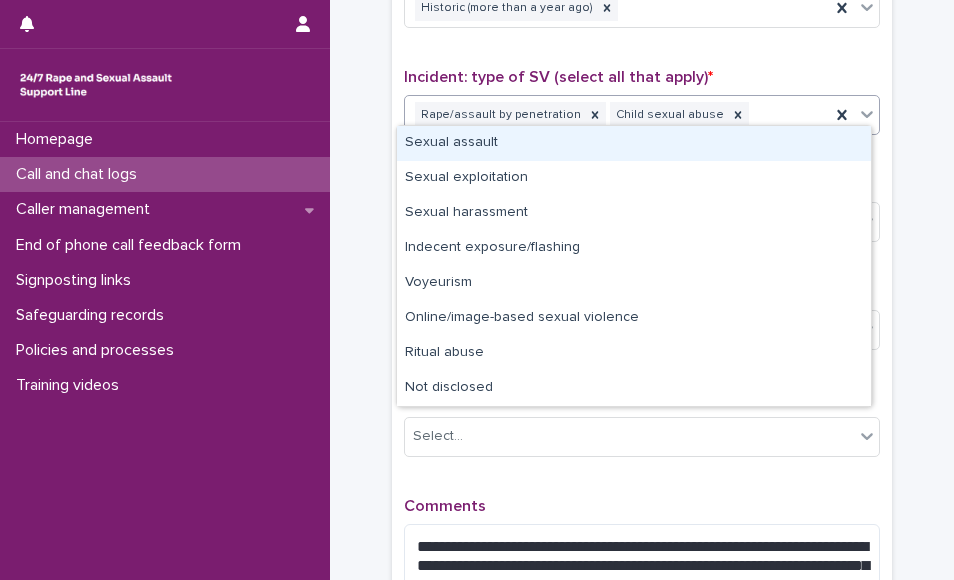 click at bounding box center (867, 114) 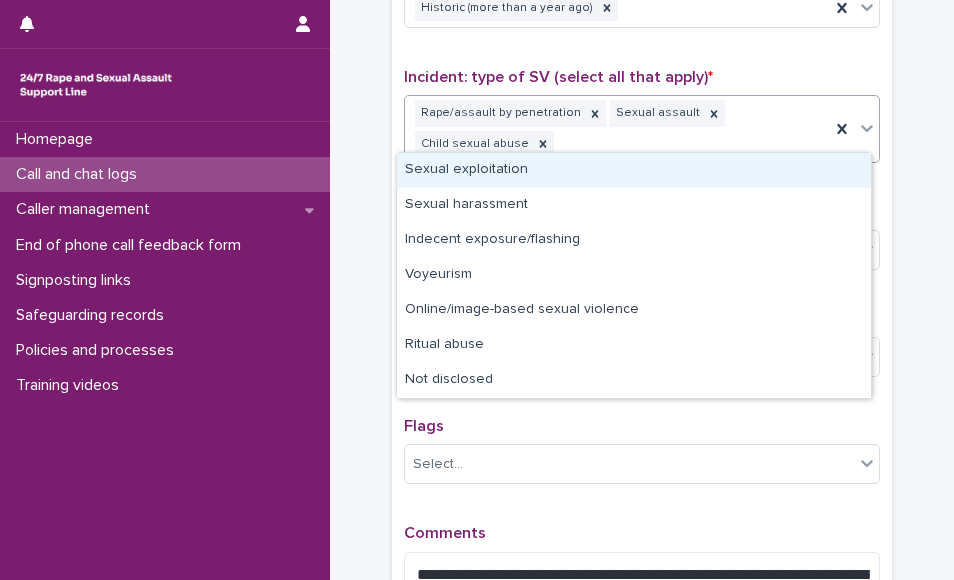 click 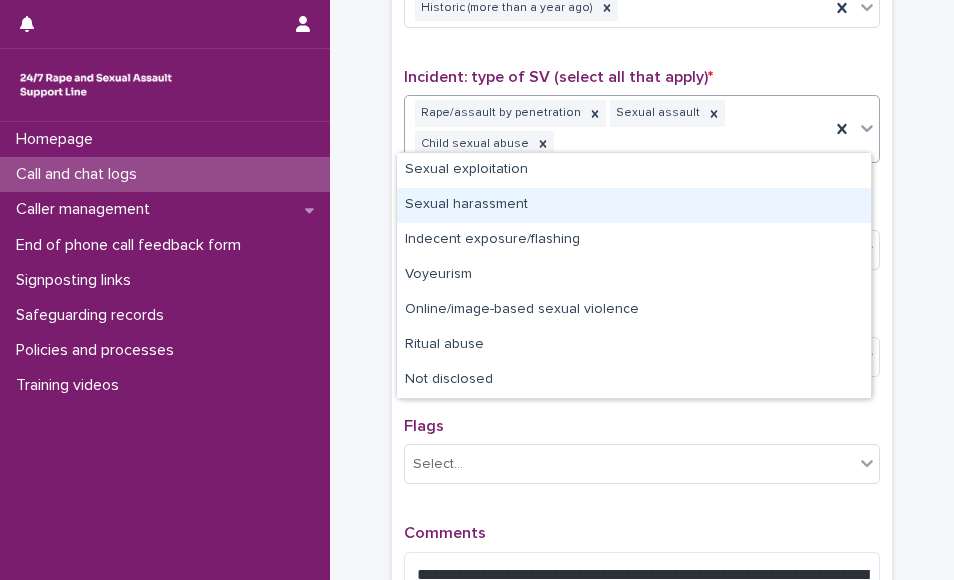 click on "Sexual harassment" at bounding box center [634, 205] 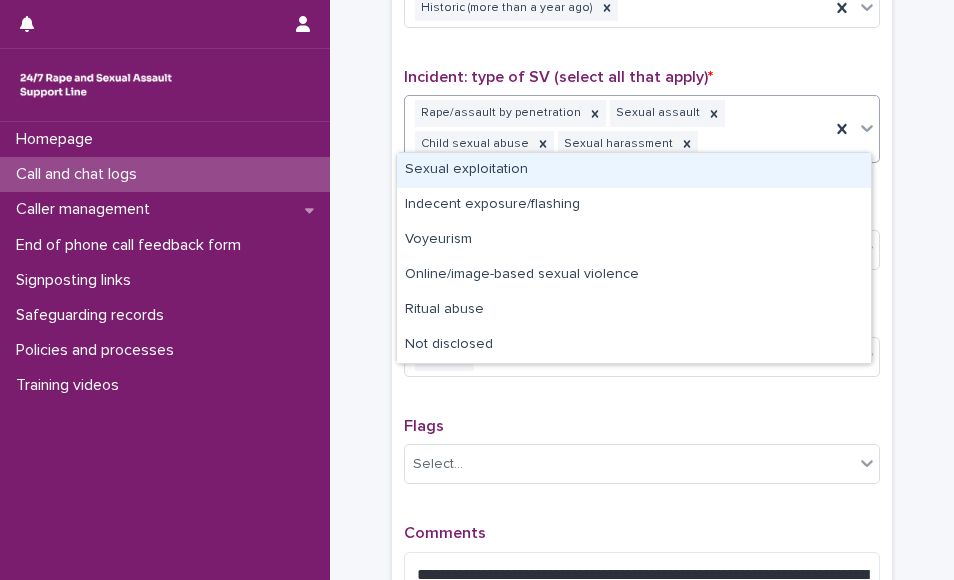 click 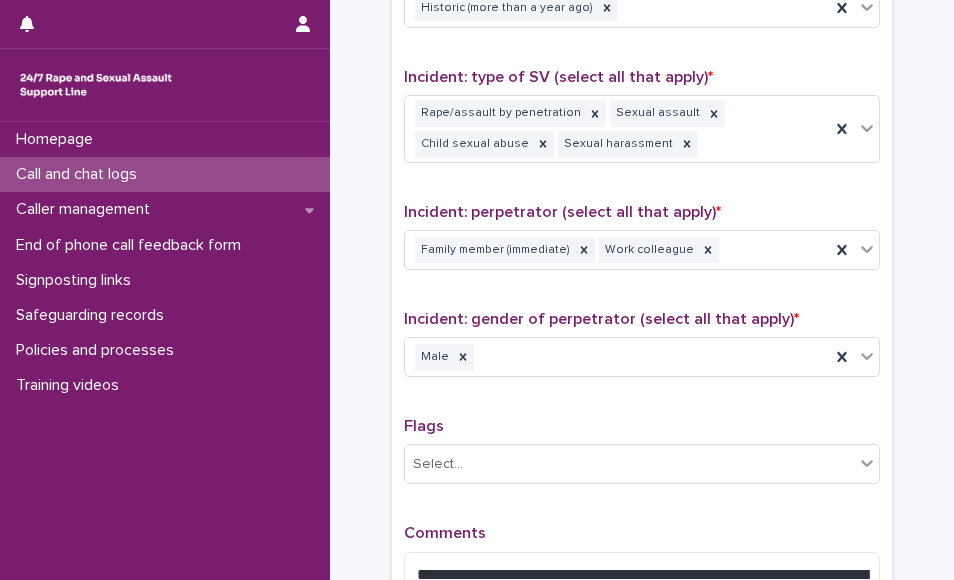 click on "**********" at bounding box center [642, -275] 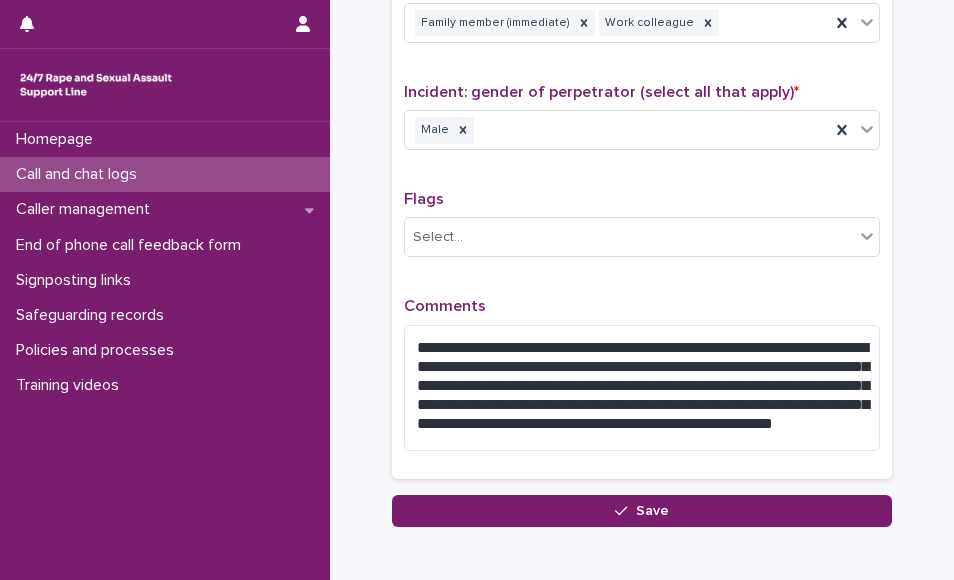 scroll, scrollTop: 1646, scrollLeft: 0, axis: vertical 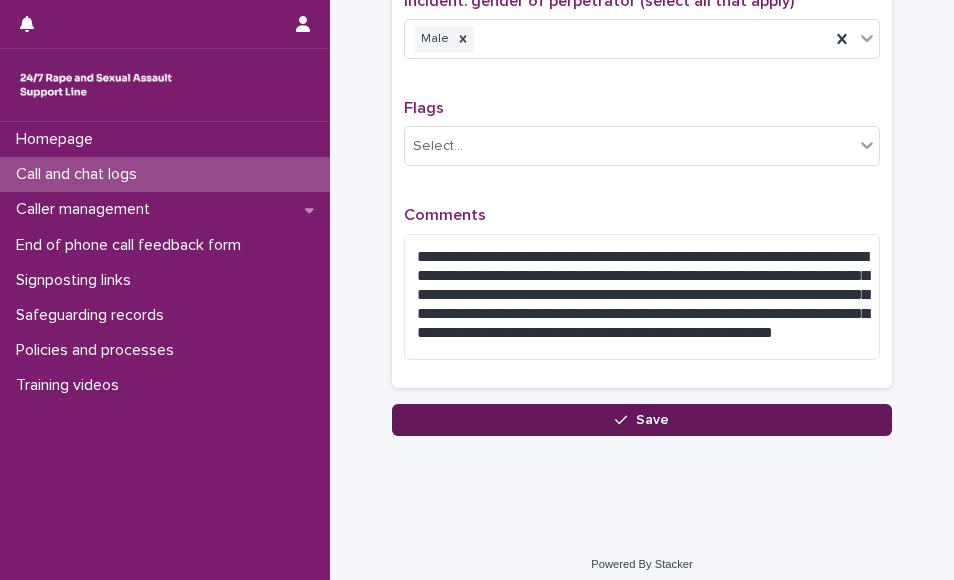 click on "Save" at bounding box center (642, 420) 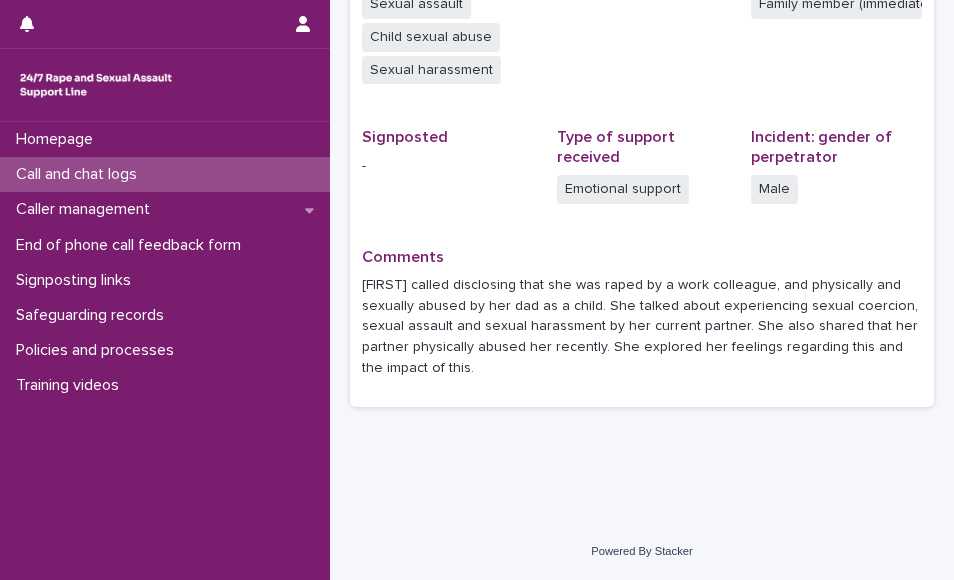scroll, scrollTop: 0, scrollLeft: 0, axis: both 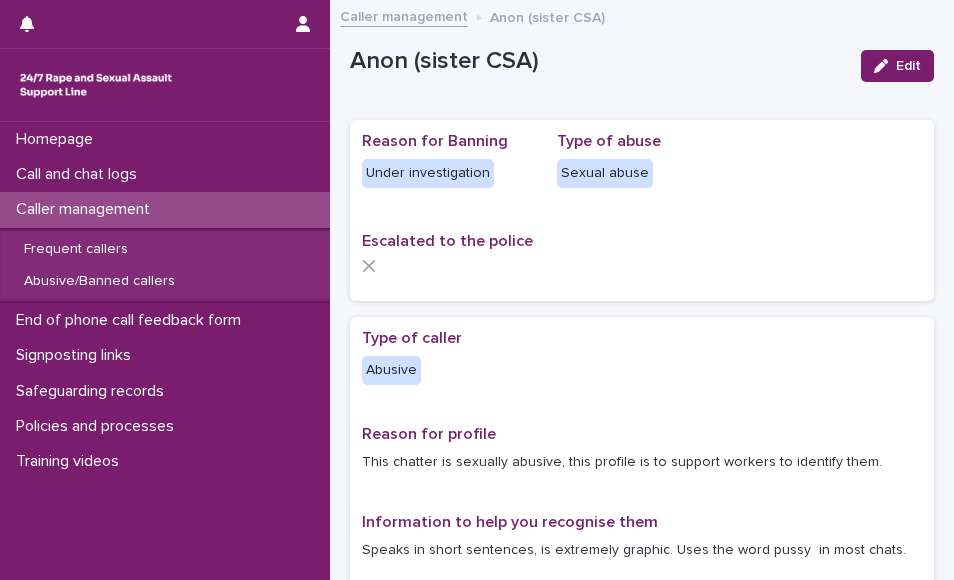click at bounding box center (642, 266) 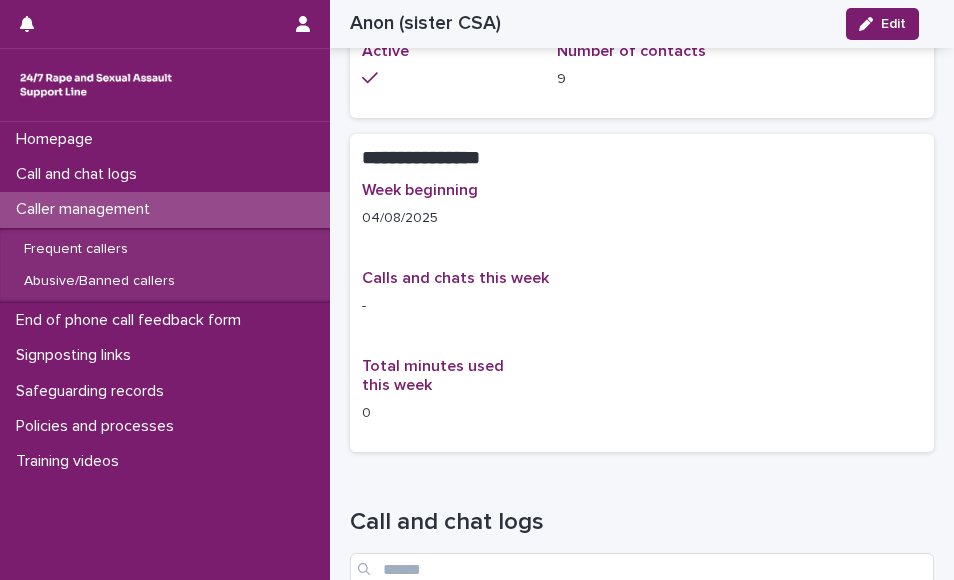 scroll, scrollTop: 1040, scrollLeft: 0, axis: vertical 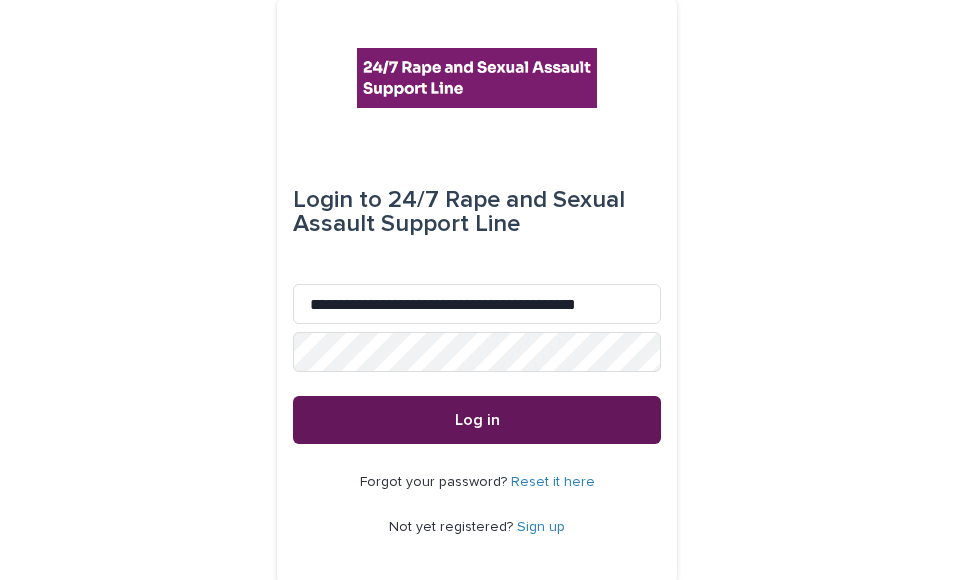 type on "**********" 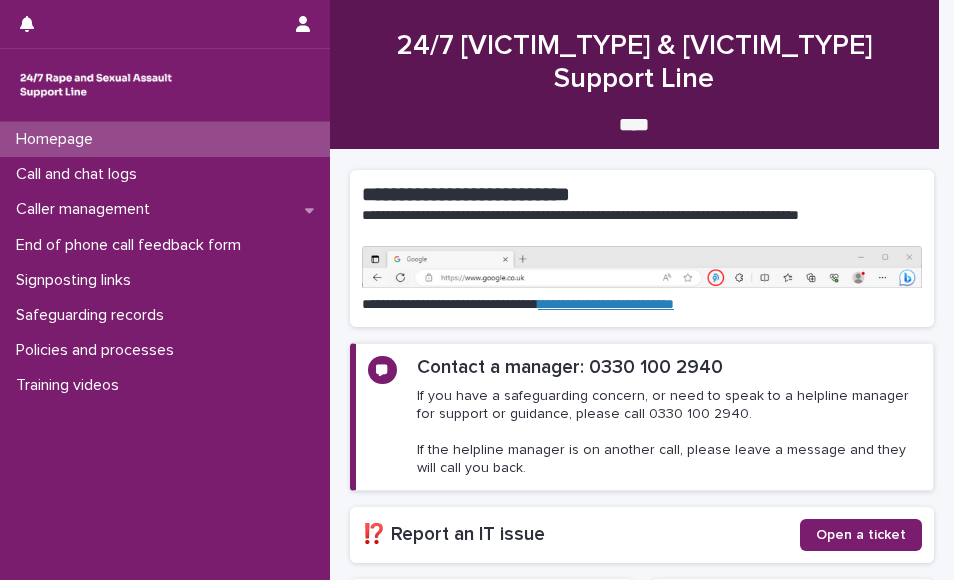 scroll, scrollTop: 0, scrollLeft: 0, axis: both 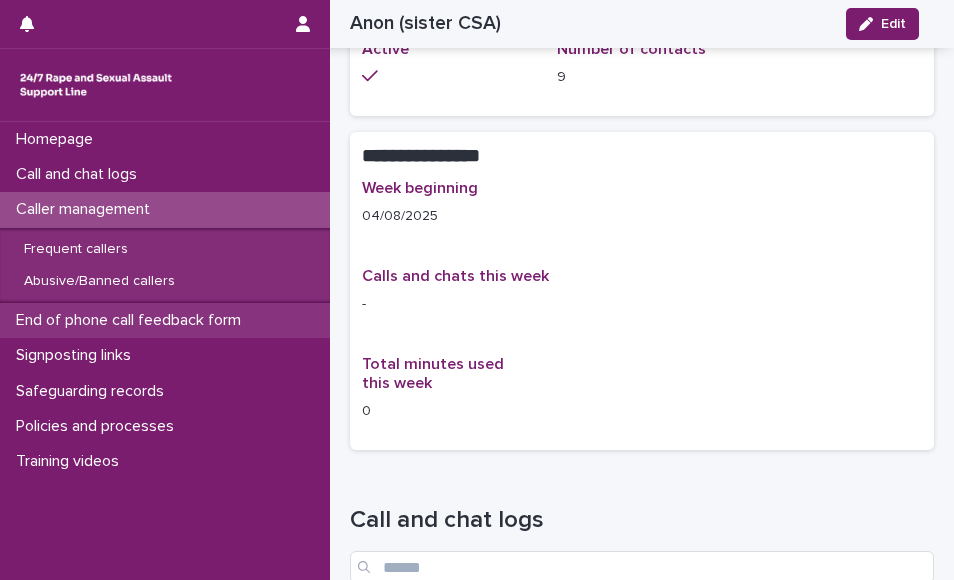 click on "End of phone call feedback form" at bounding box center [165, 320] 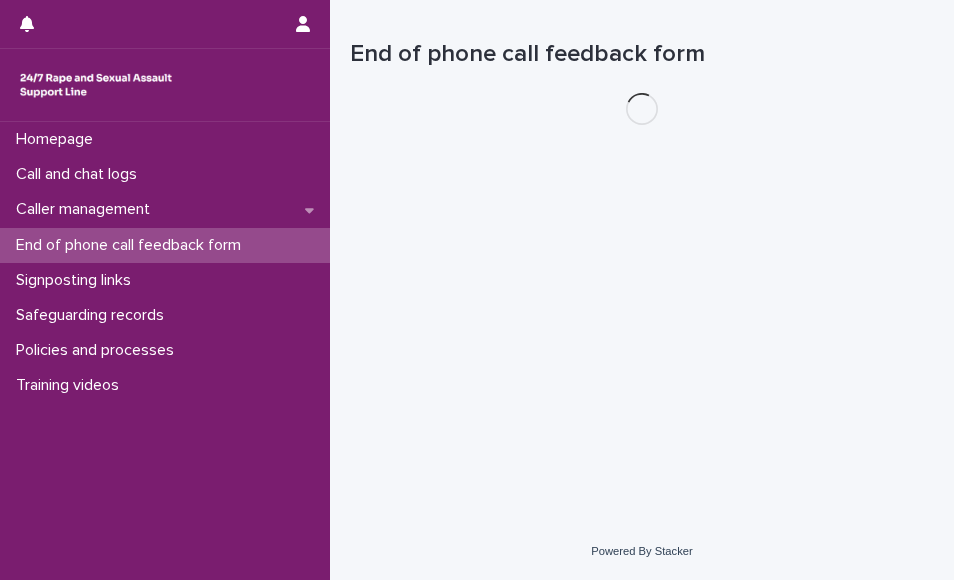 scroll, scrollTop: 0, scrollLeft: 0, axis: both 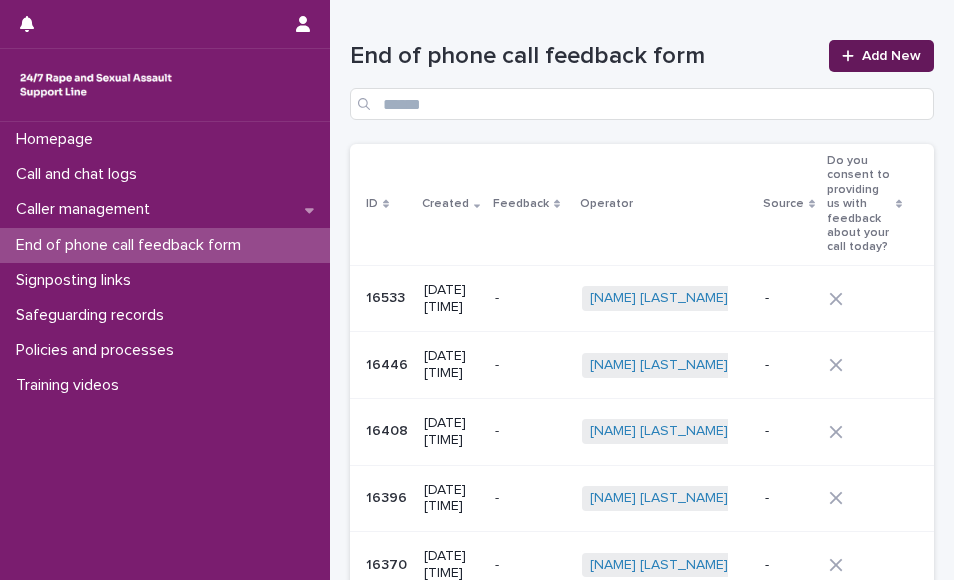 click at bounding box center [852, 56] 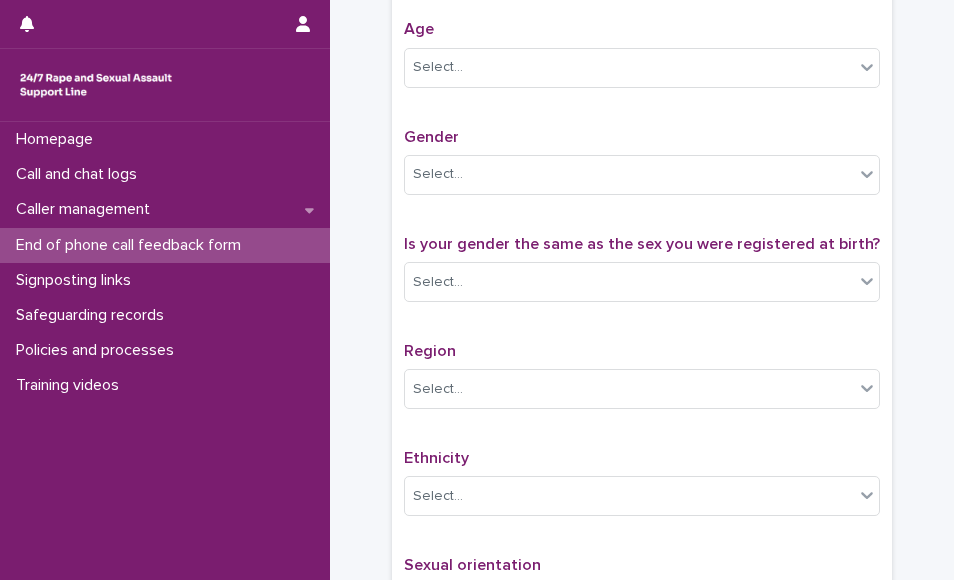 scroll, scrollTop: 840, scrollLeft: 0, axis: vertical 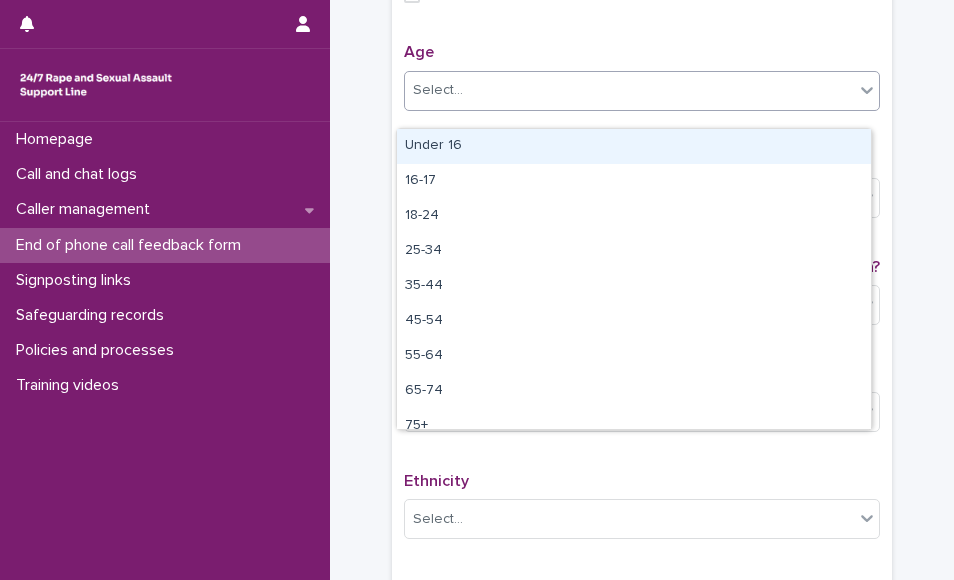click on "Select..." at bounding box center [629, 90] 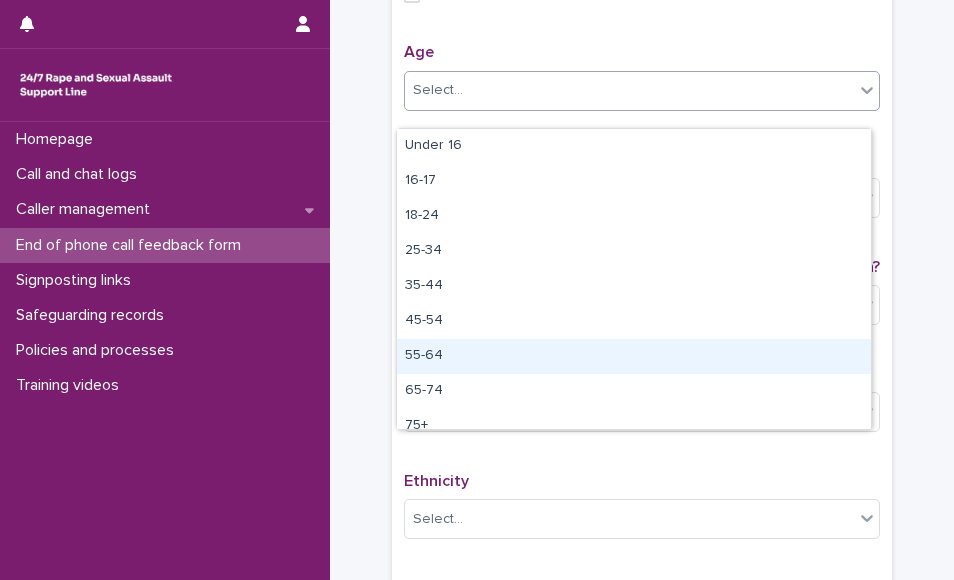 click on "55-64" at bounding box center (634, 356) 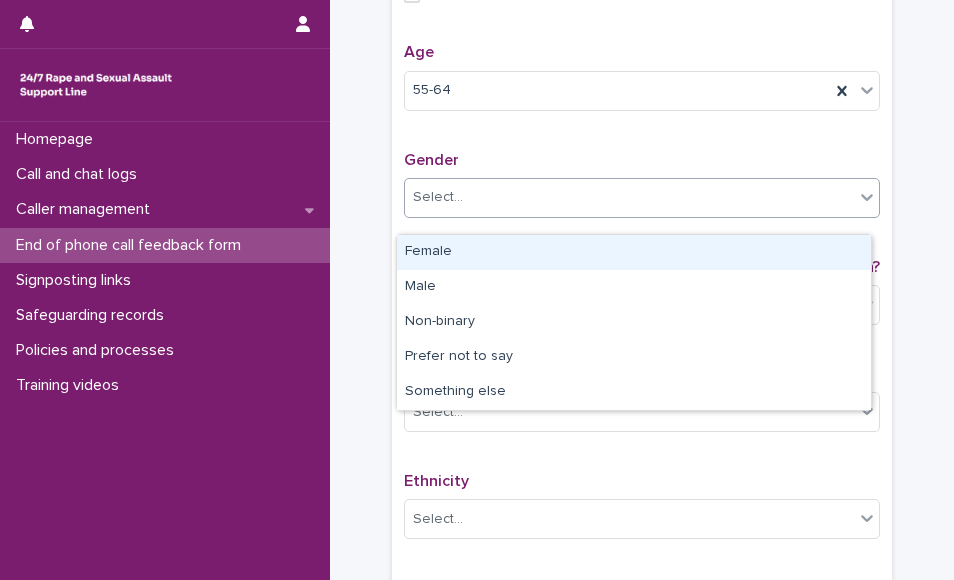 click on "Select..." at bounding box center [629, 197] 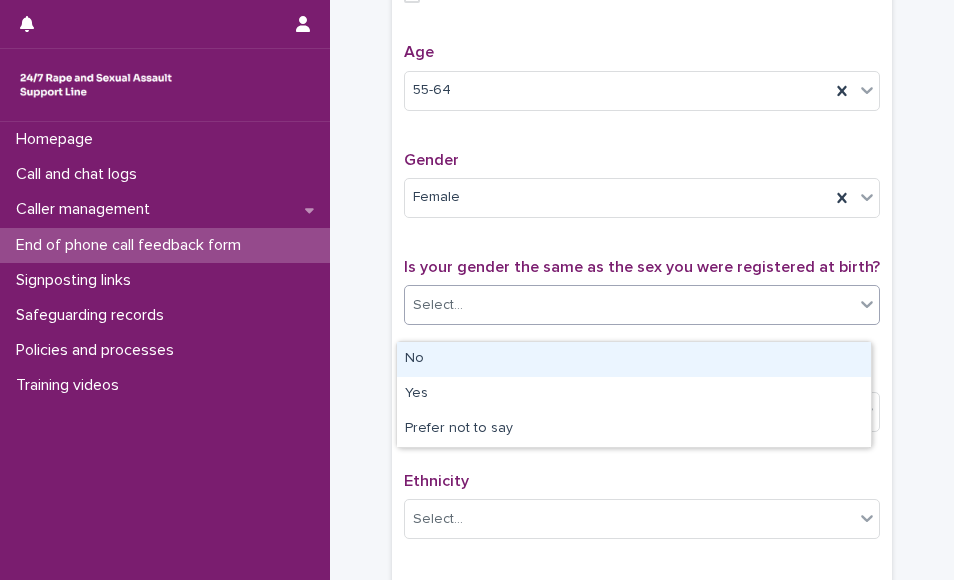 click on "Select..." at bounding box center (629, 305) 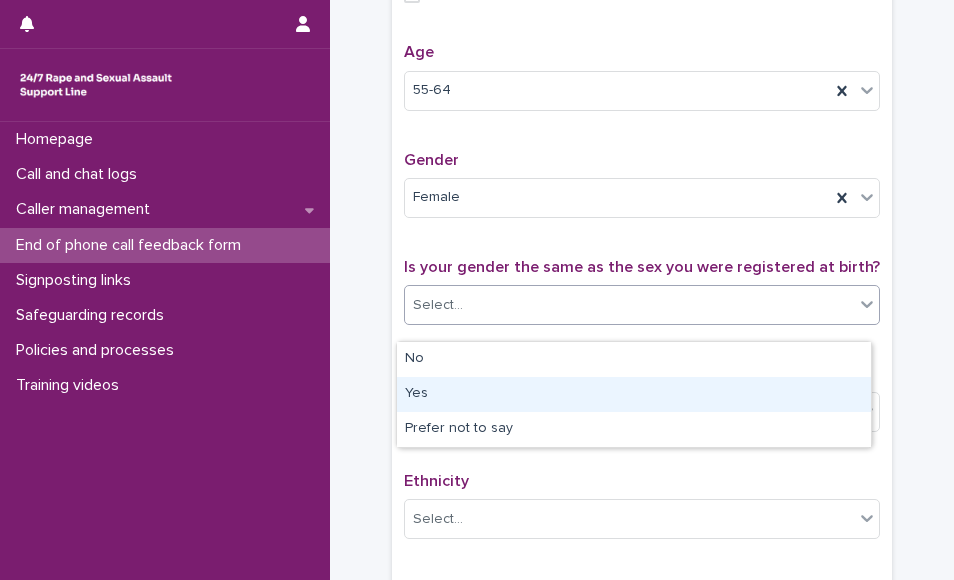 click on "Yes" at bounding box center (634, 394) 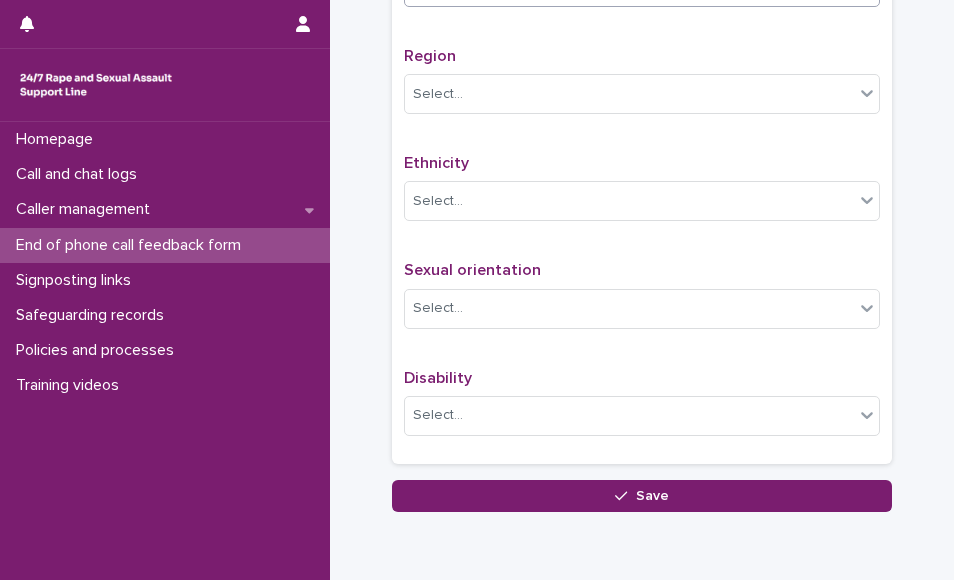 scroll, scrollTop: 1170, scrollLeft: 0, axis: vertical 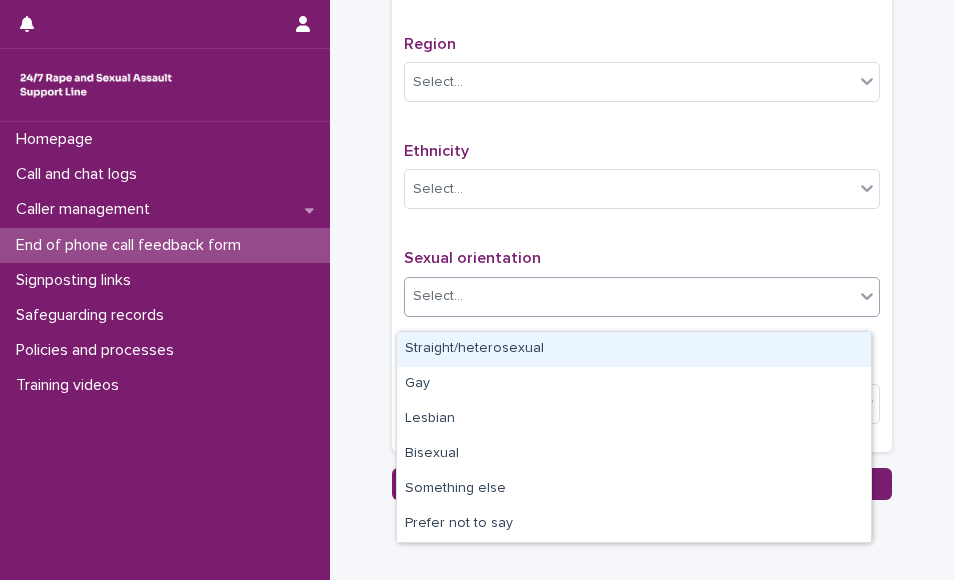 click on "Select..." at bounding box center [629, 296] 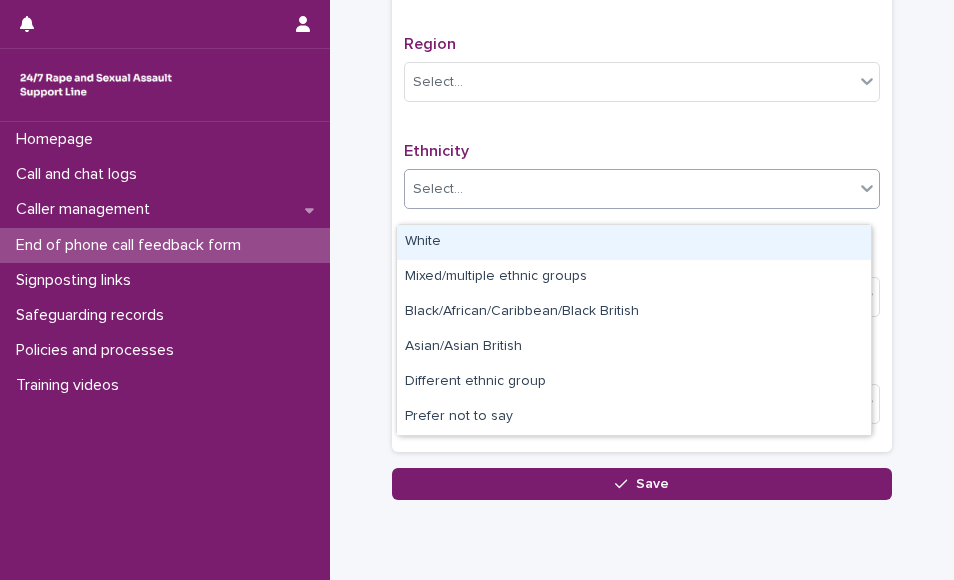 click on "Select..." at bounding box center (629, 189) 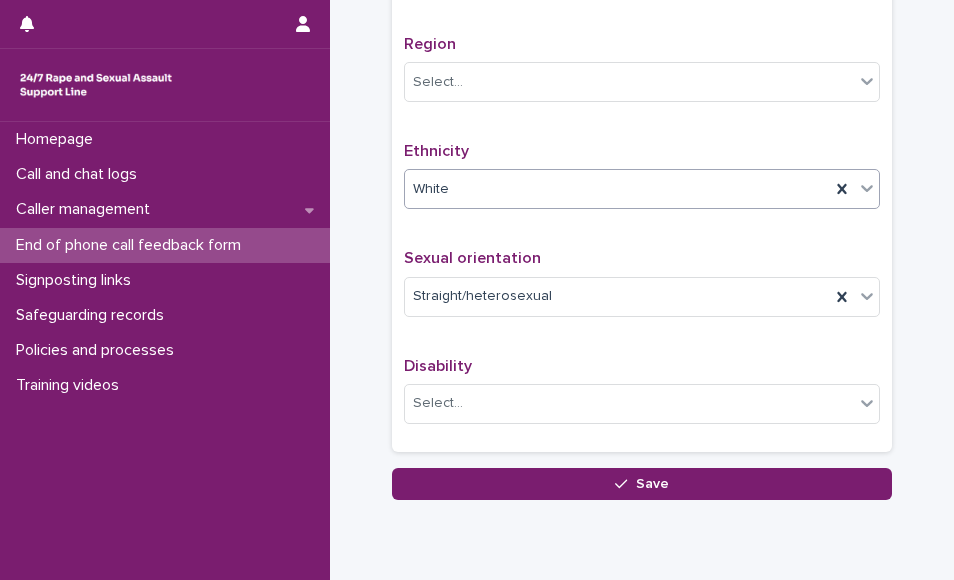 click on "Region Select..." at bounding box center (642, 76) 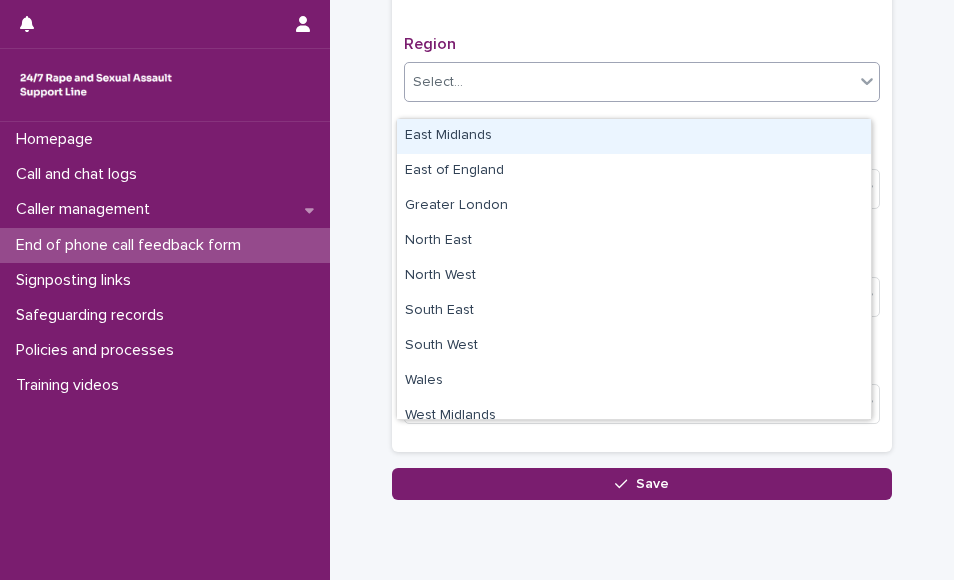 click on "Select..." at bounding box center [629, 82] 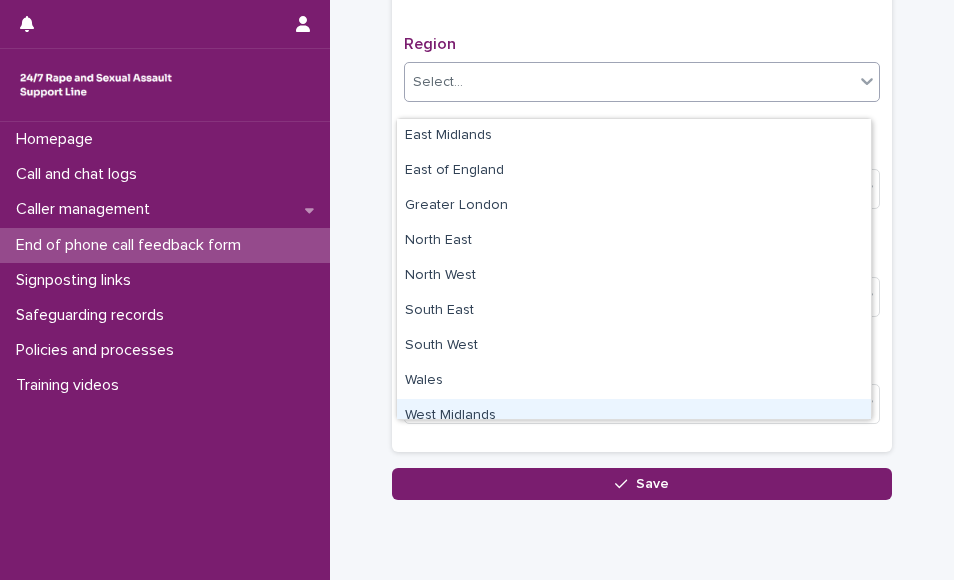 click on "West Midlands" at bounding box center (634, 416) 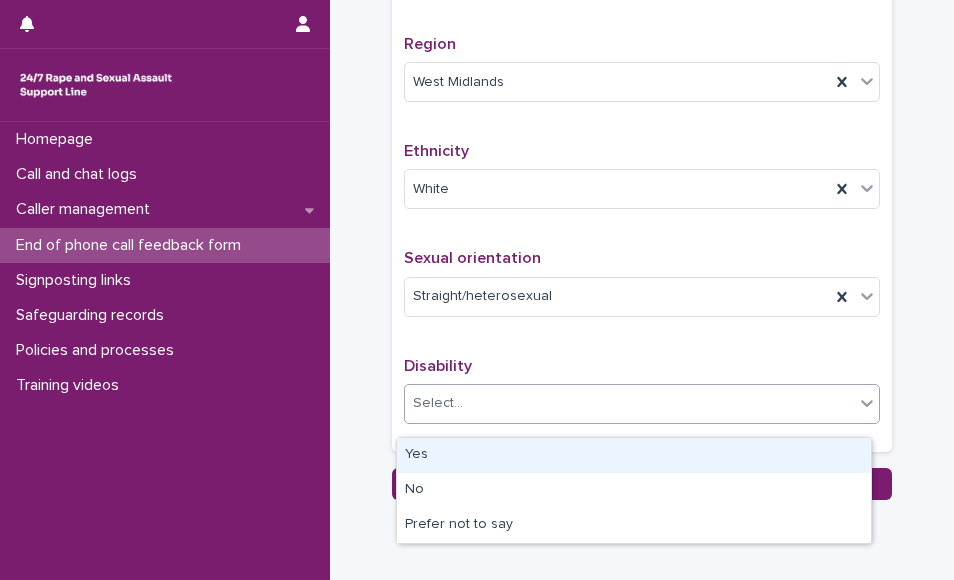 click on "Select..." at bounding box center (629, 403) 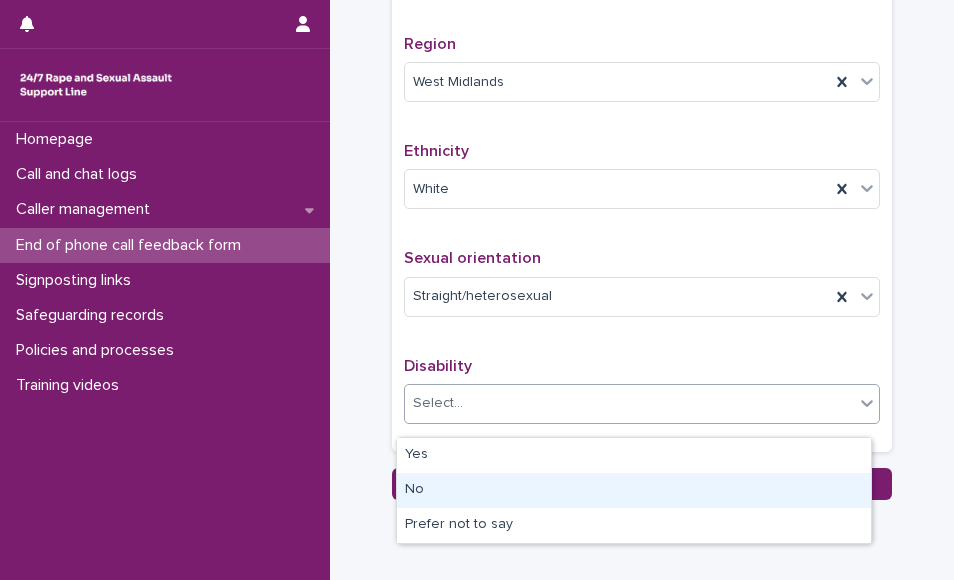 drag, startPoint x: 532, startPoint y: 467, endPoint x: 519, endPoint y: 493, distance: 29.068884 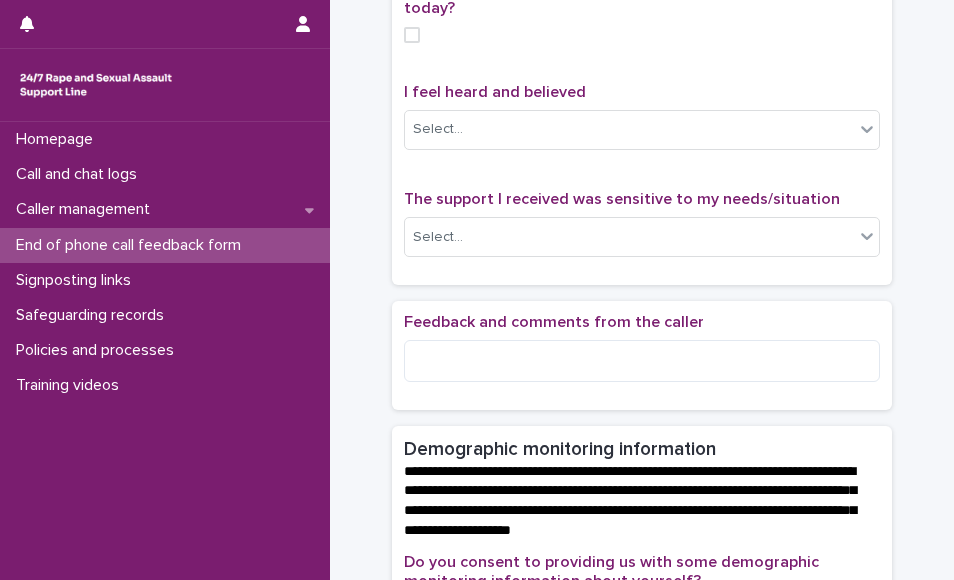 scroll, scrollTop: 219, scrollLeft: 0, axis: vertical 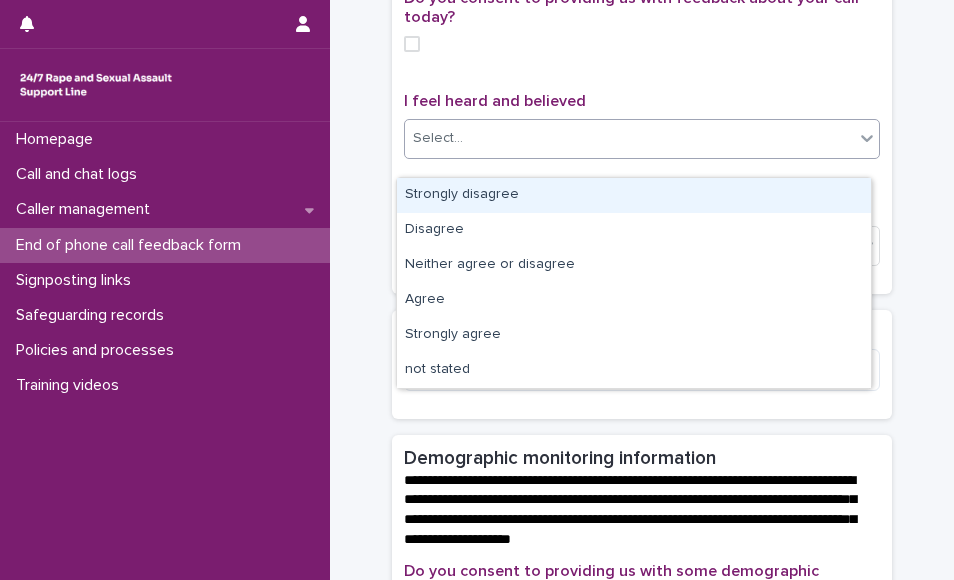 click on "Select..." at bounding box center (629, 138) 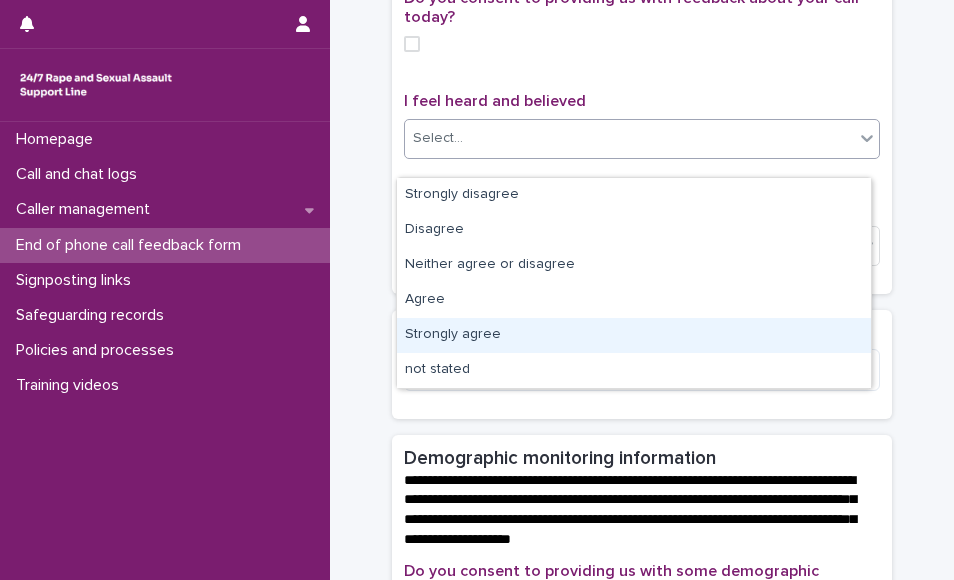 click on "Strongly agree" at bounding box center [634, 335] 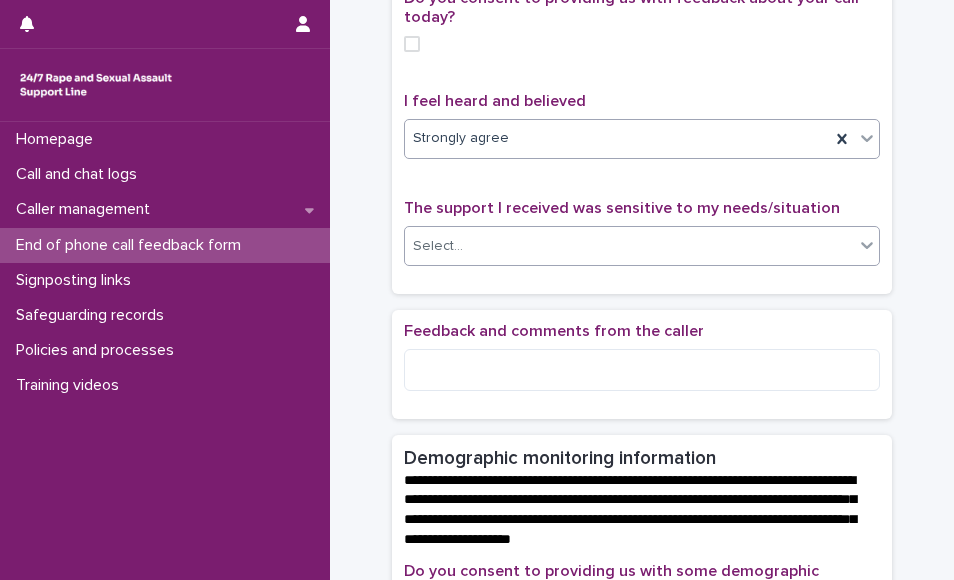 click on "Select..." at bounding box center (629, 246) 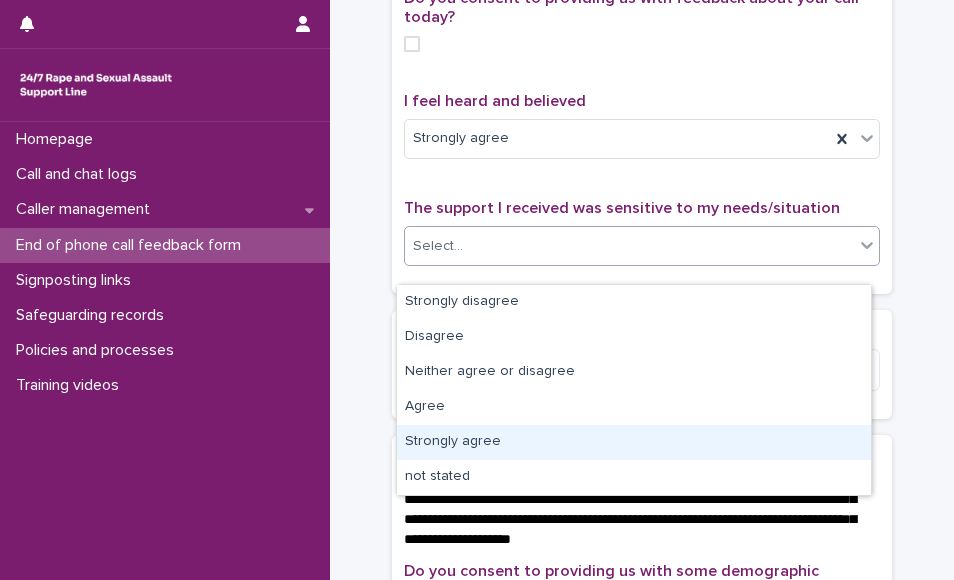 click on "Strongly agree" at bounding box center (634, 442) 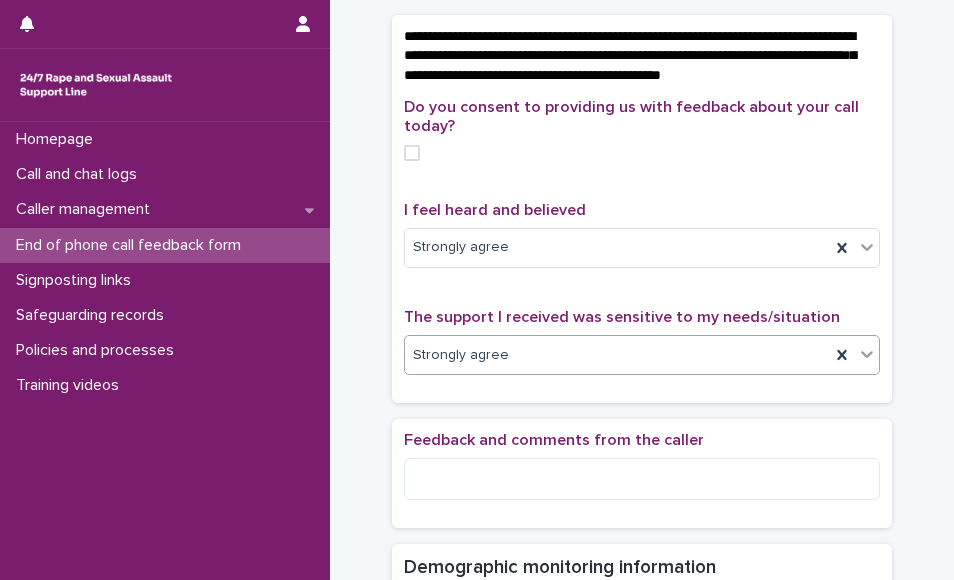 scroll, scrollTop: 96, scrollLeft: 0, axis: vertical 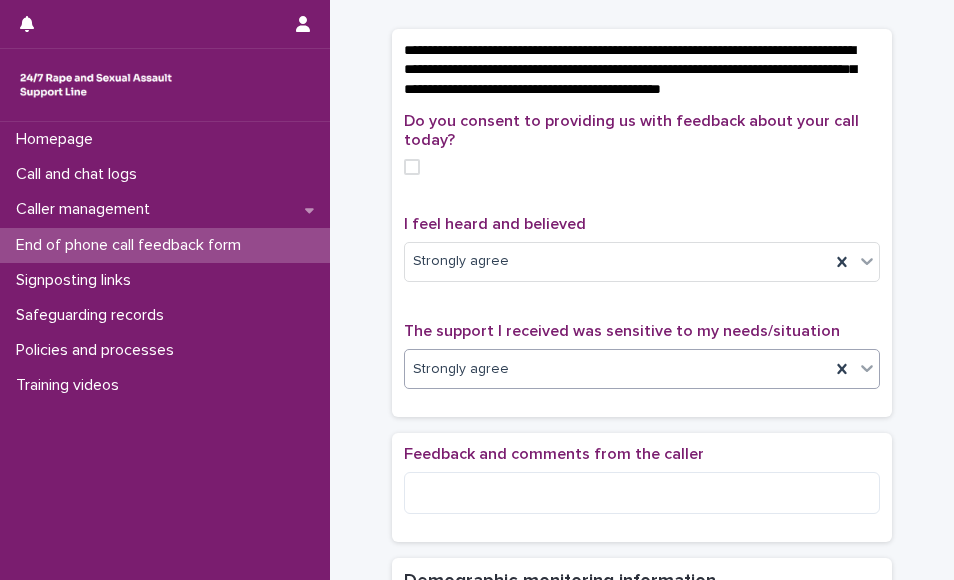 click at bounding box center (412, 167) 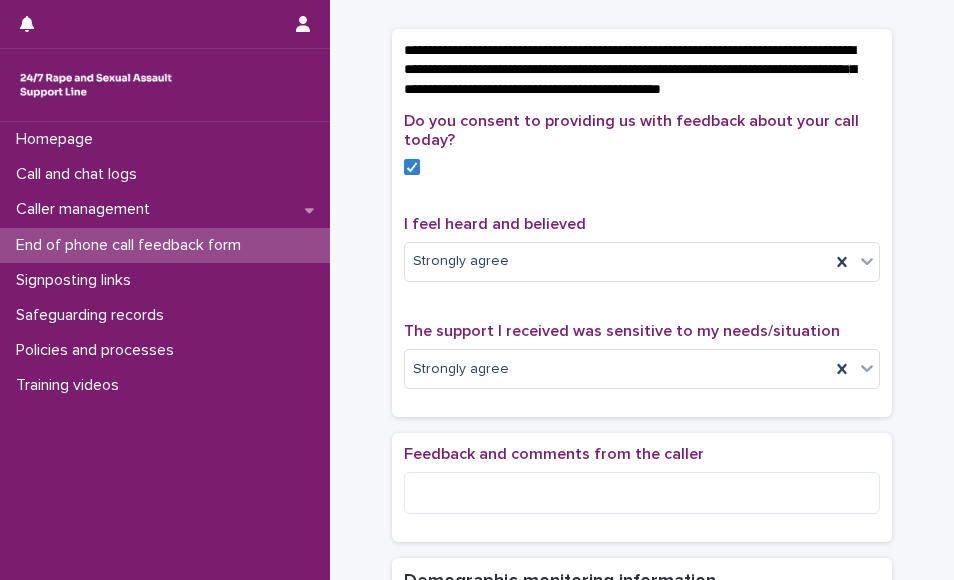 click at bounding box center (642, 167) 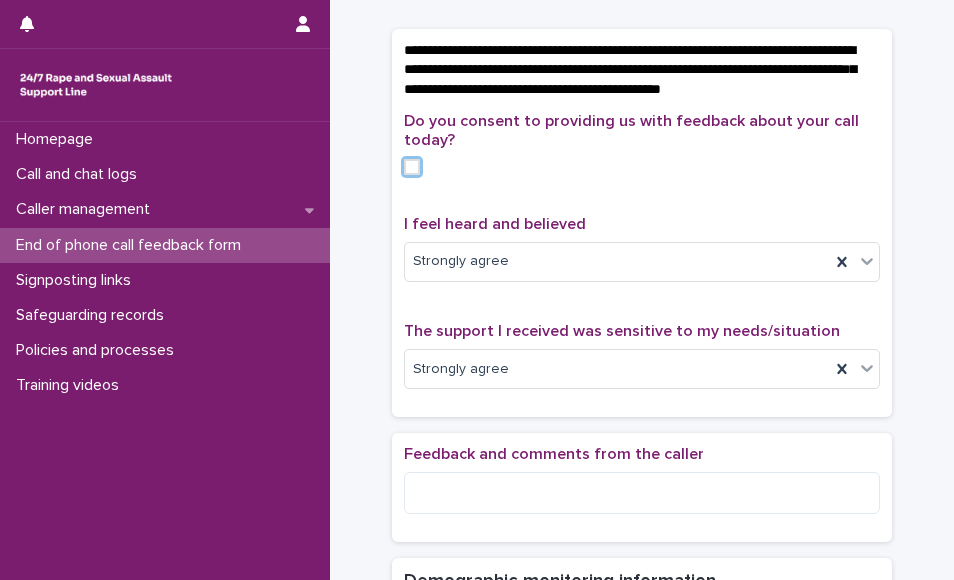 click at bounding box center [412, 167] 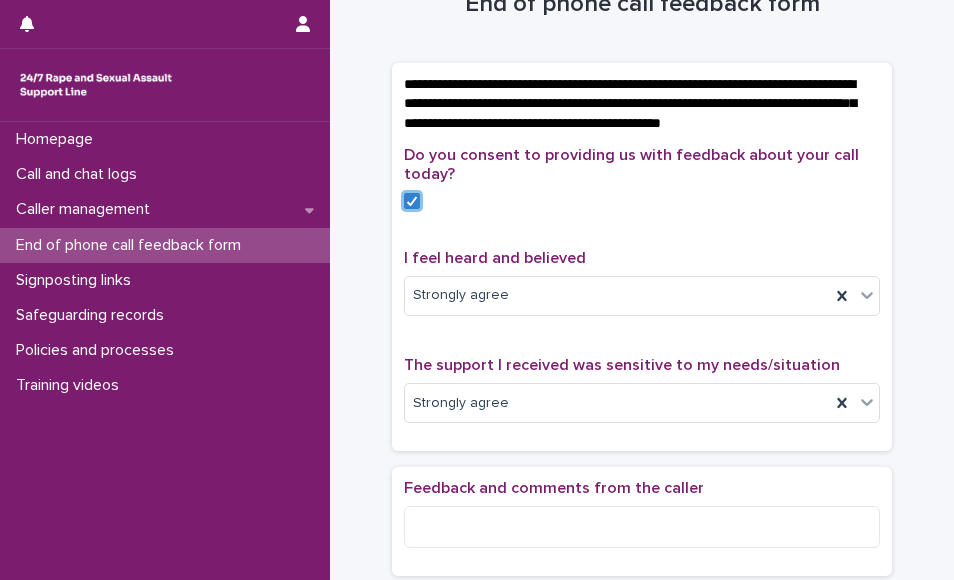 scroll, scrollTop: 50, scrollLeft: 0, axis: vertical 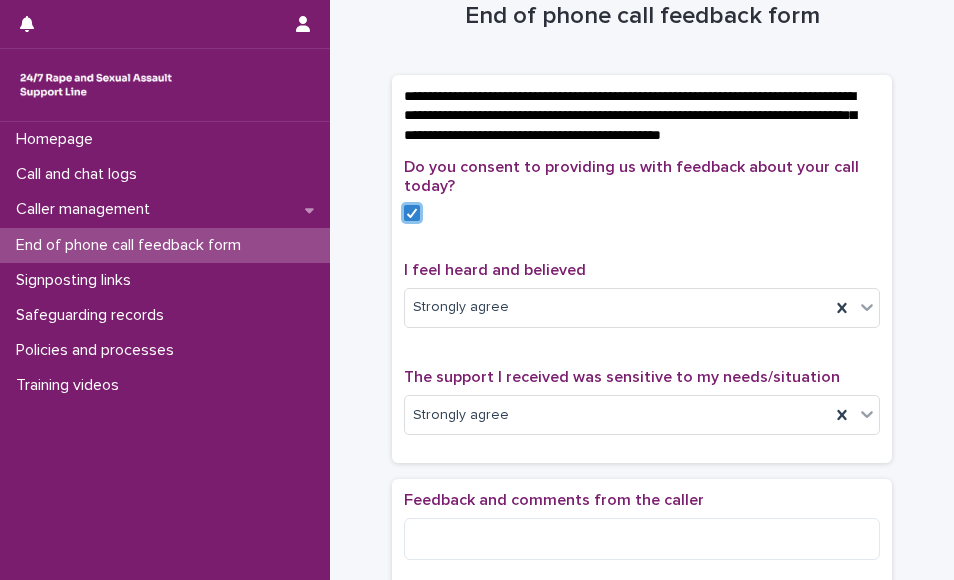 click on "Do you consent to providing us with feedback about your call today?" at bounding box center (642, 177) 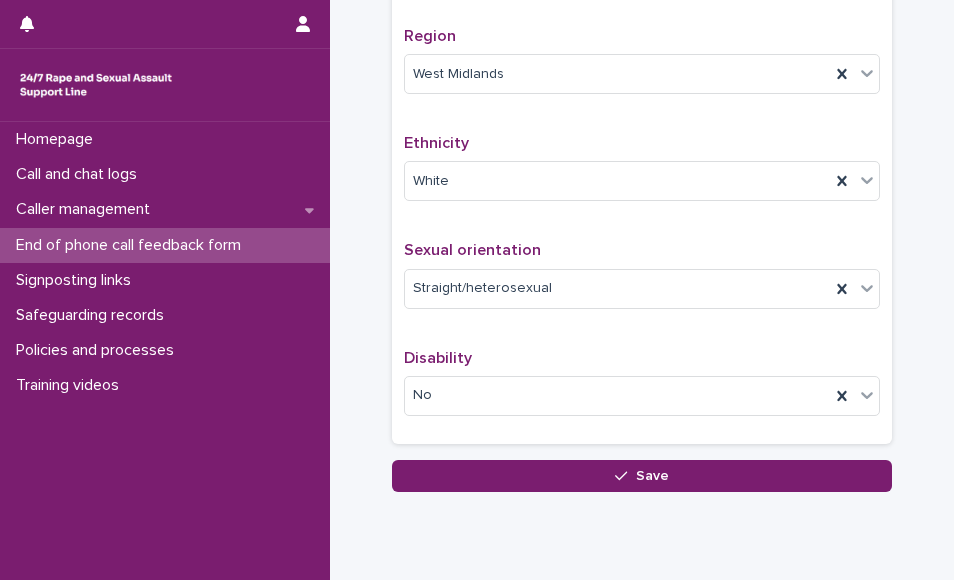 scroll, scrollTop: 1174, scrollLeft: 0, axis: vertical 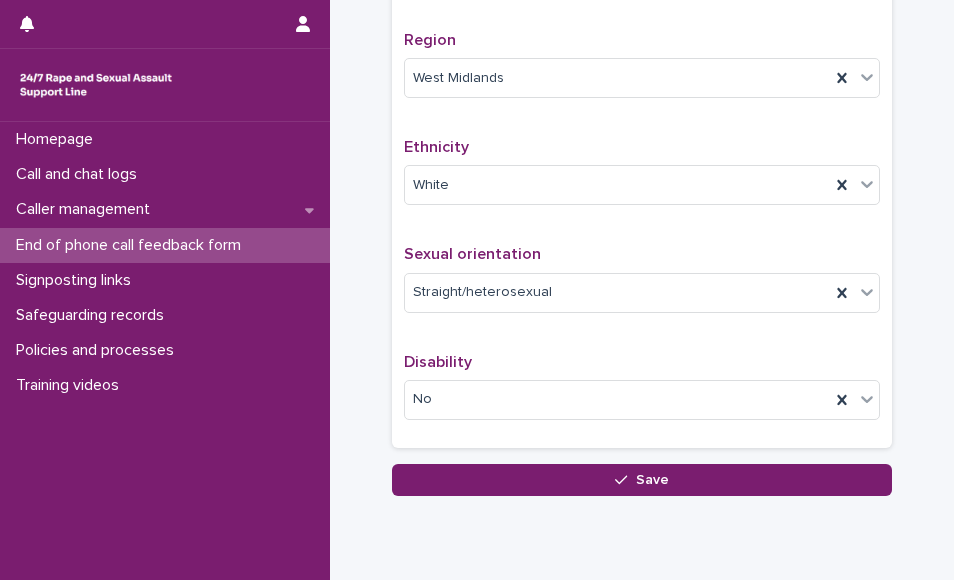 click on "**********" at bounding box center [642, -333] 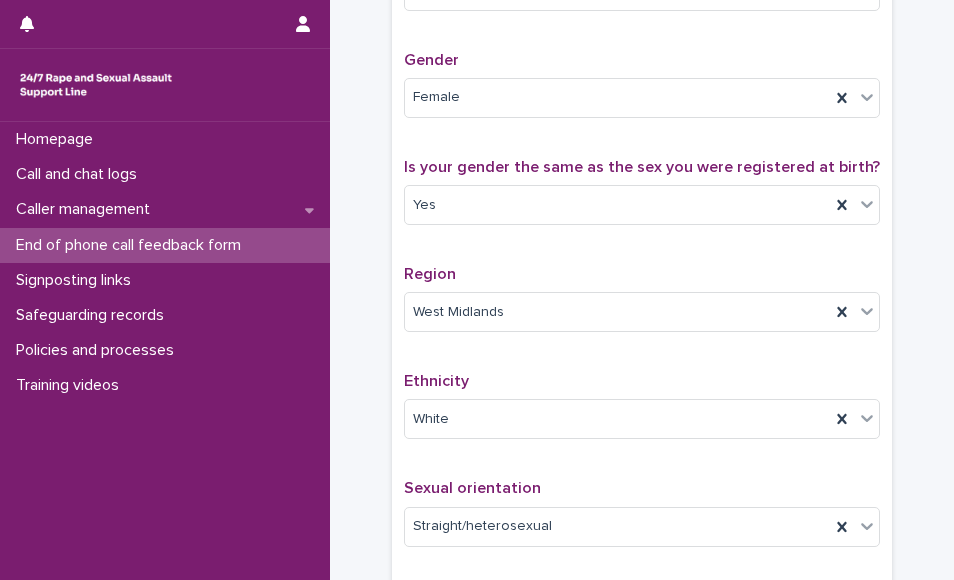 scroll, scrollTop: 970, scrollLeft: 0, axis: vertical 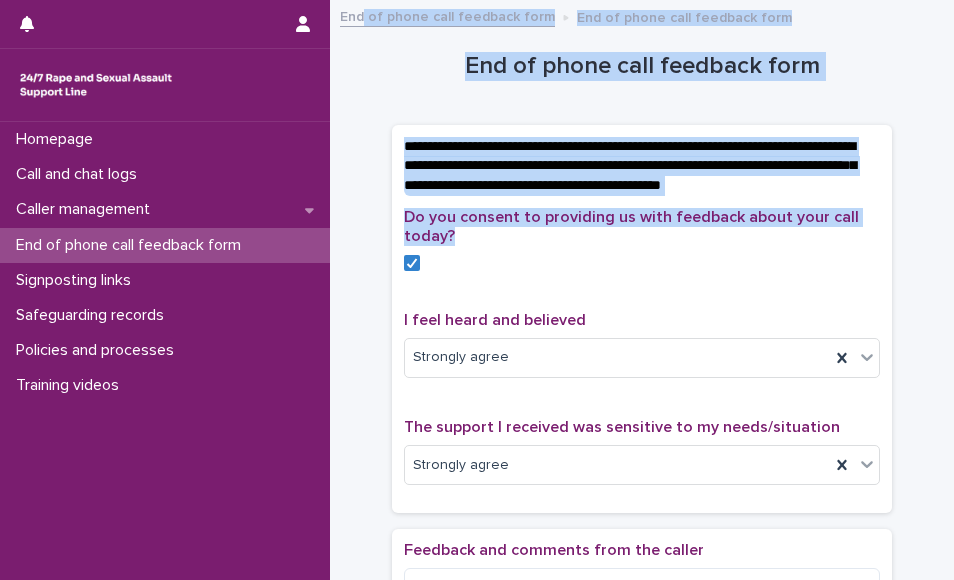 drag, startPoint x: 628, startPoint y: 264, endPoint x: 360, endPoint y: -81, distance: 436.86267 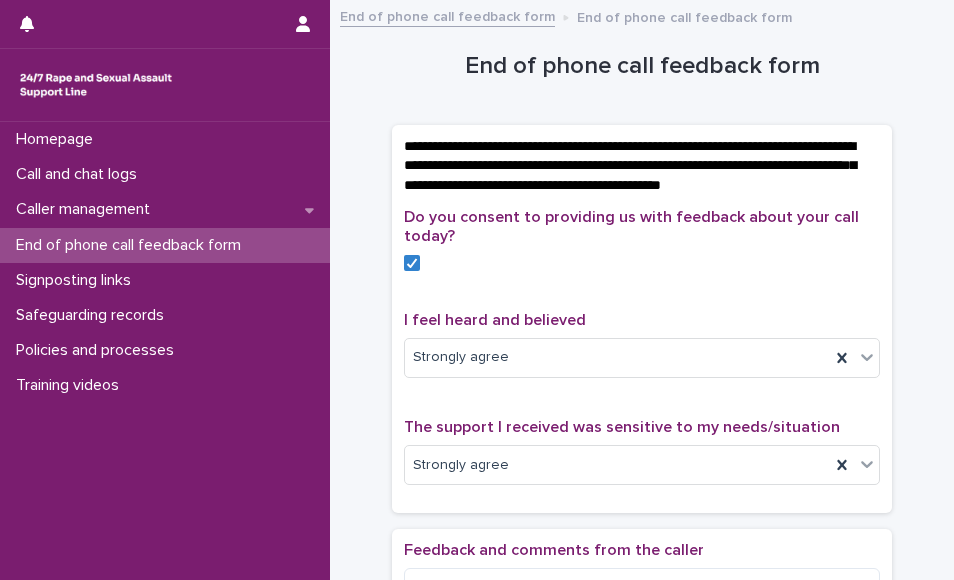 click on "Do you consent to providing us with feedback about your call today?" at bounding box center [642, 247] 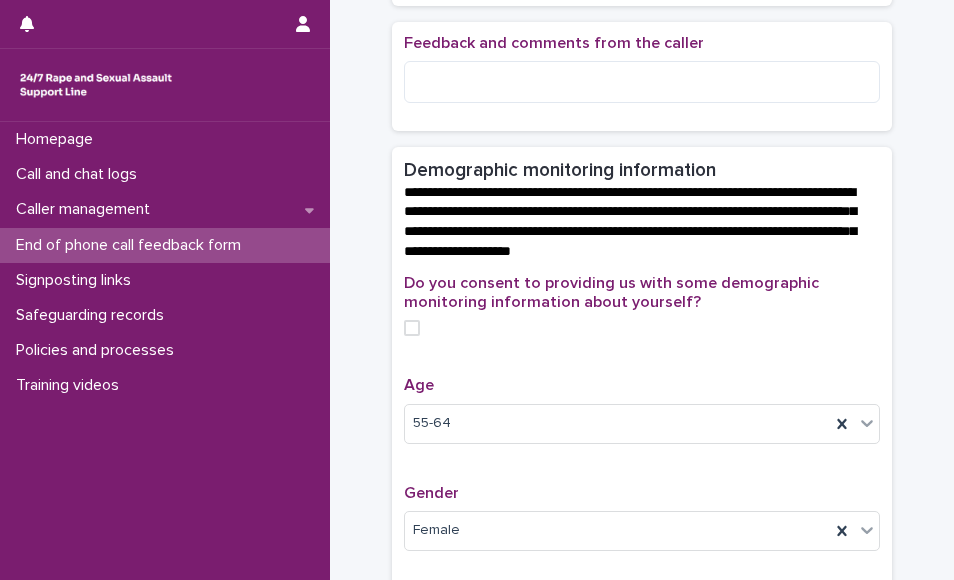scroll, scrollTop: 1014, scrollLeft: 0, axis: vertical 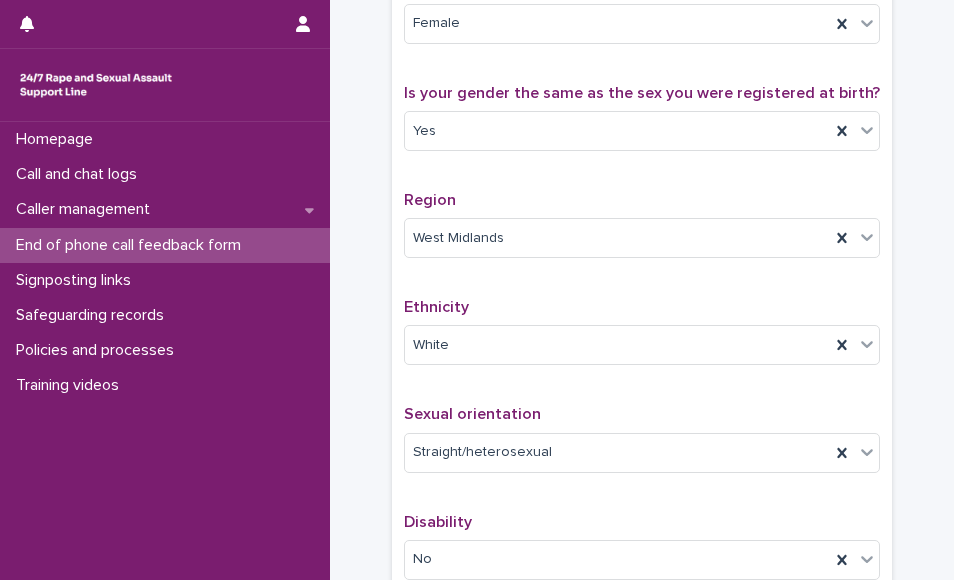 click on "**********" at bounding box center [642, -123] 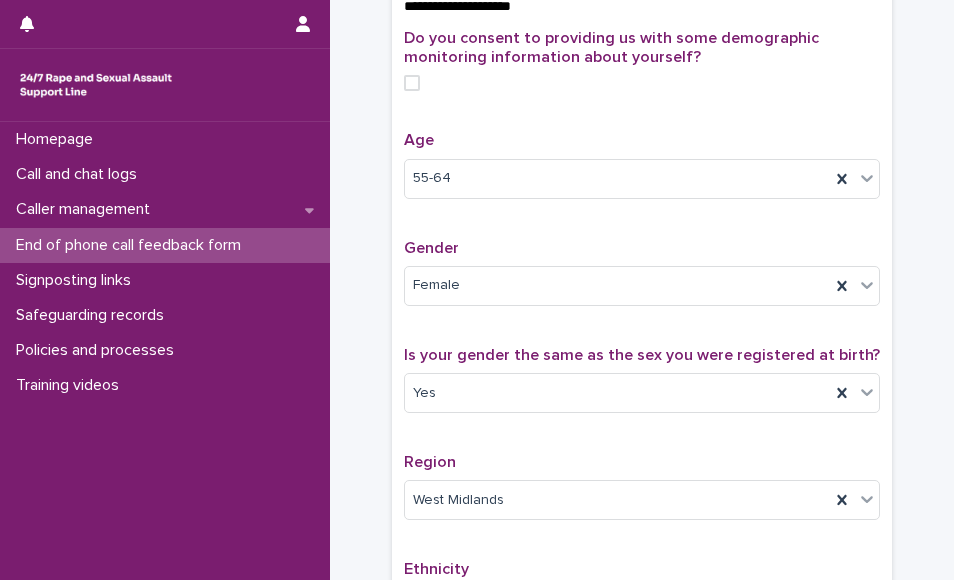 scroll, scrollTop: 245, scrollLeft: 0, axis: vertical 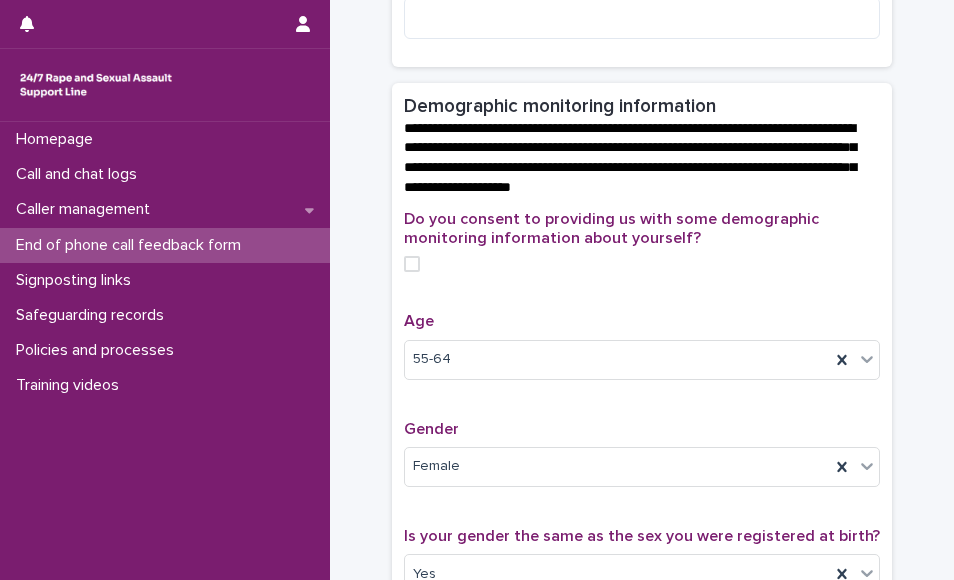 click at bounding box center [412, 264] 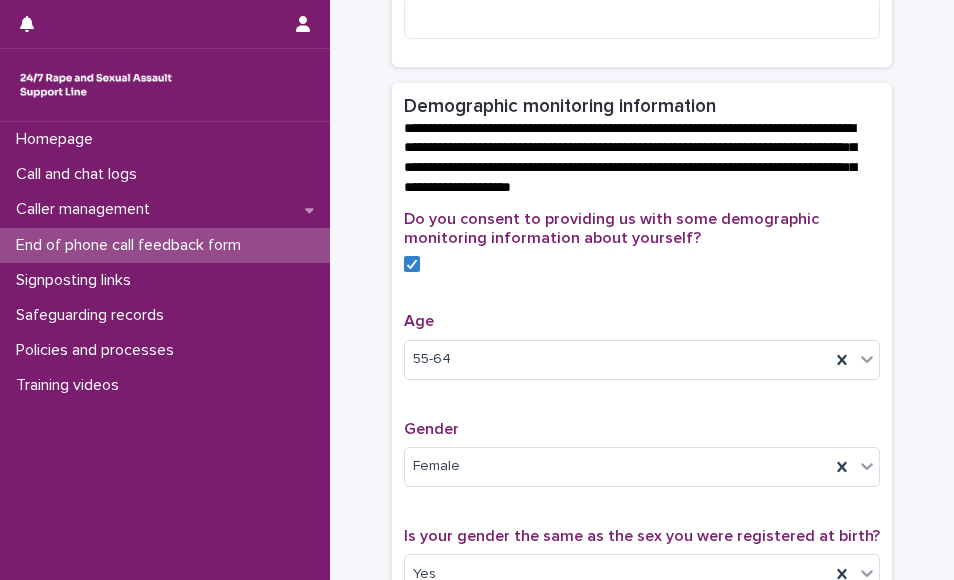 click on "**********" at bounding box center [642, 270] 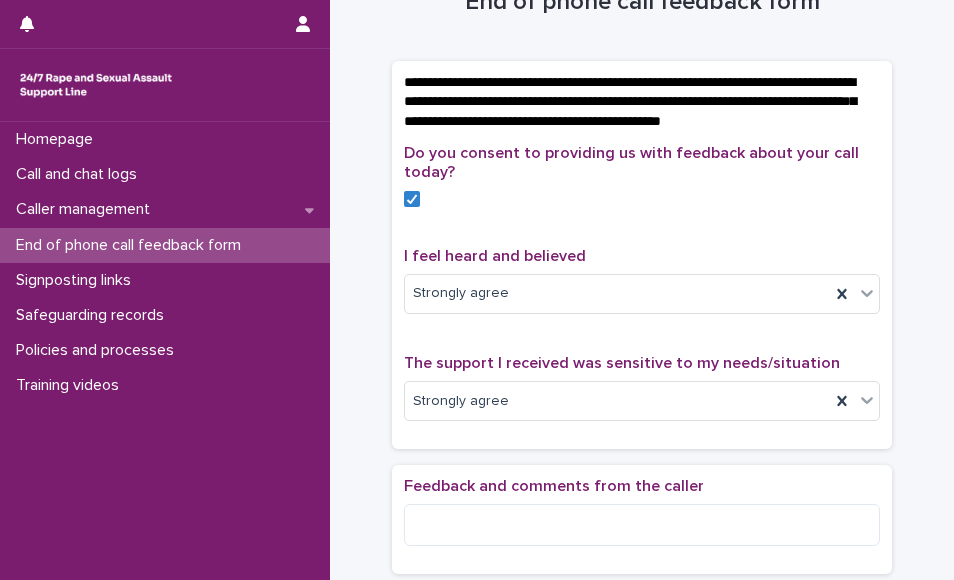 click on "**********" at bounding box center (642, 827) 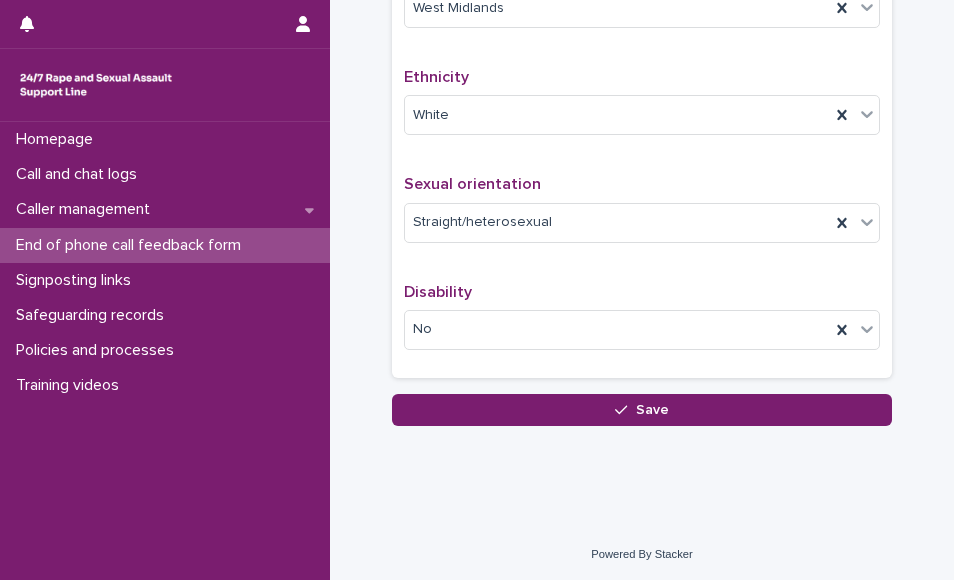scroll, scrollTop: 1260, scrollLeft: 0, axis: vertical 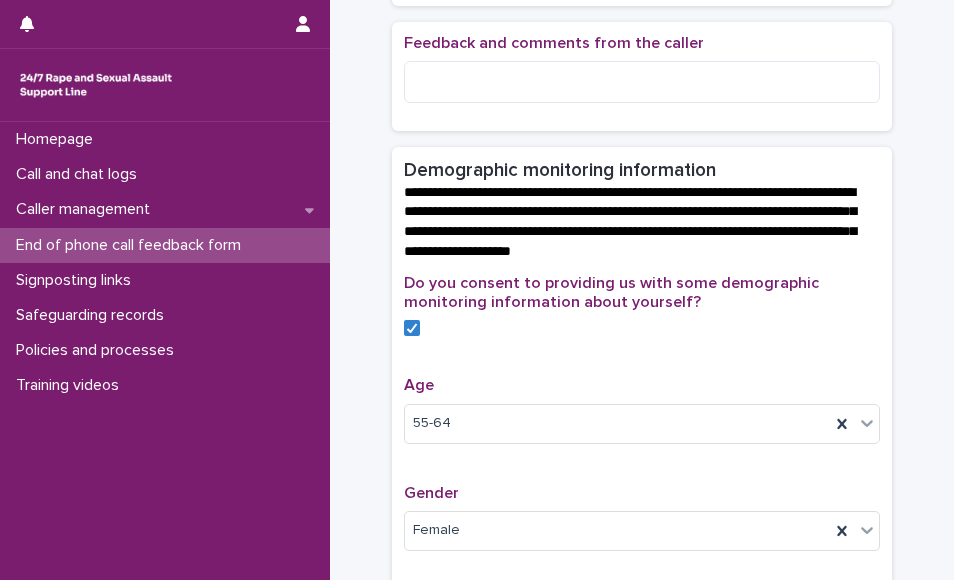 click on "**********" at bounding box center [642, 210] 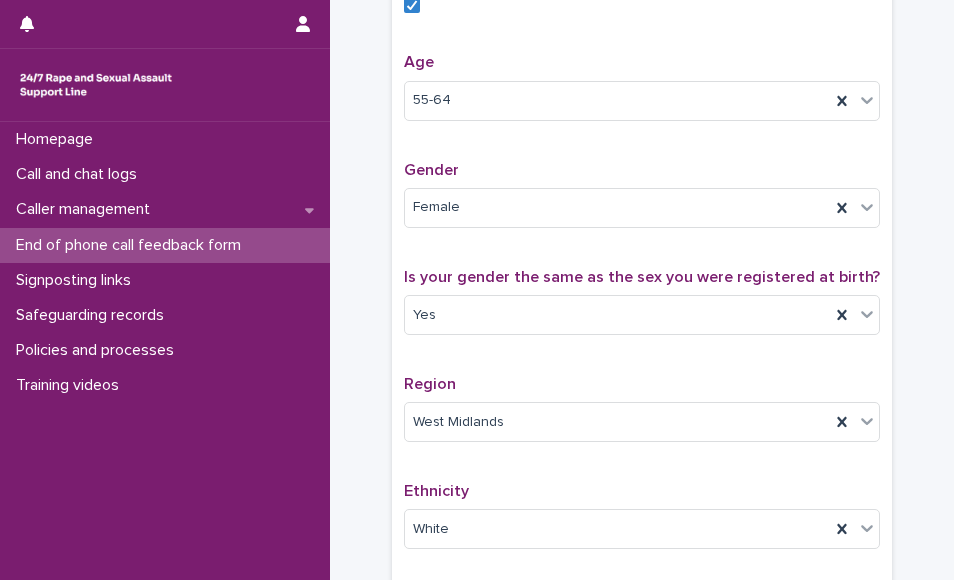 scroll, scrollTop: 832, scrollLeft: 0, axis: vertical 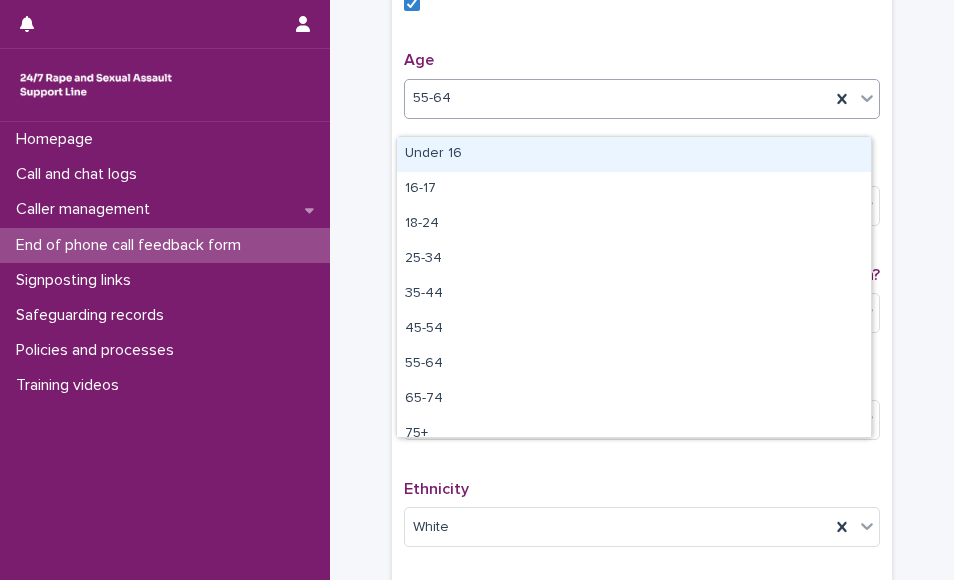click on "55-64" at bounding box center [617, 98] 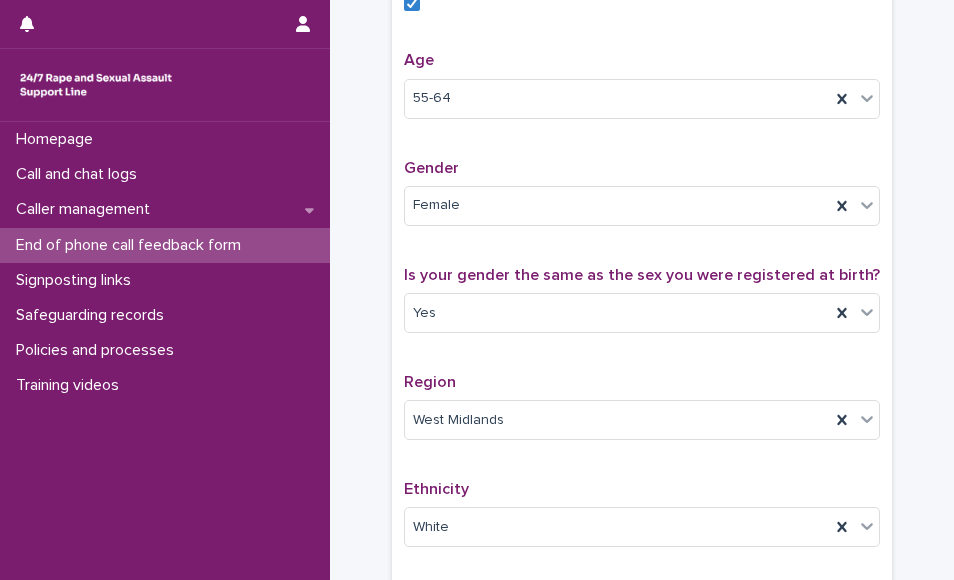 click on "Age" at bounding box center [642, 60] 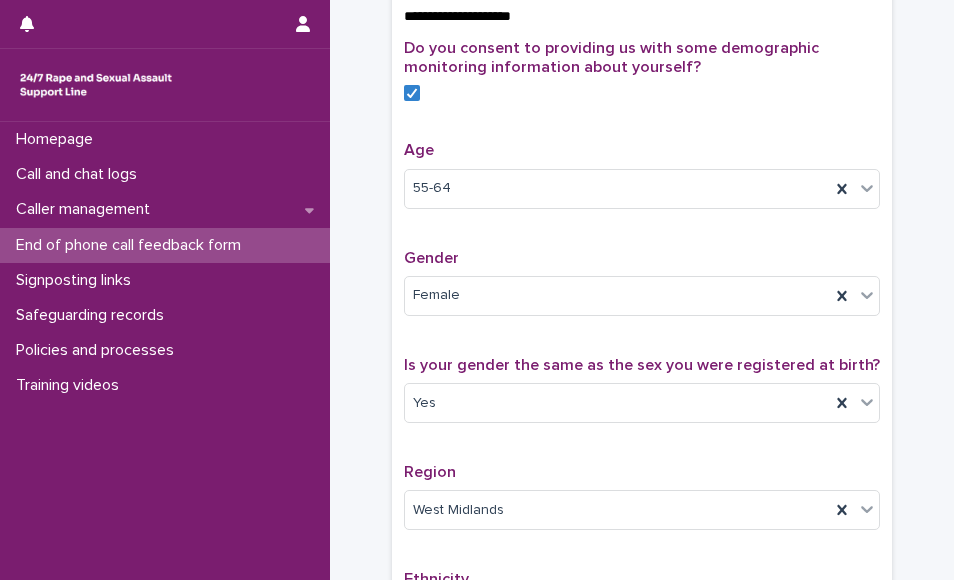 scroll, scrollTop: 758, scrollLeft: 0, axis: vertical 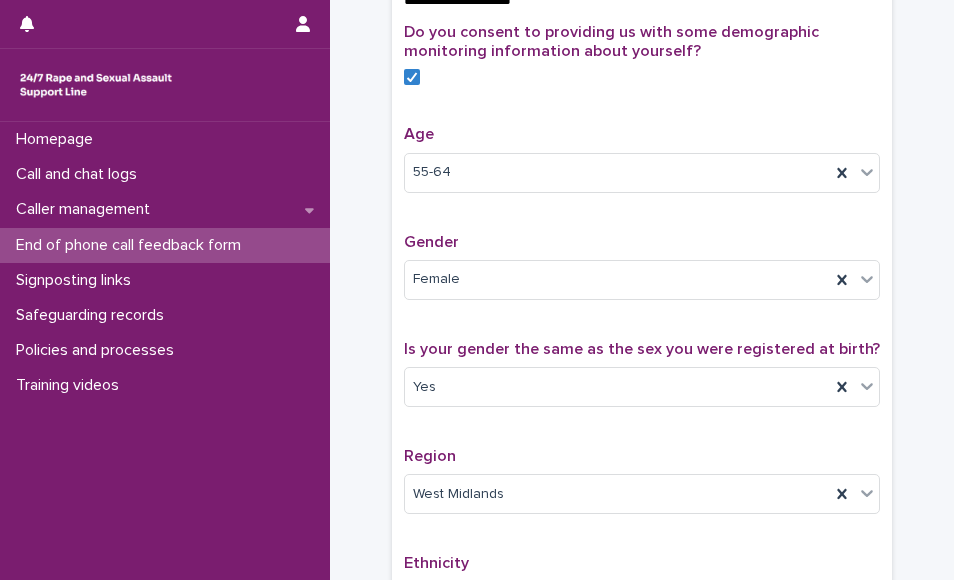 click on "Gender" at bounding box center [642, 242] 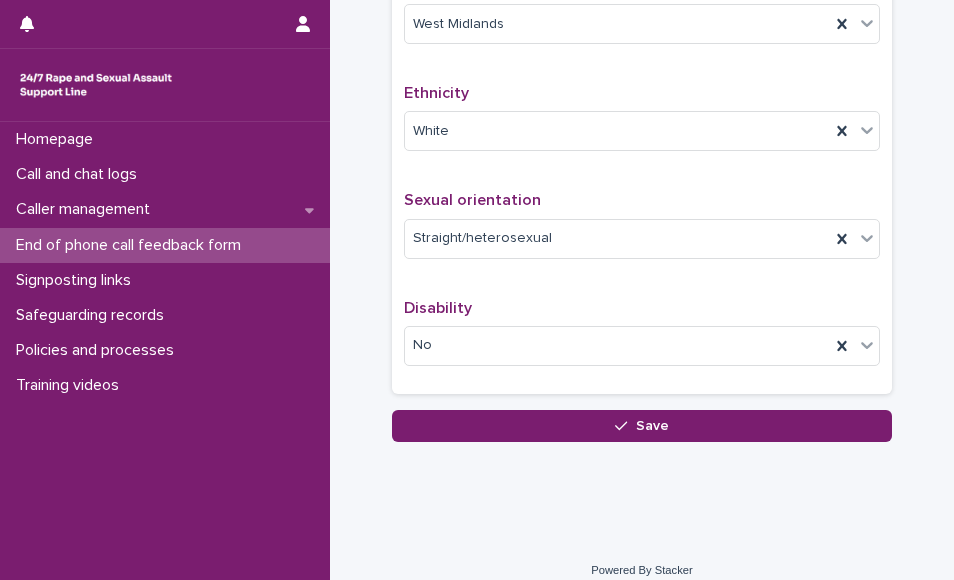 scroll, scrollTop: 1191, scrollLeft: 0, axis: vertical 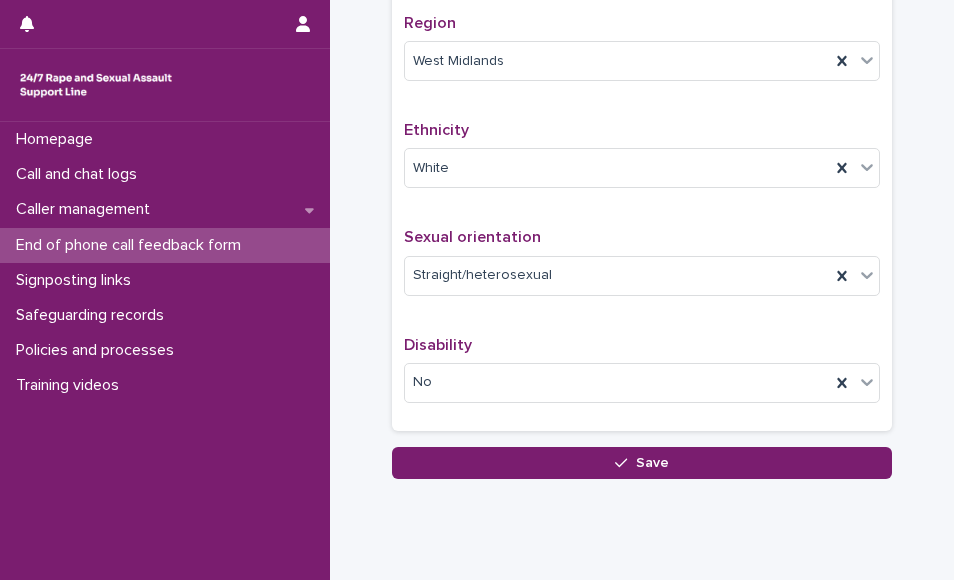 click on "Do you consent to providing us with some demographic monitoring information about yourself? Age 55-64 Gender Female Is your gender the same as the sex you were registered at birth? Yes Region West Midlands Ethnicity White Sexual orientation Straight/heterosexual Disability No" at bounding box center (642, 4) 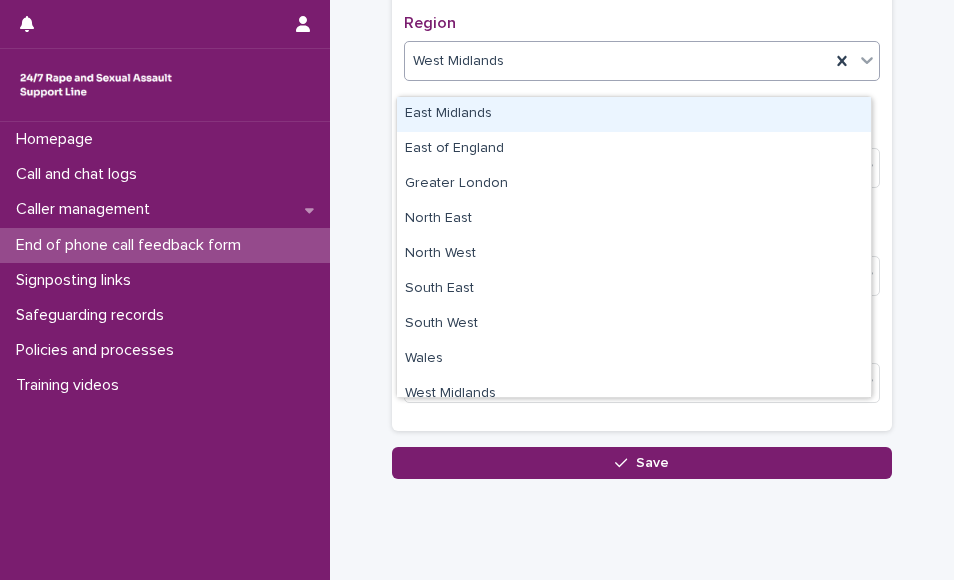 click on "West Midlands" at bounding box center [617, 61] 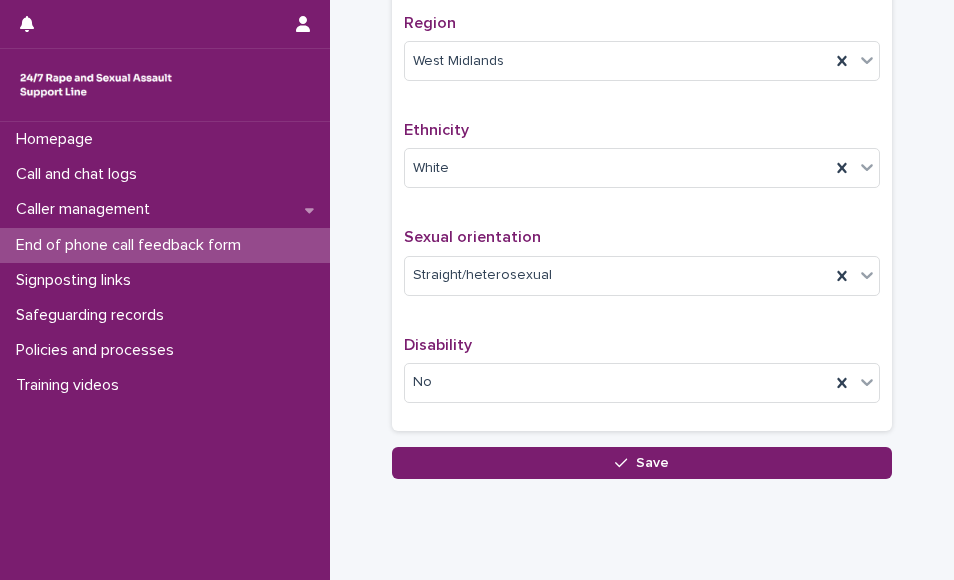 click on "**********" at bounding box center (642, -350) 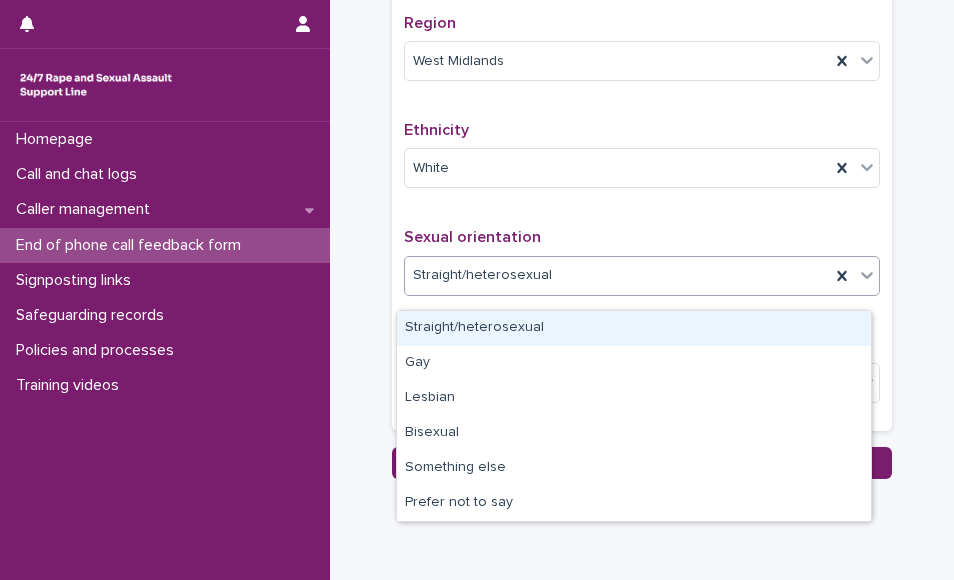 click on "Straight/heterosexual" at bounding box center (617, 275) 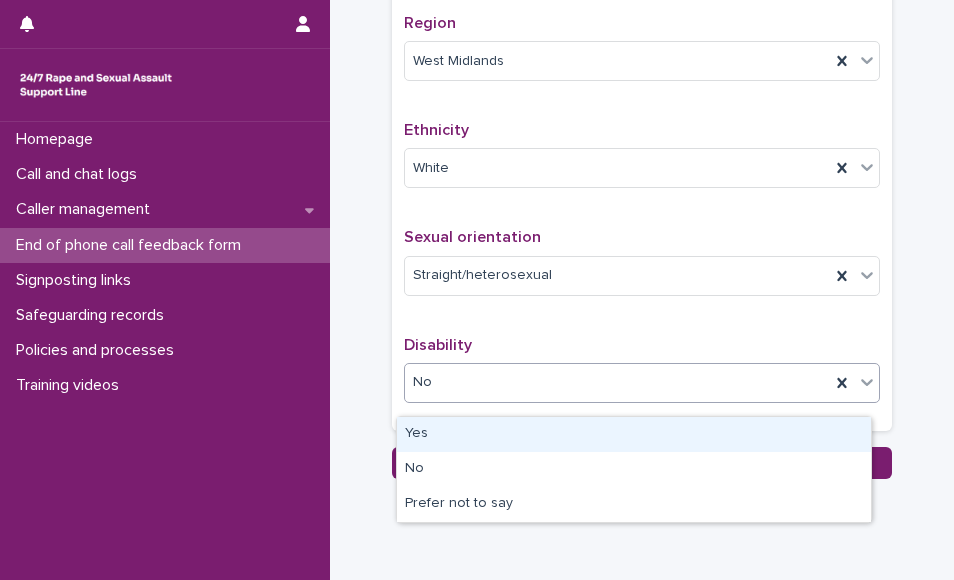 click on "No" at bounding box center (617, 382) 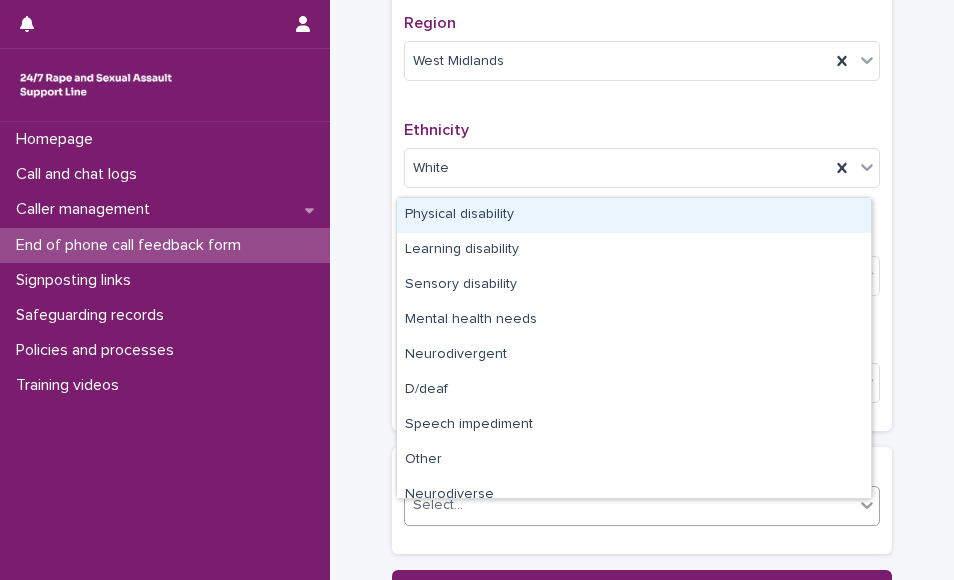 click on "Select..." at bounding box center (629, 505) 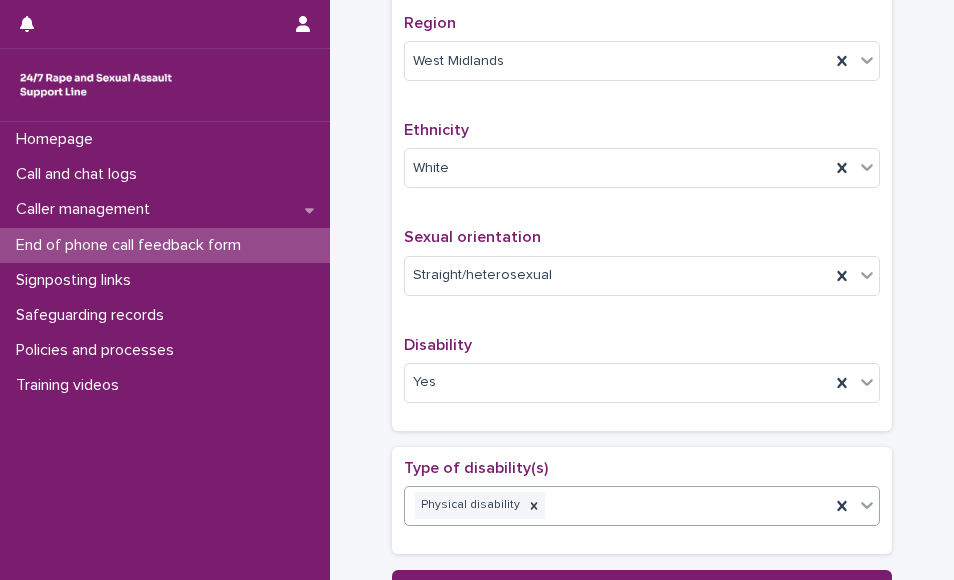 scroll, scrollTop: 1382, scrollLeft: 0, axis: vertical 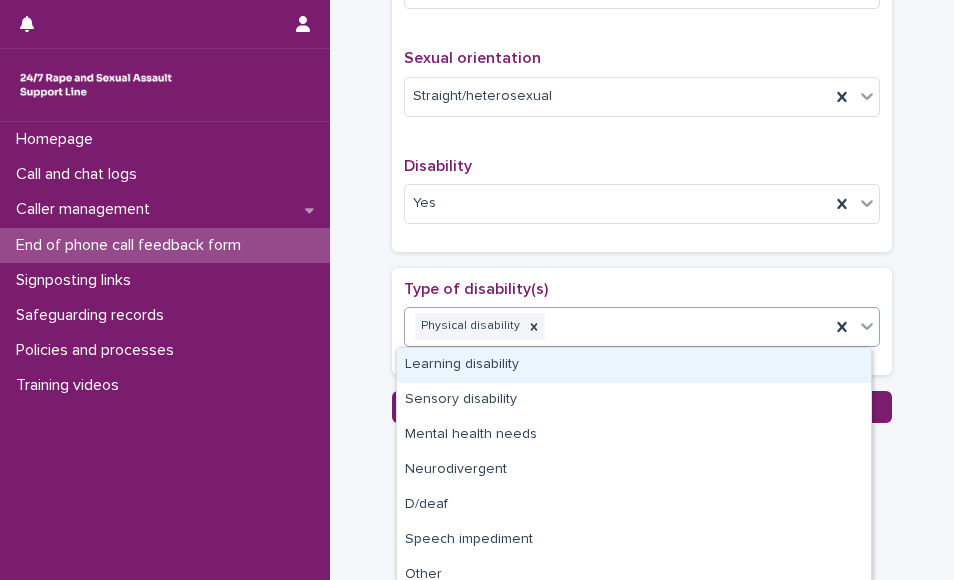 click on "Physical disability" at bounding box center (617, 326) 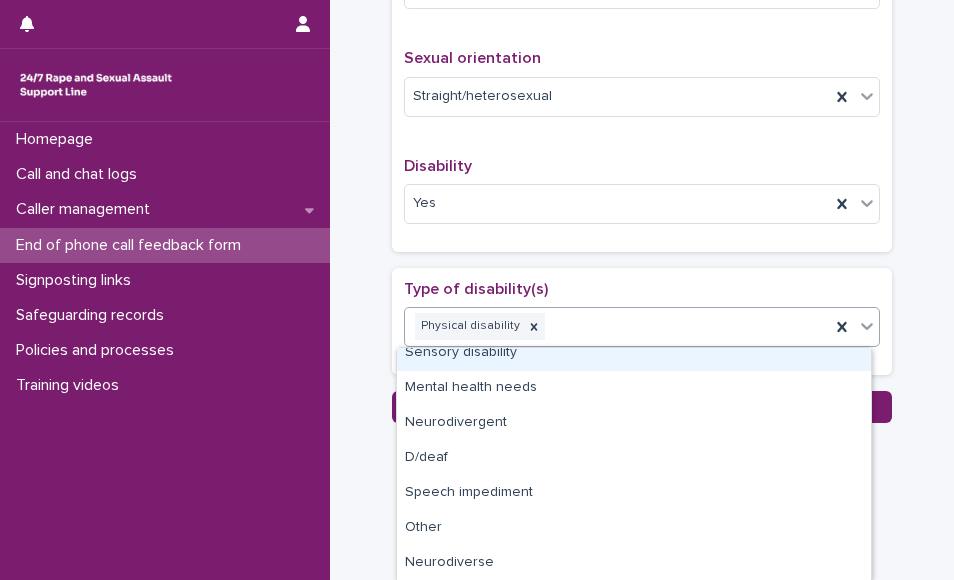 scroll, scrollTop: 0, scrollLeft: 0, axis: both 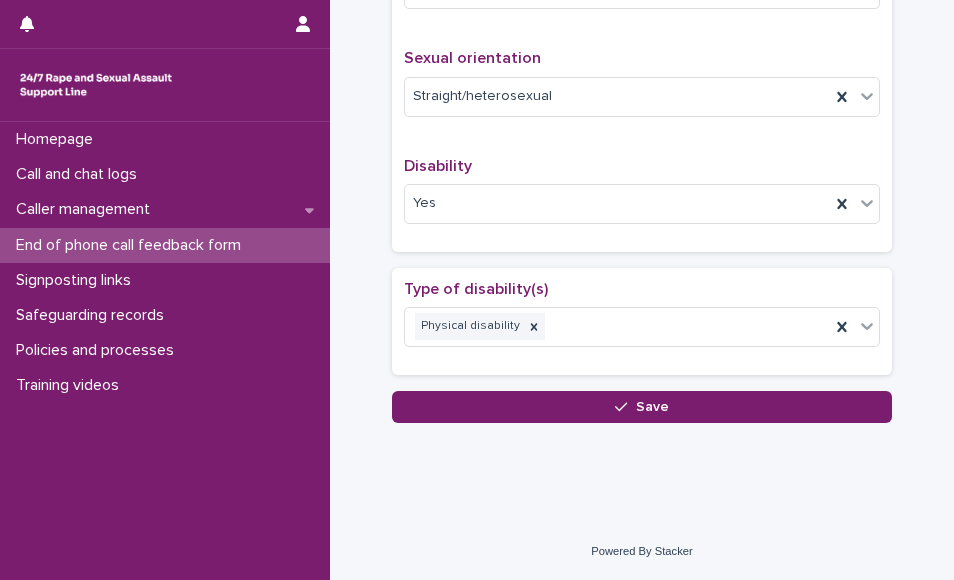 click on "**********" at bounding box center (642, -418) 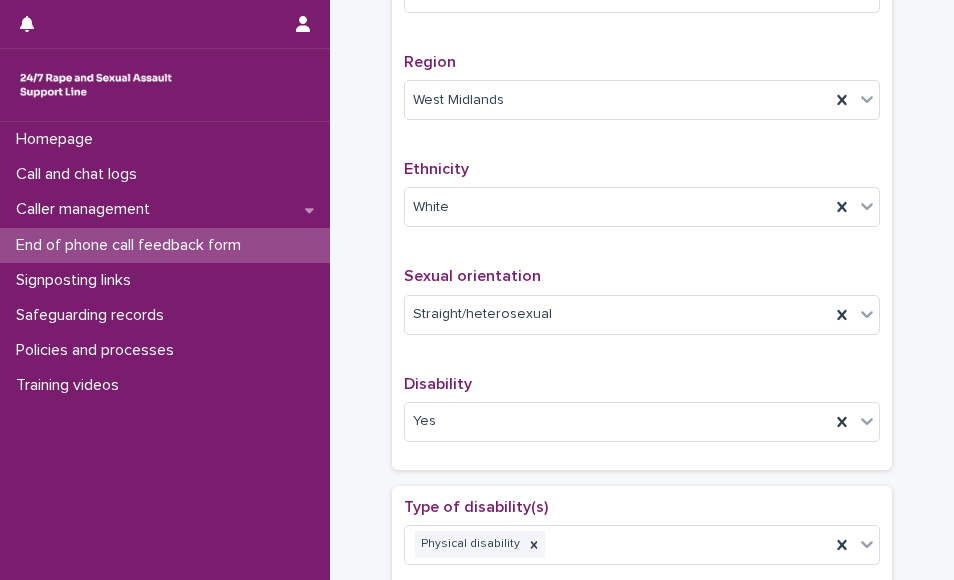scroll, scrollTop: 1382, scrollLeft: 0, axis: vertical 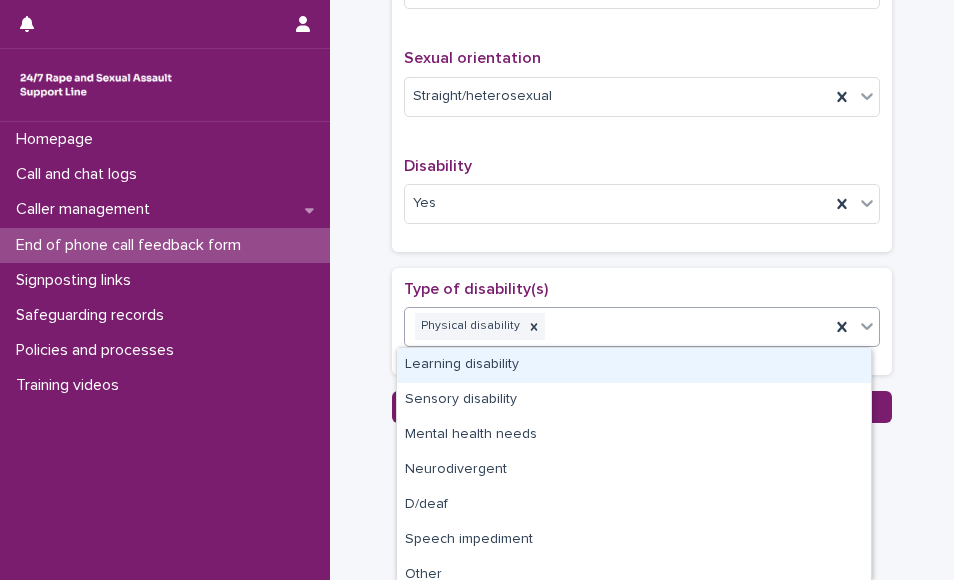click on "Physical disability" at bounding box center (617, 326) 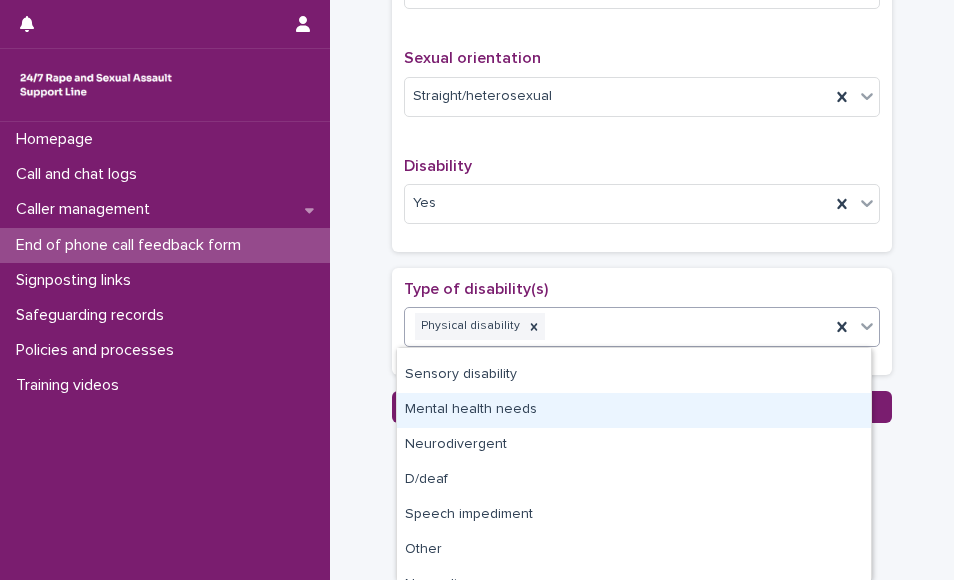 scroll, scrollTop: 47, scrollLeft: 0, axis: vertical 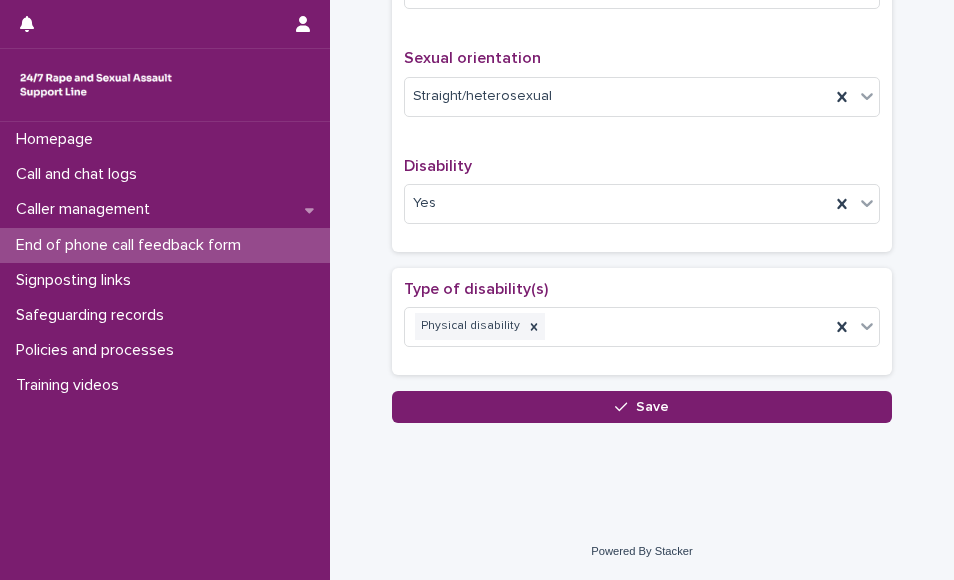 click on "**********" at bounding box center [642, -468] 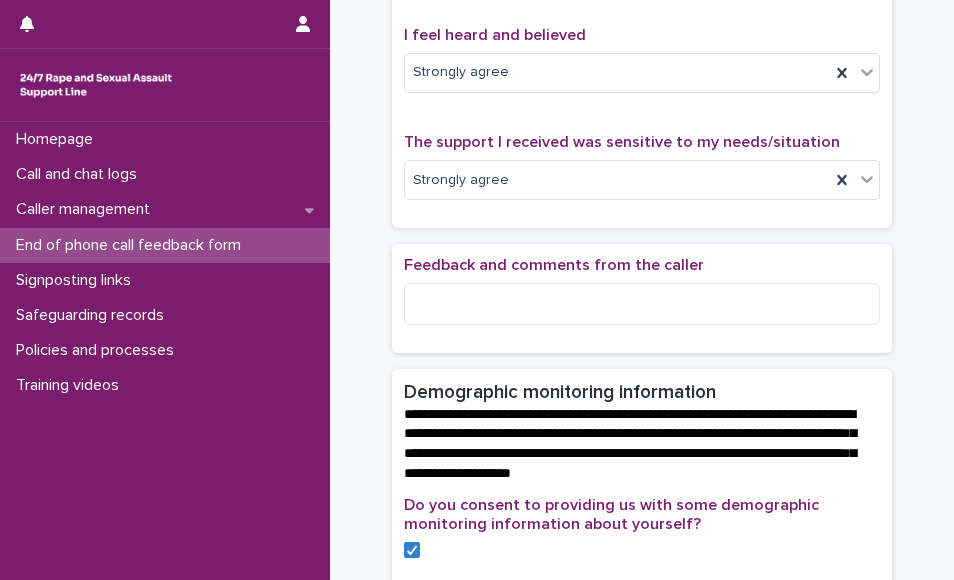 scroll, scrollTop: 224, scrollLeft: 0, axis: vertical 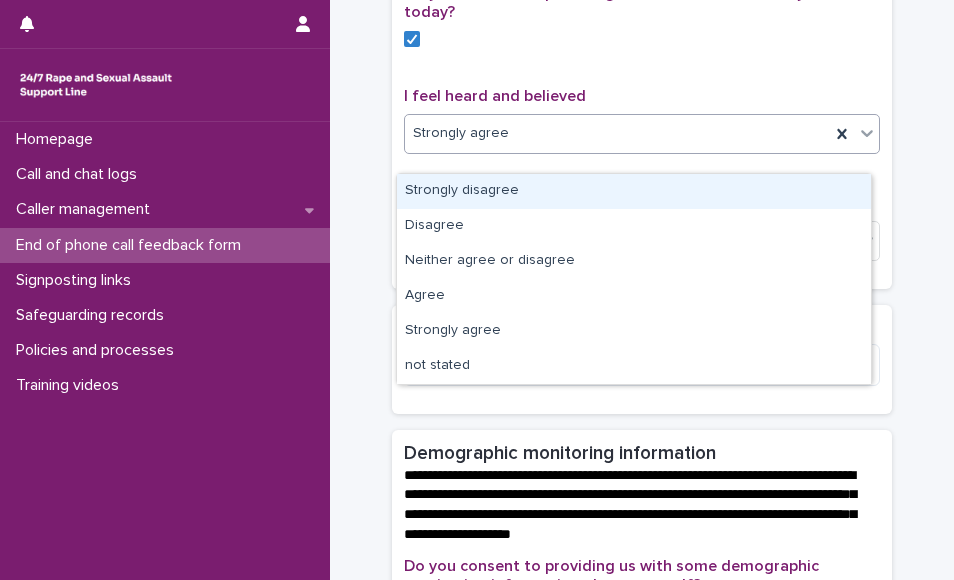 click on "Strongly agree" at bounding box center [617, 133] 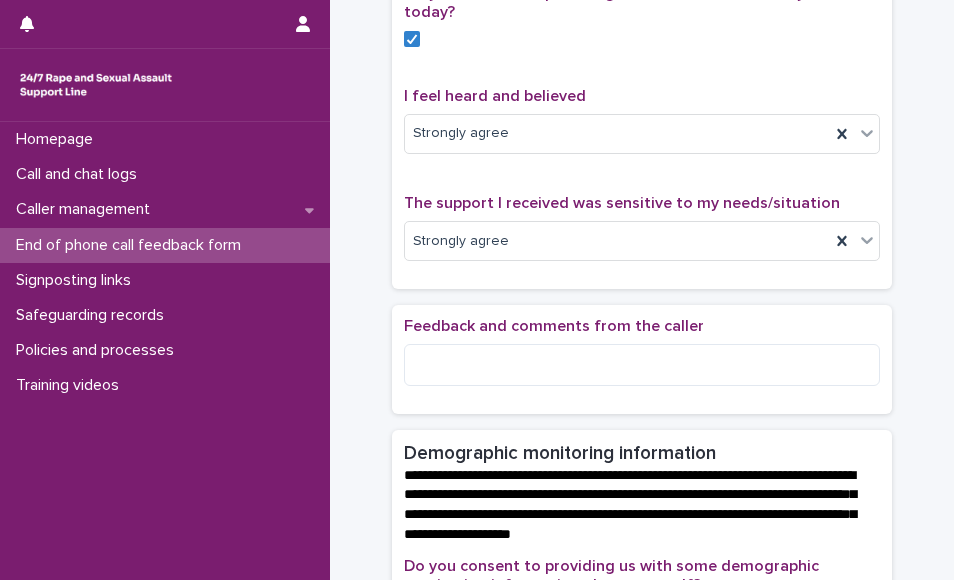 click on "I feel heard and believed" at bounding box center (642, 96) 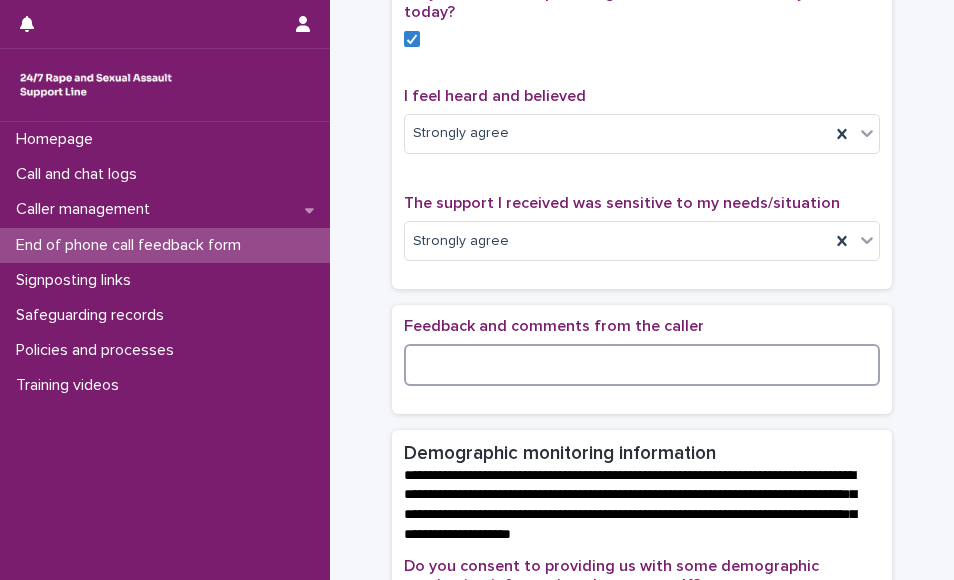 click at bounding box center (642, 365) 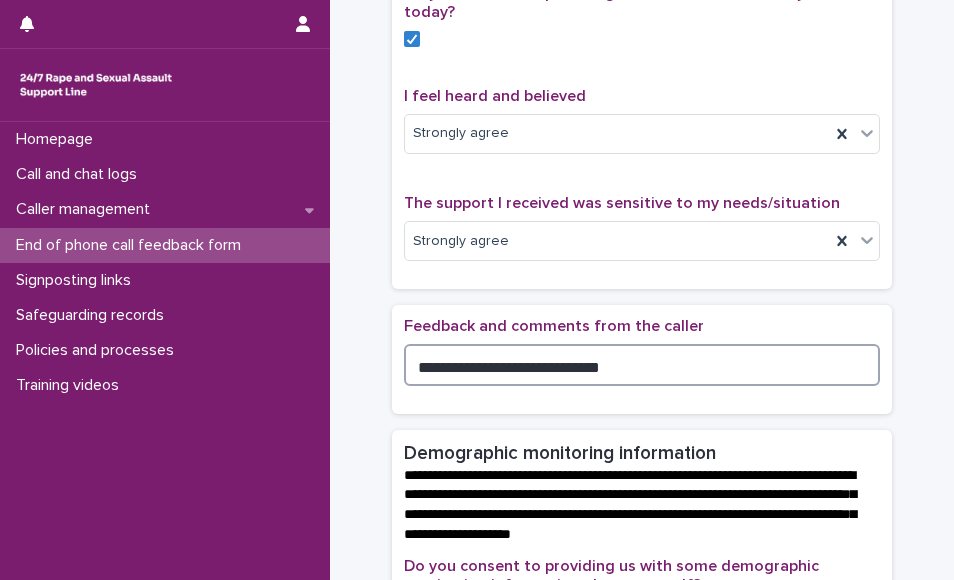 click on "**********" at bounding box center (642, 365) 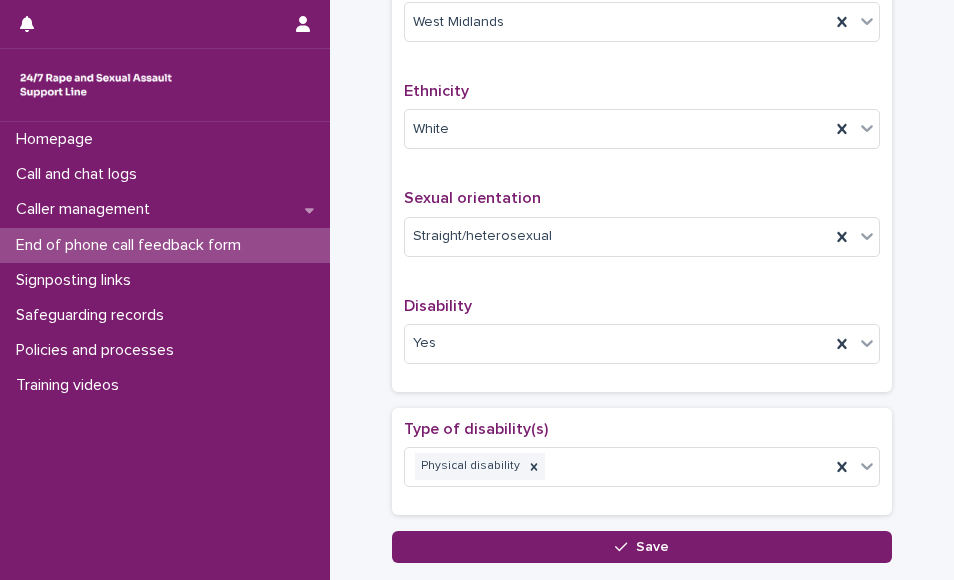 scroll, scrollTop: 1382, scrollLeft: 0, axis: vertical 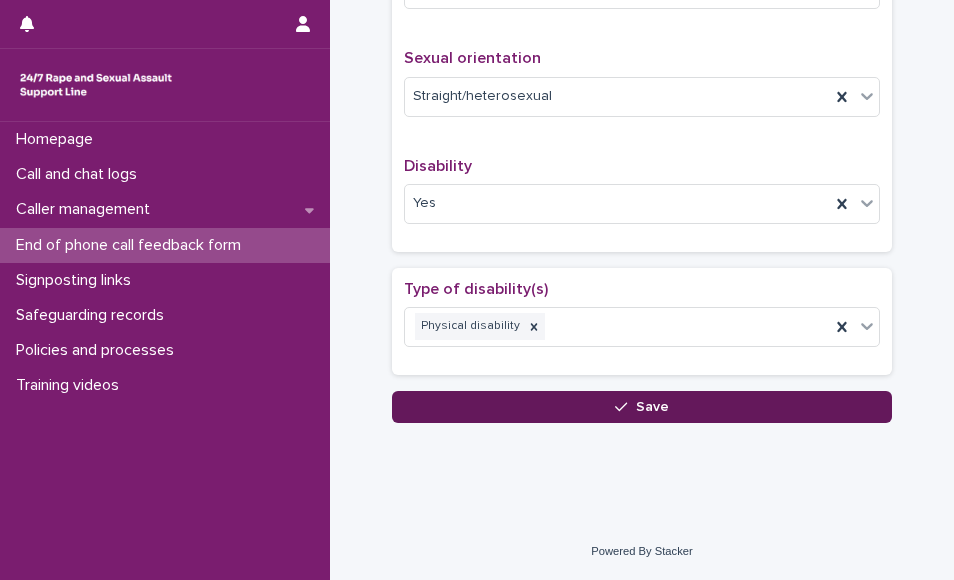 type on "**********" 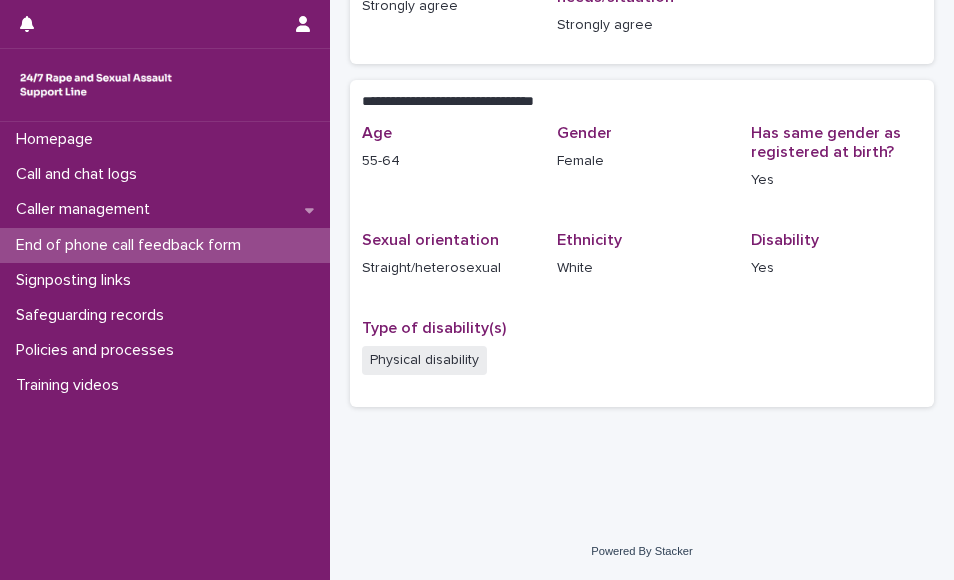 scroll, scrollTop: 374, scrollLeft: 0, axis: vertical 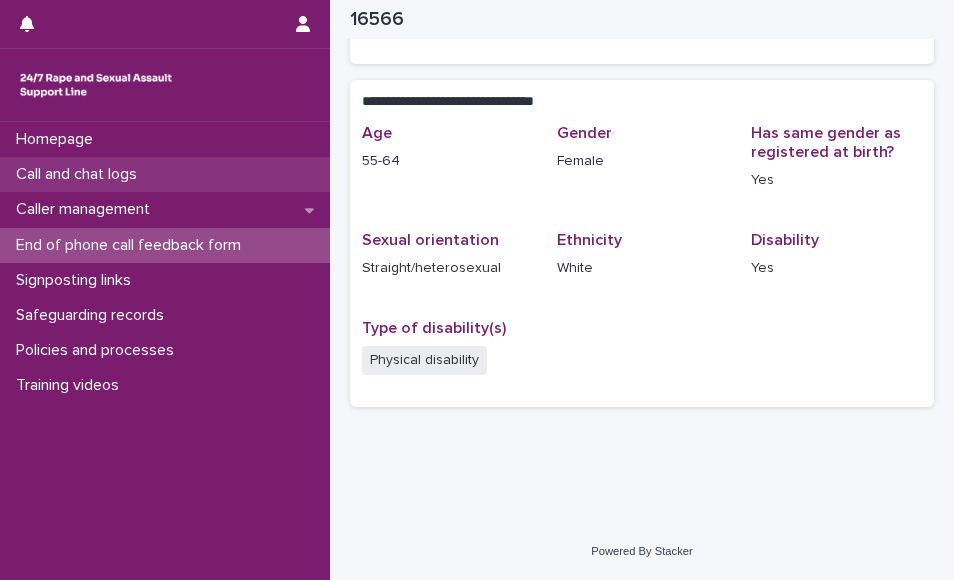 click on "Call and chat logs" at bounding box center (165, 174) 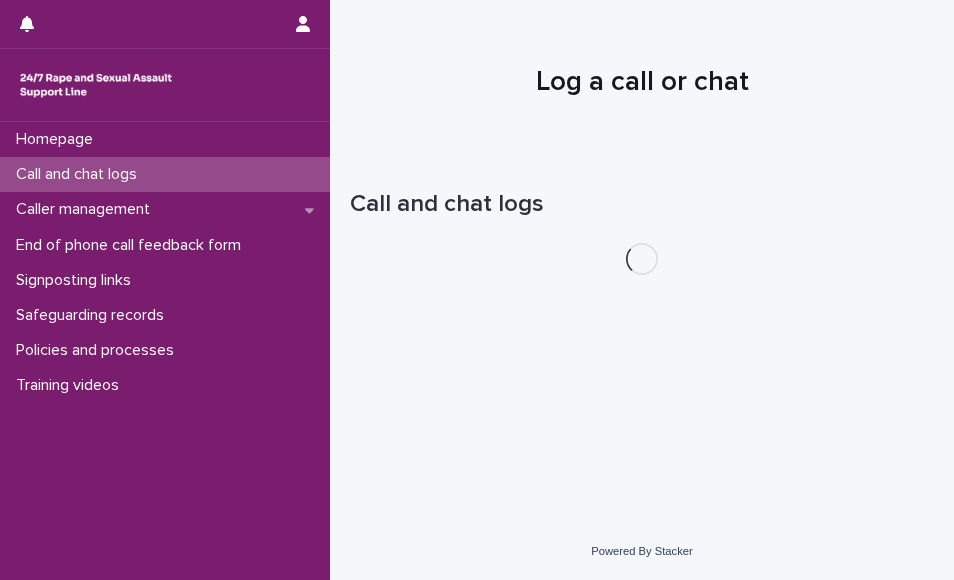 scroll, scrollTop: 0, scrollLeft: 0, axis: both 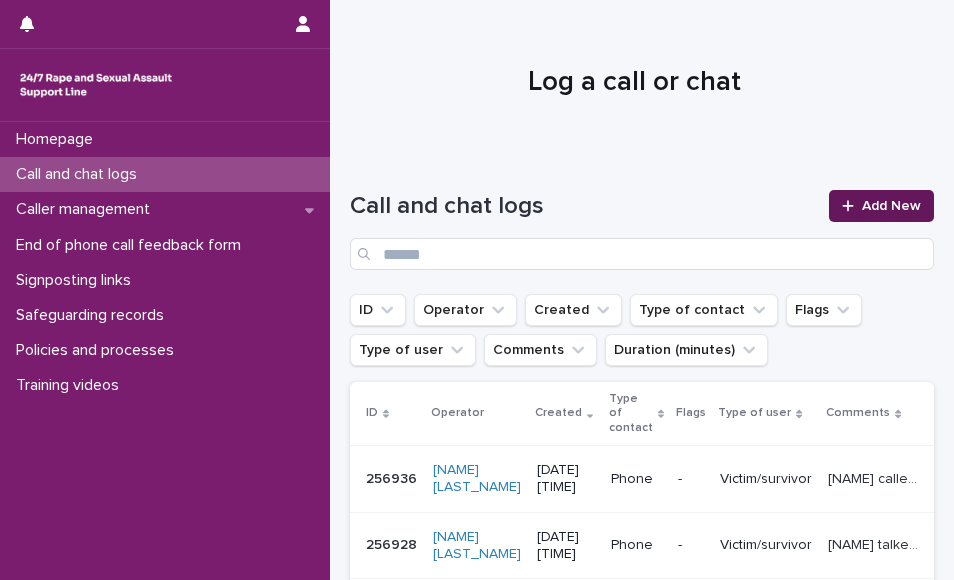 click on "Add New" at bounding box center [881, 206] 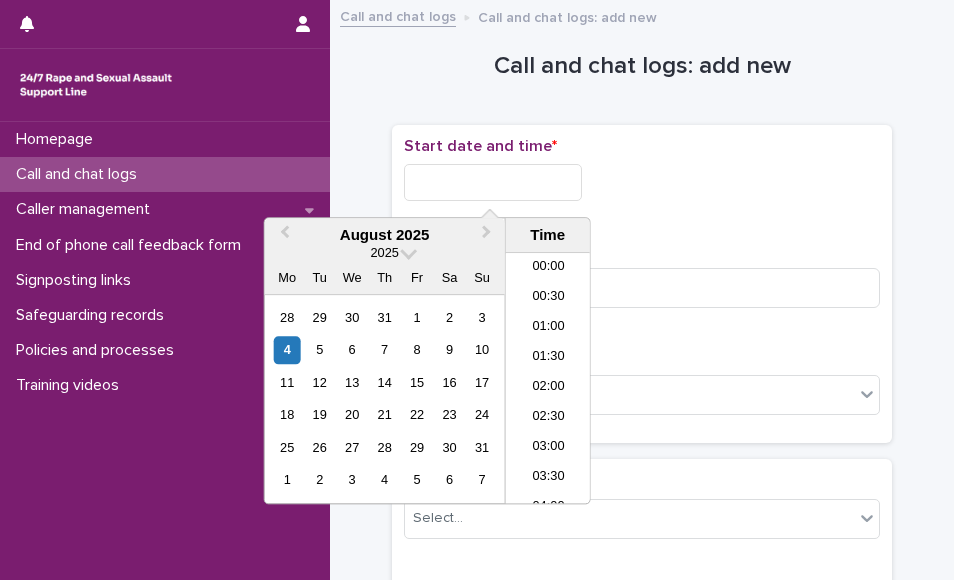 scroll, scrollTop: 1030, scrollLeft: 0, axis: vertical 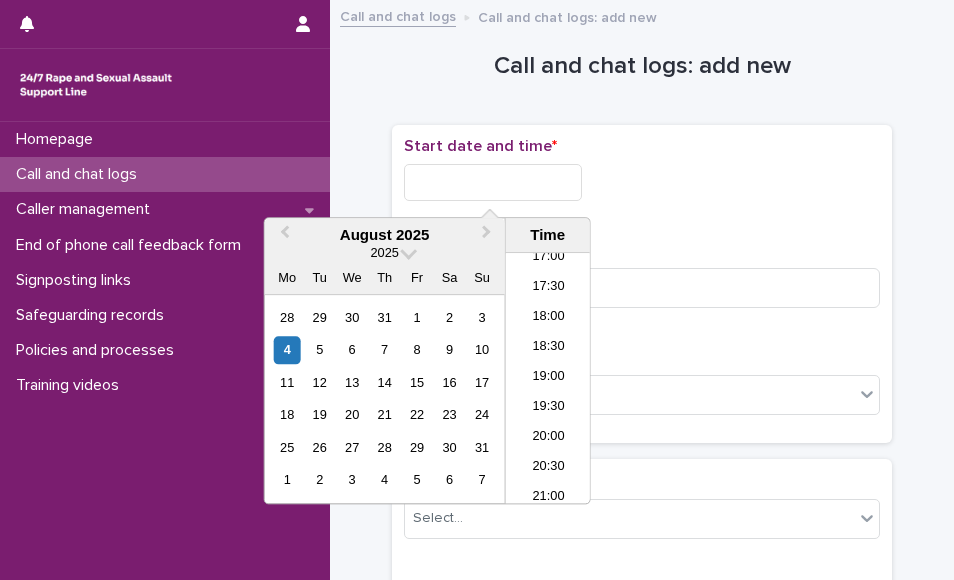 click at bounding box center (493, 182) 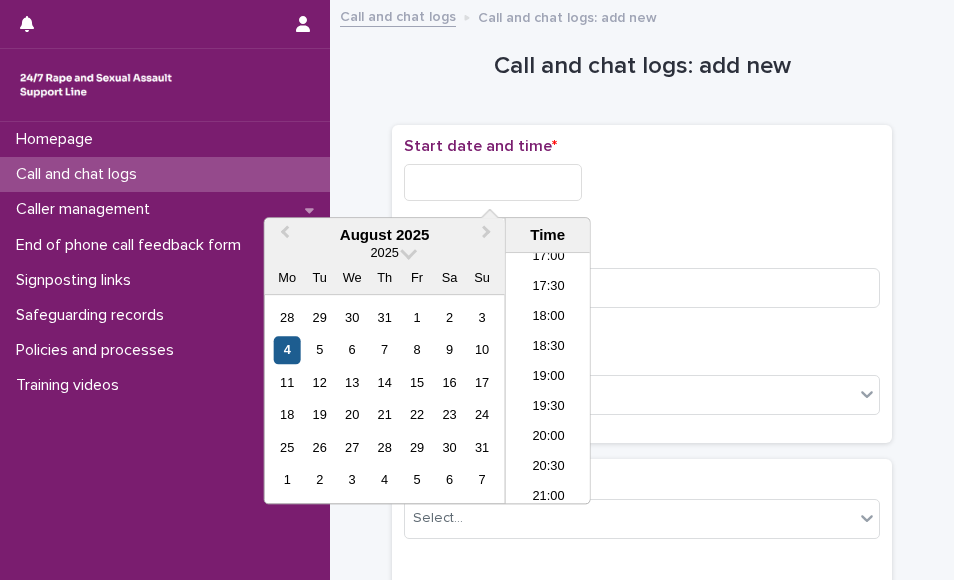 click on "4" at bounding box center [287, 350] 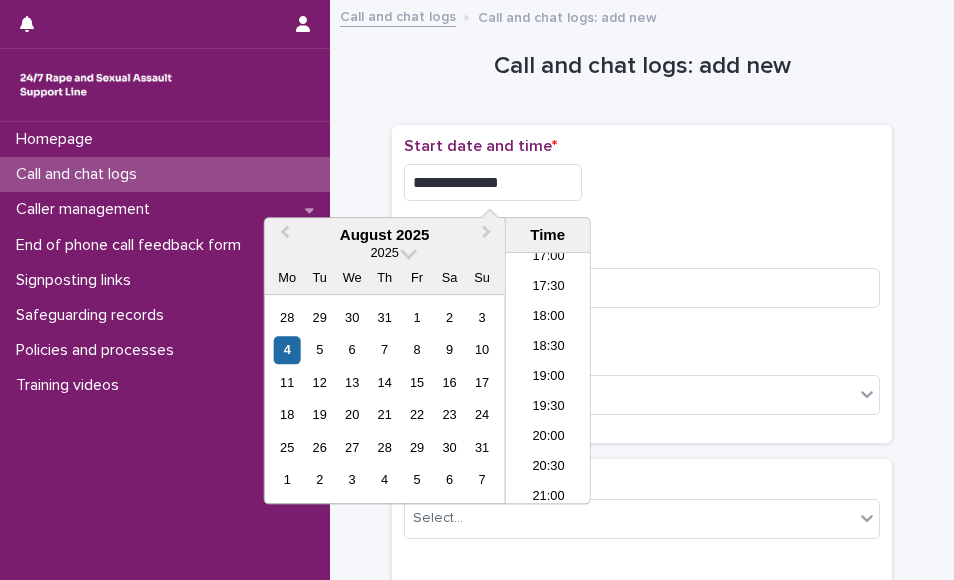 click on "**********" at bounding box center (493, 182) 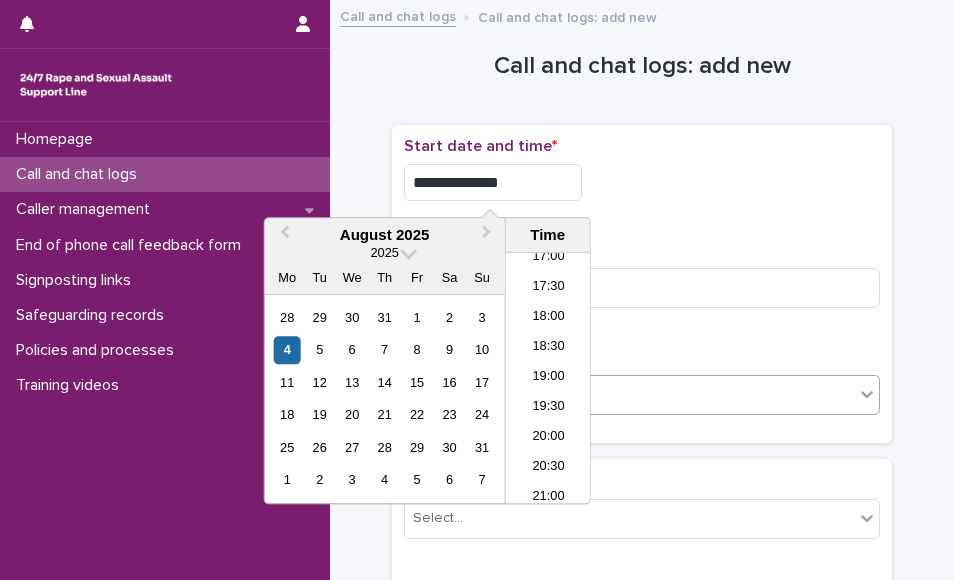type on "**********" 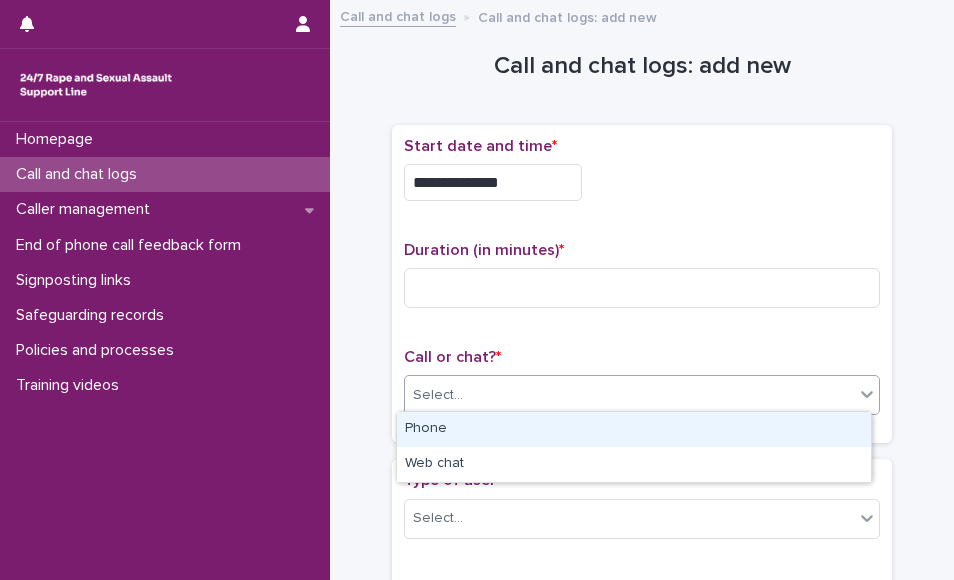 click on "Select..." at bounding box center (629, 395) 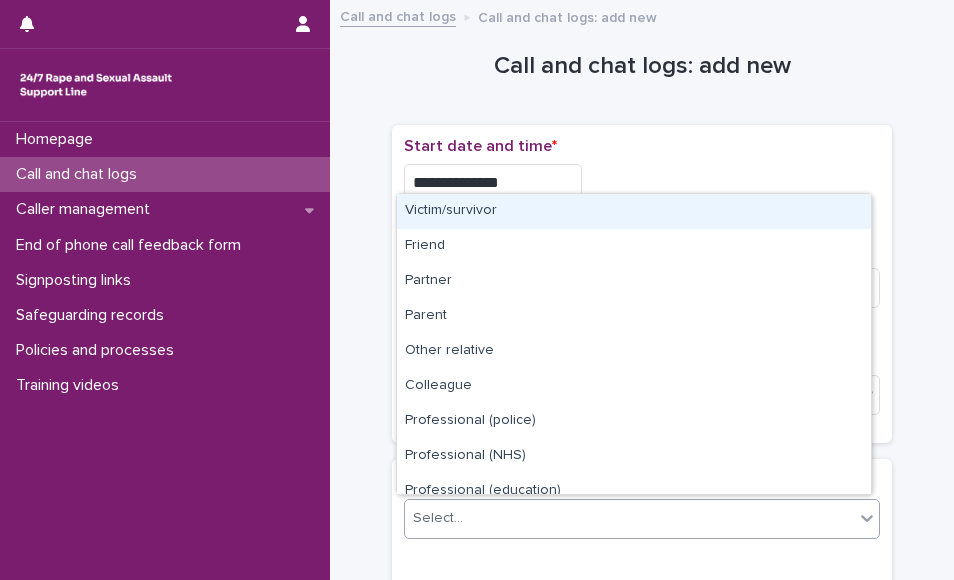 click on "Select..." at bounding box center (629, 518) 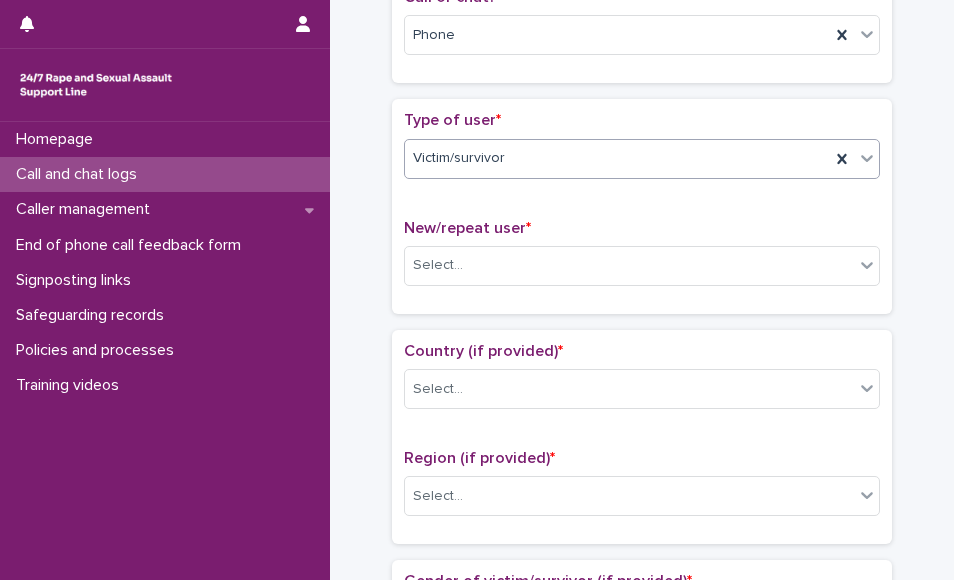 scroll, scrollTop: 400, scrollLeft: 0, axis: vertical 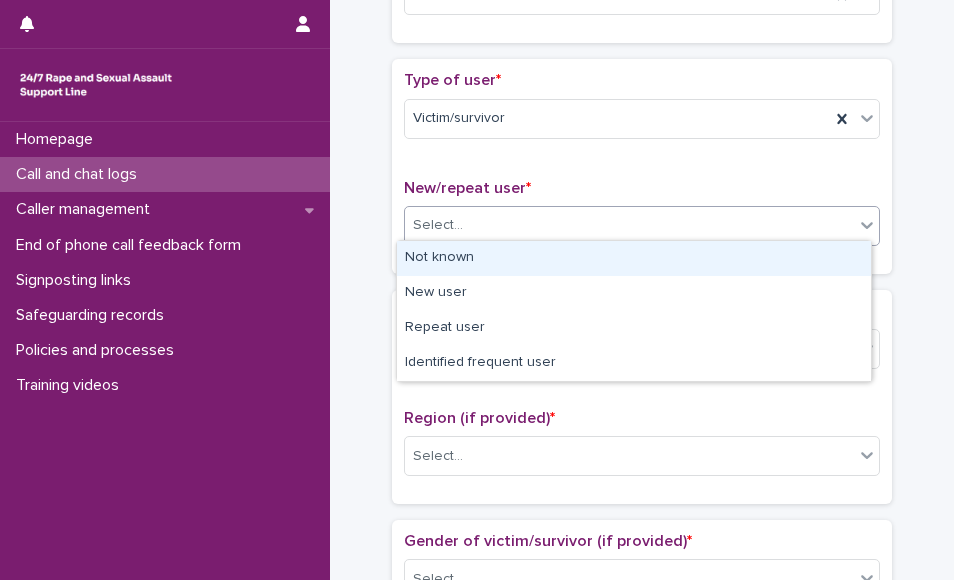 click on "Select..." at bounding box center [629, 225] 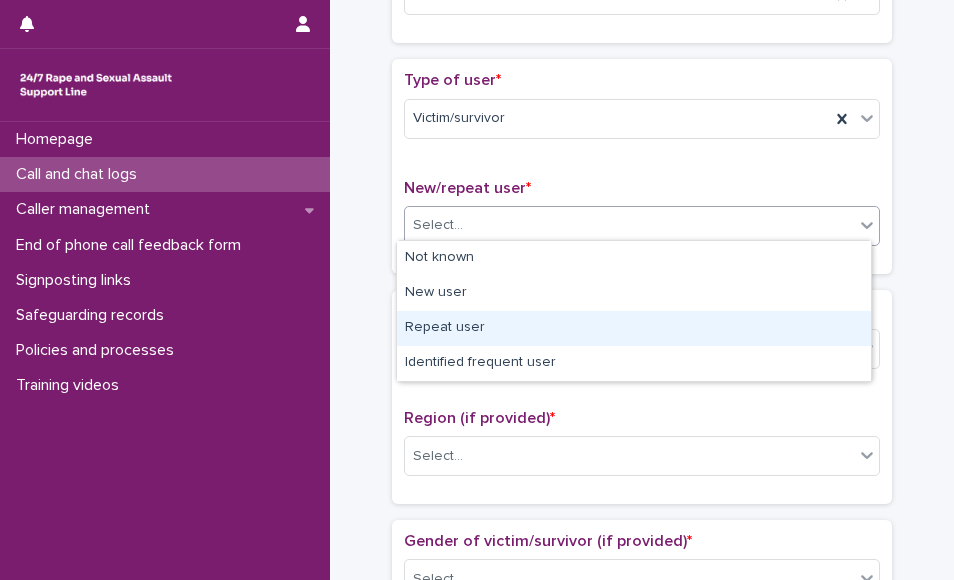 click on "Repeat user" at bounding box center [634, 328] 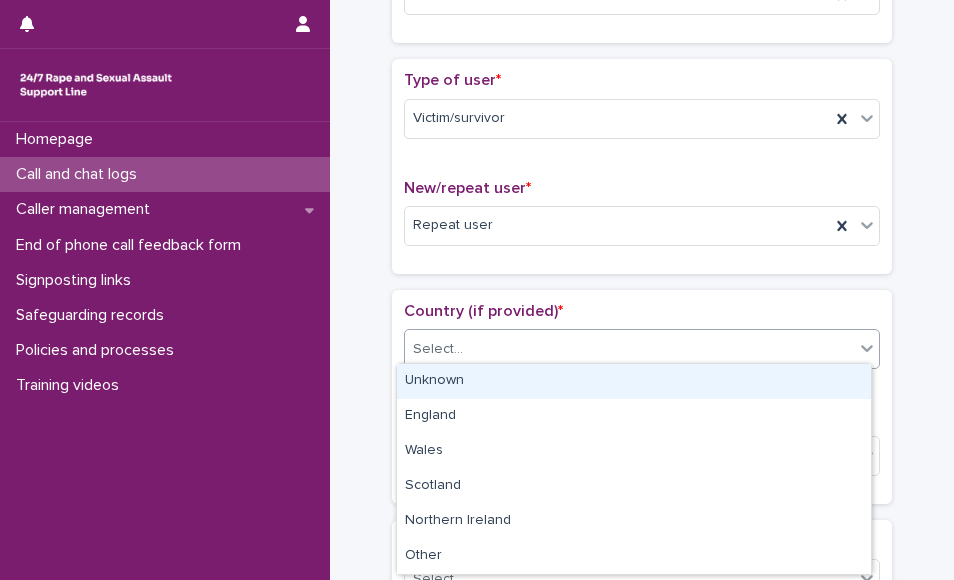 click on "Select..." at bounding box center (629, 349) 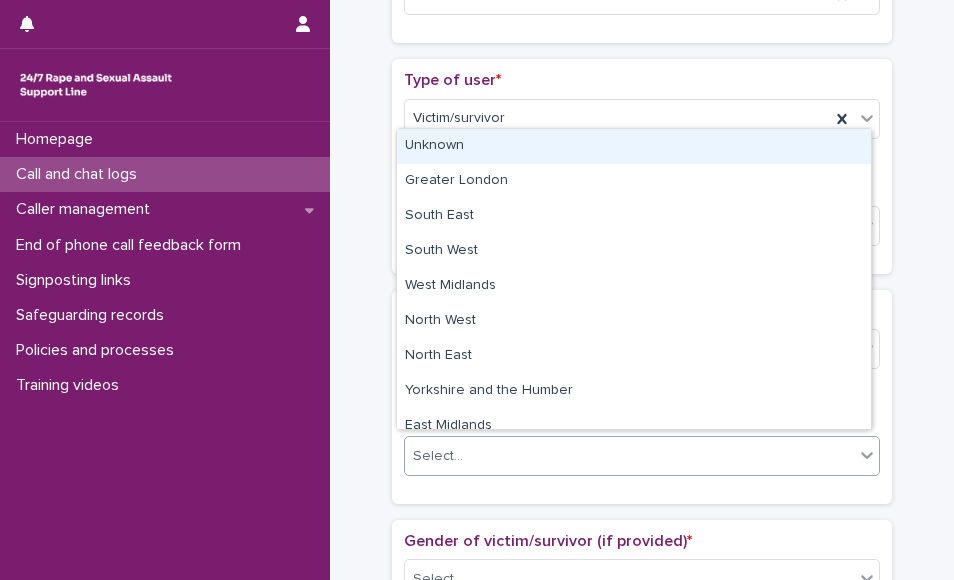 click on "Select..." at bounding box center [629, 456] 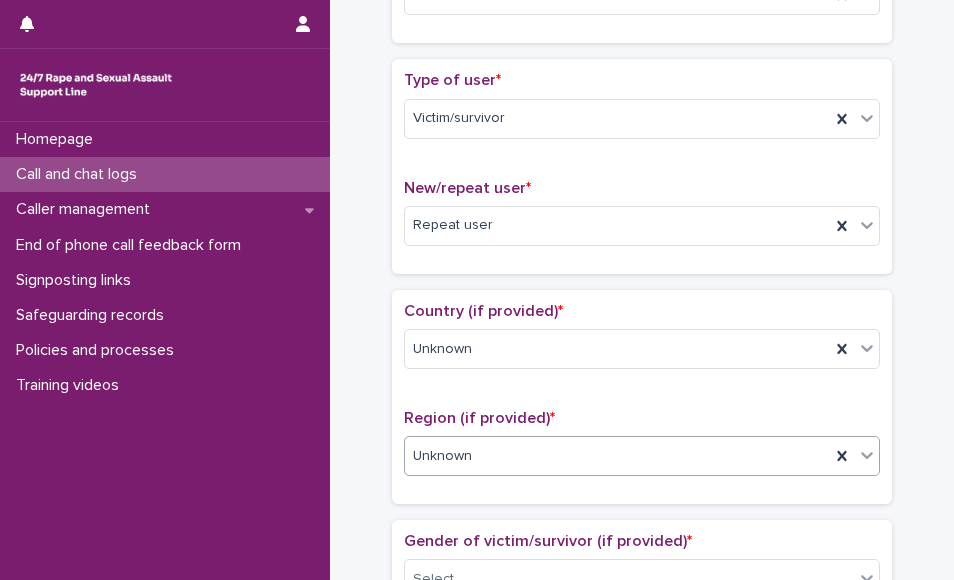 scroll, scrollTop: 907, scrollLeft: 0, axis: vertical 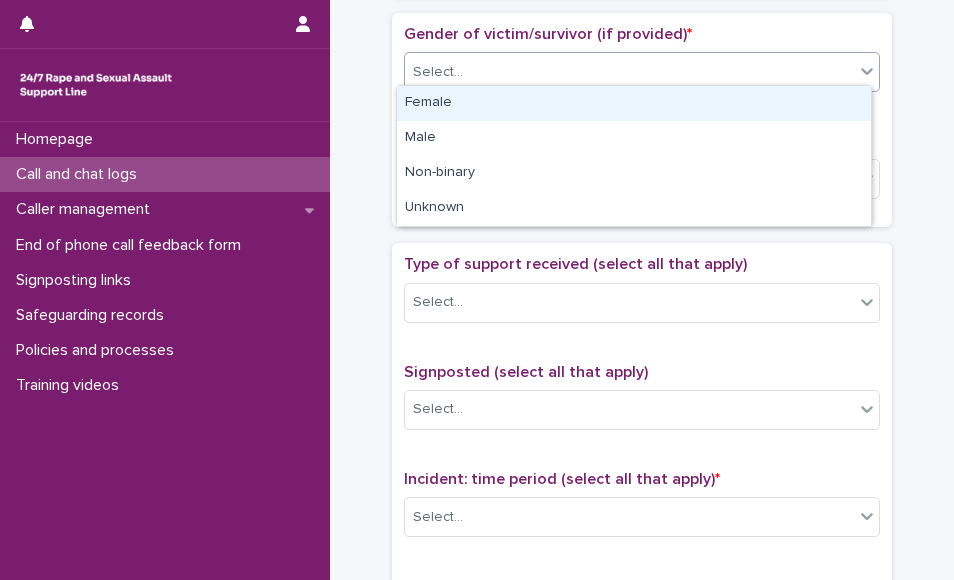 click on "Select..." at bounding box center [629, 72] 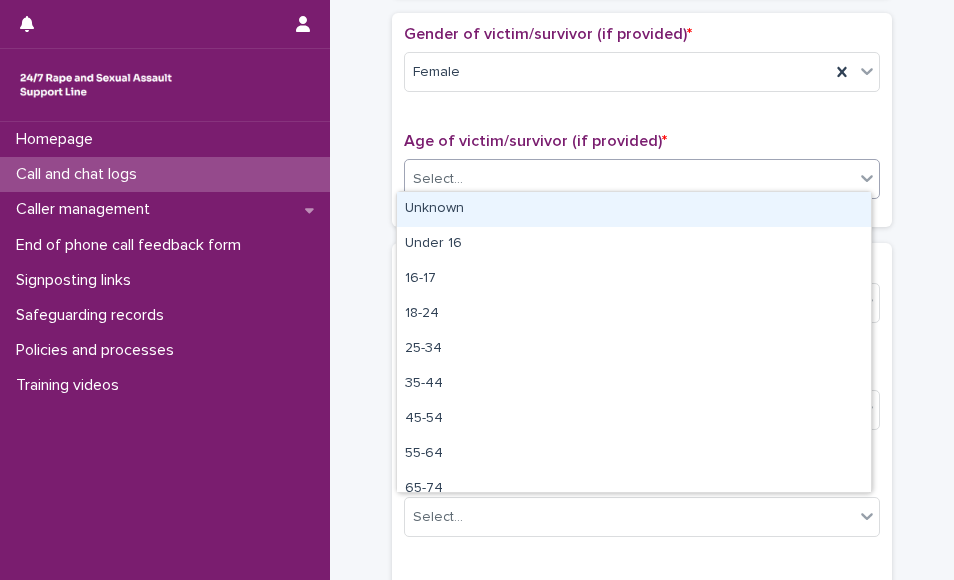drag, startPoint x: 652, startPoint y: 187, endPoint x: 620, endPoint y: 222, distance: 47.423622 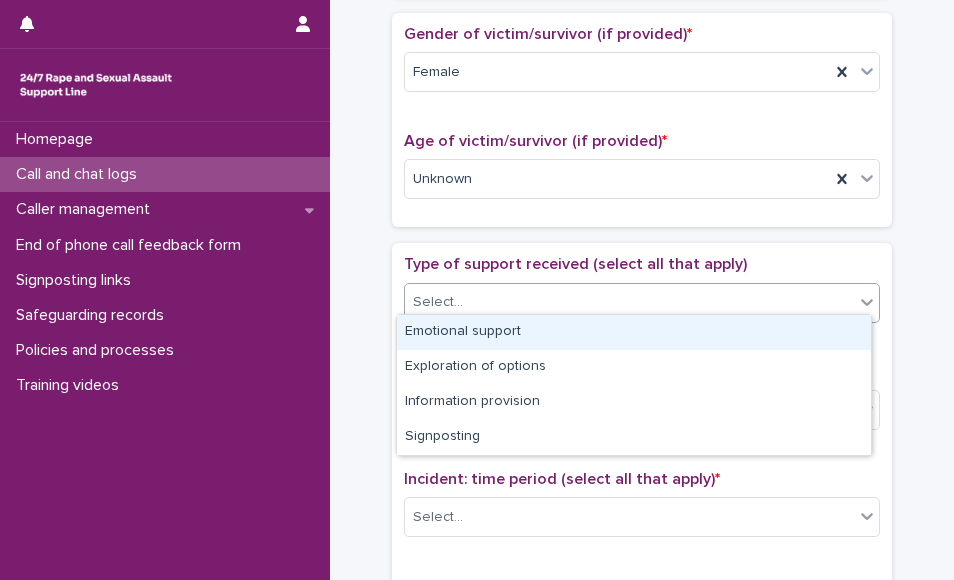 click on "Select..." at bounding box center (629, 302) 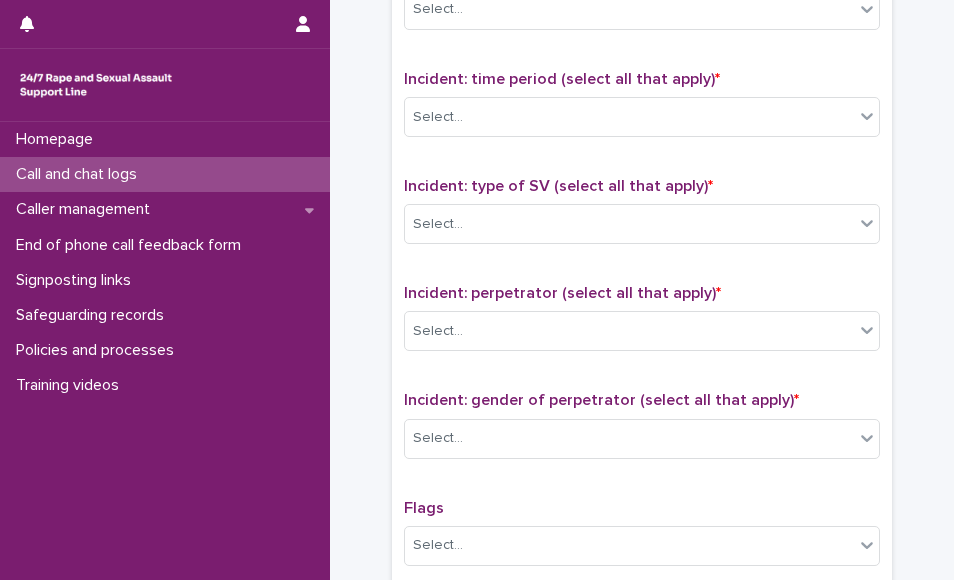 scroll, scrollTop: 1347, scrollLeft: 0, axis: vertical 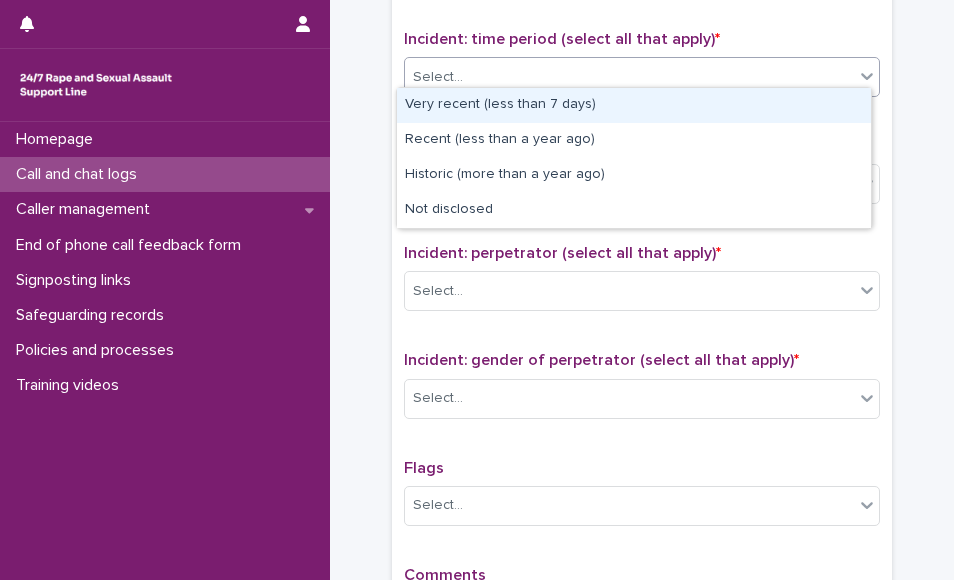 click on "Select..." at bounding box center (629, 77) 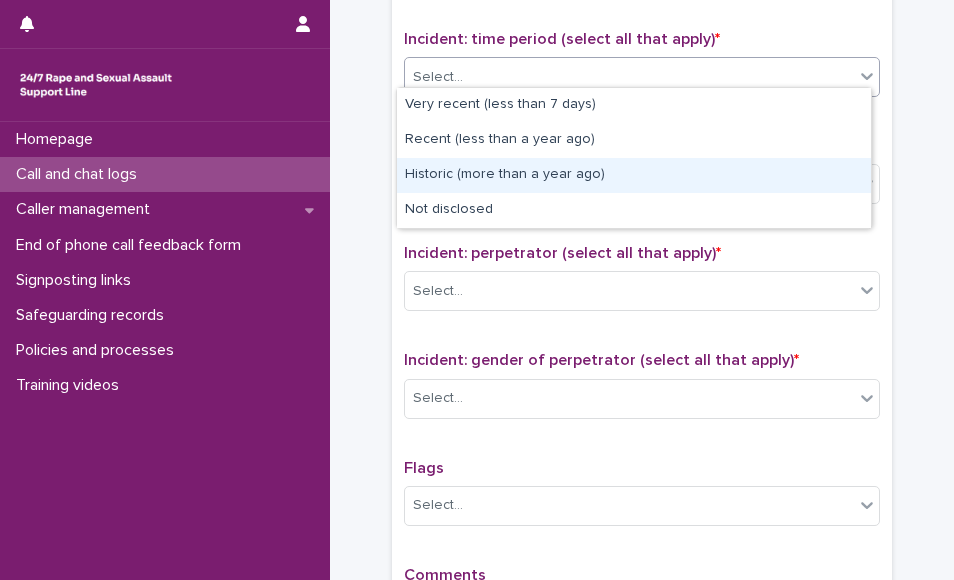 click on "Historic (more than a year ago)" at bounding box center [634, 175] 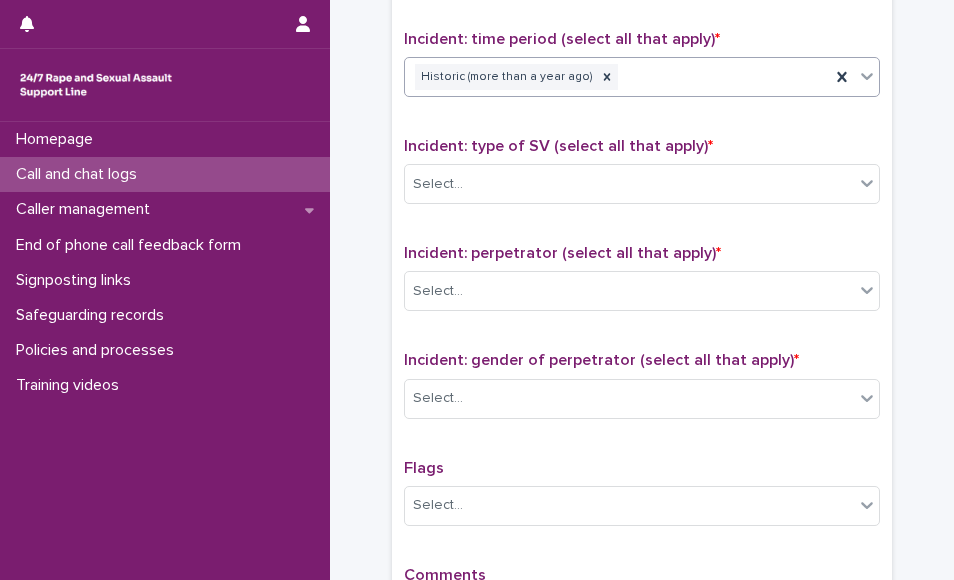 click on "Select..." at bounding box center [629, 184] 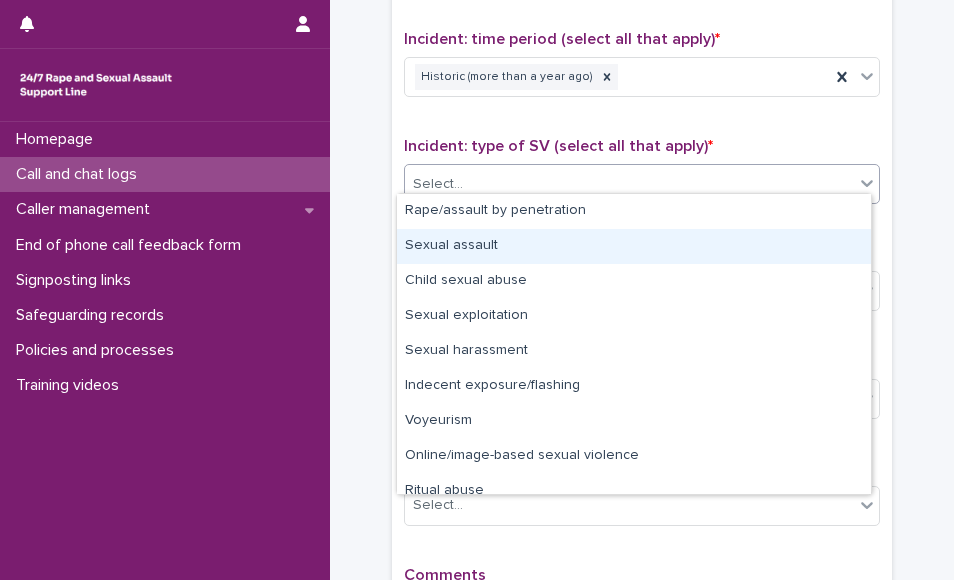 click on "Sexual assault" at bounding box center (634, 246) 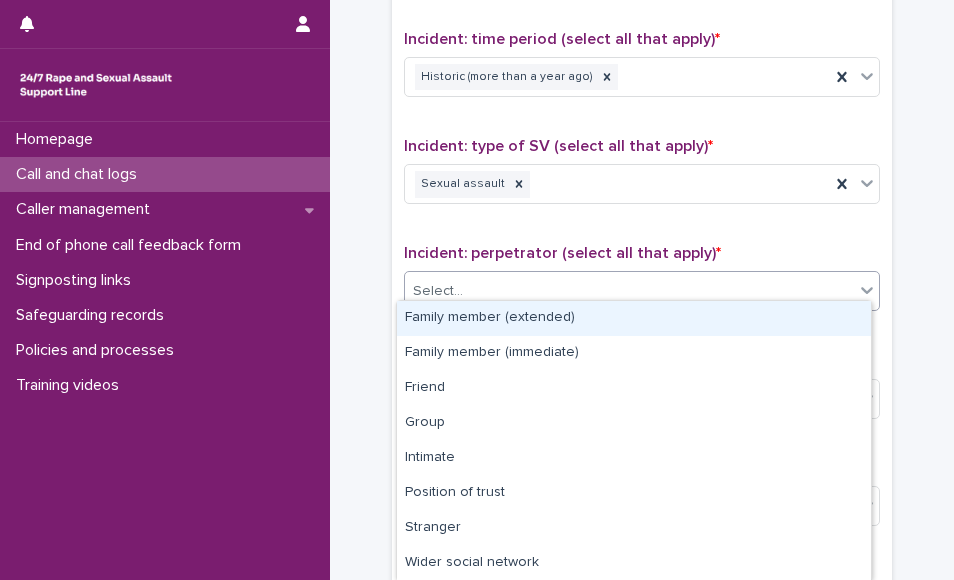 click on "Select..." at bounding box center (629, 291) 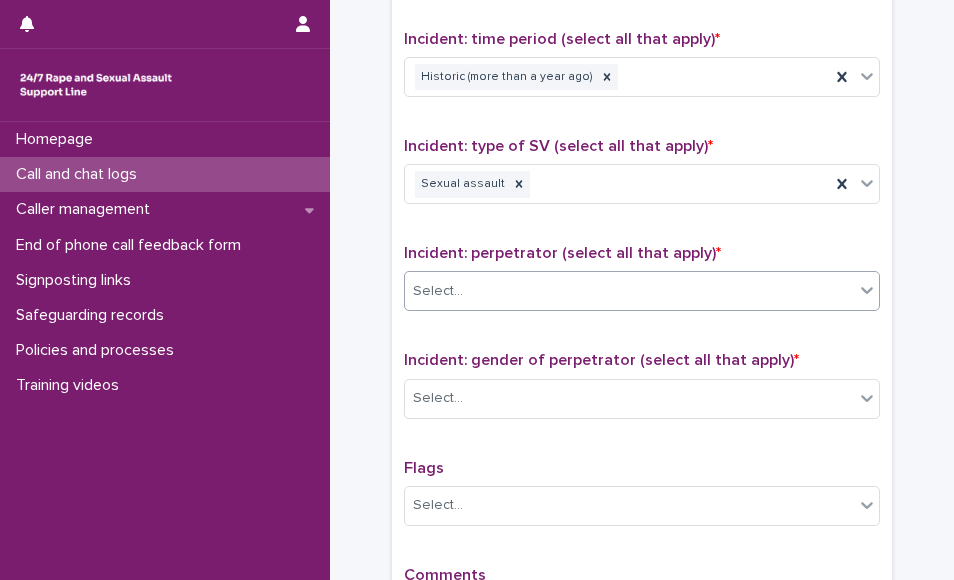 click on "Select..." at bounding box center (629, 291) 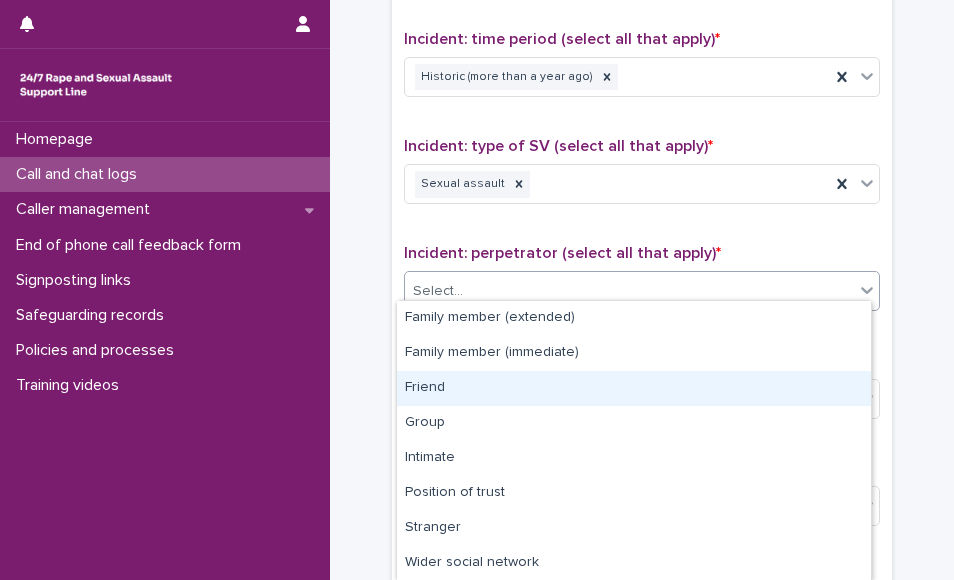 click on "Friend" at bounding box center (634, 388) 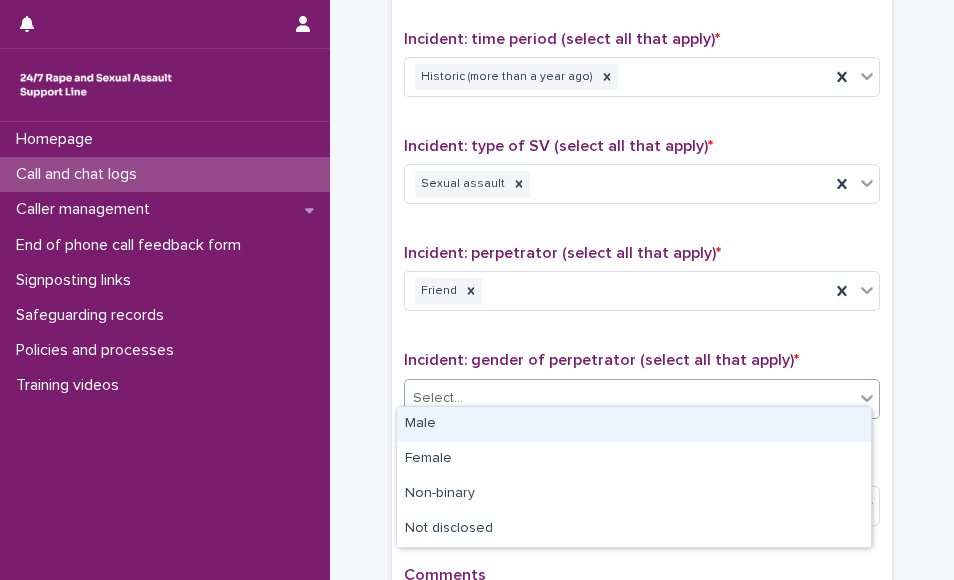 click on "Select..." at bounding box center (629, 398) 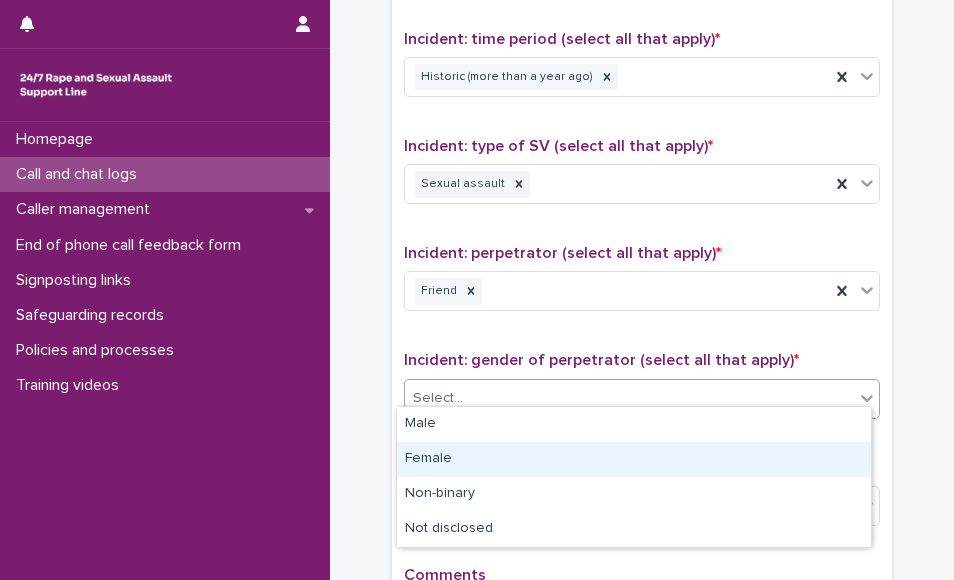 click on "Female" at bounding box center [634, 459] 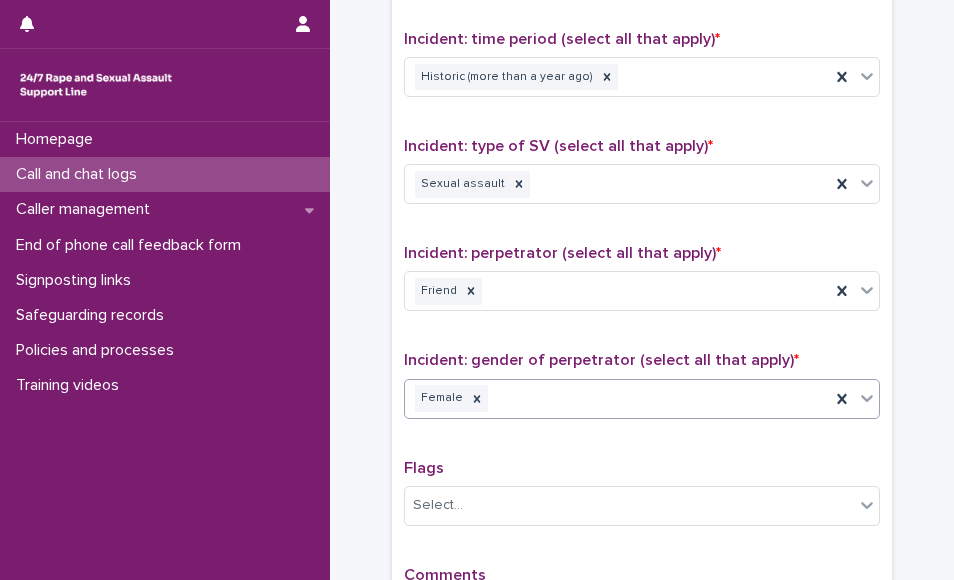 scroll, scrollTop: 1622, scrollLeft: 0, axis: vertical 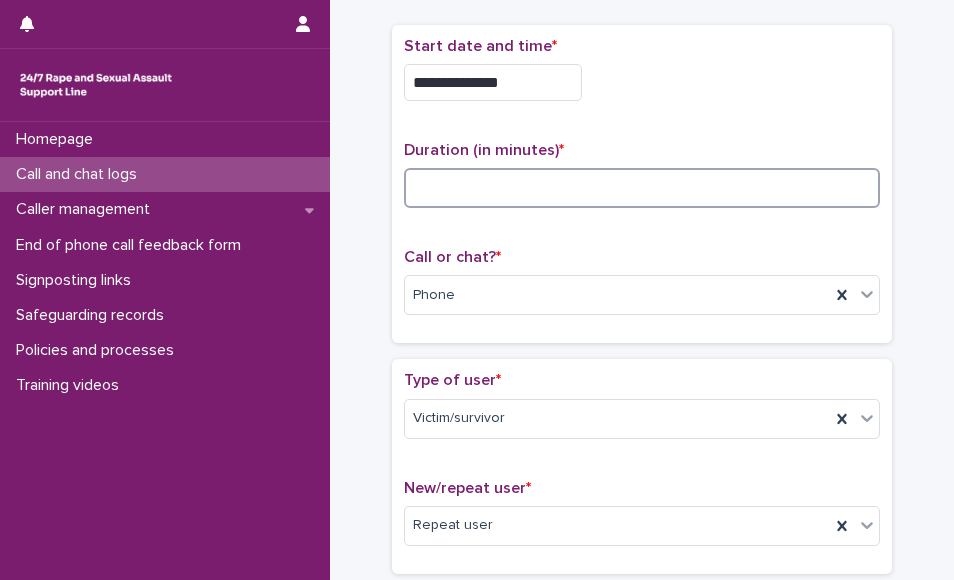 click at bounding box center (642, 188) 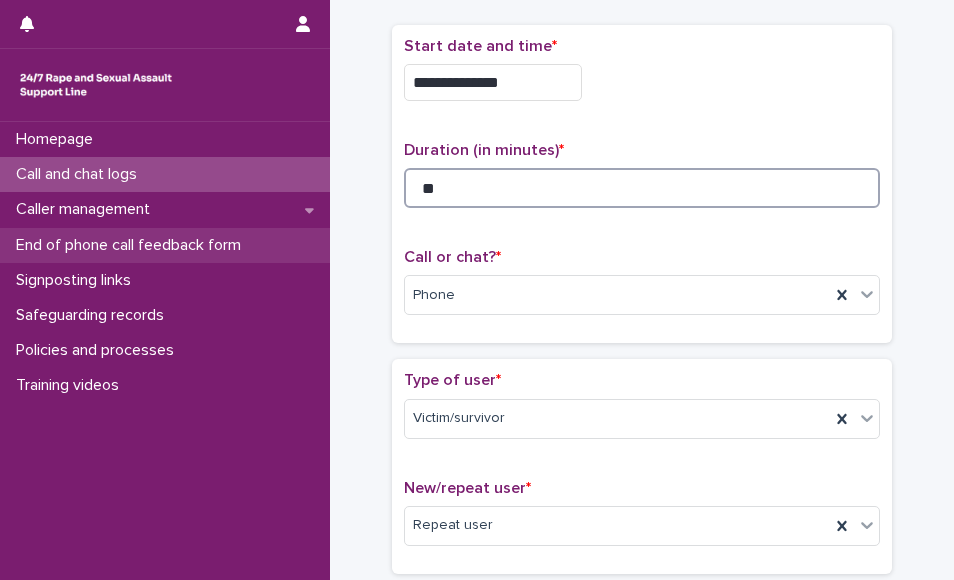 type on "**" 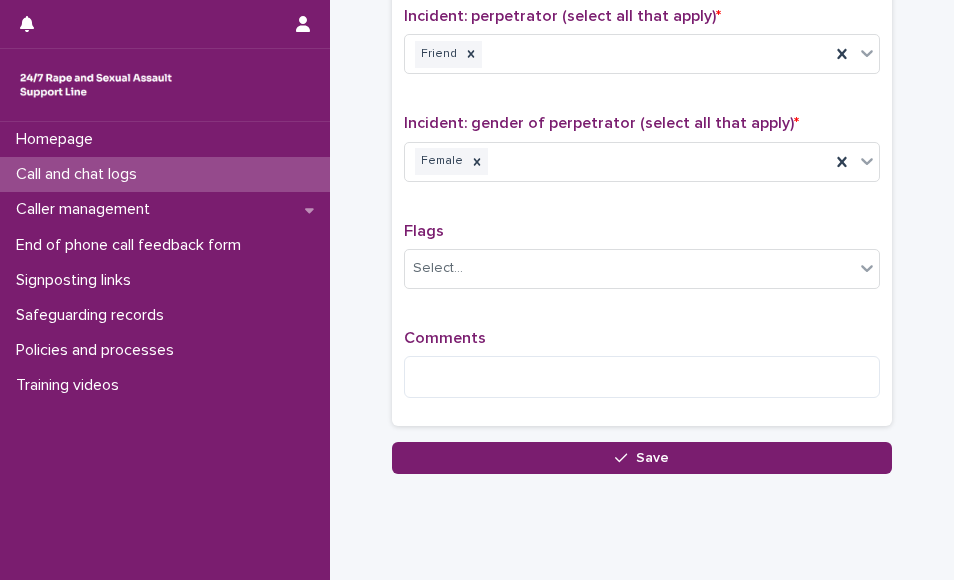 scroll, scrollTop: 1595, scrollLeft: 0, axis: vertical 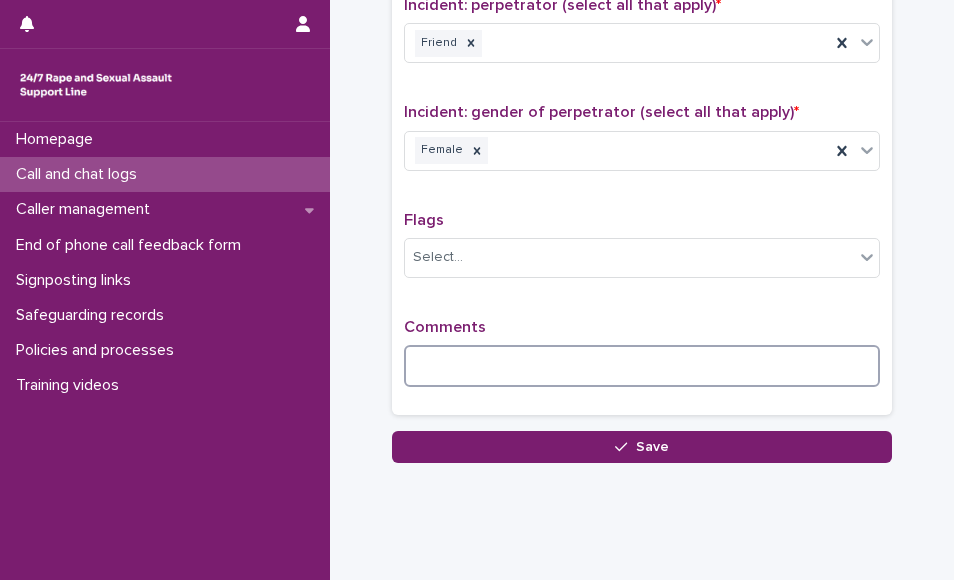 click at bounding box center [642, 366] 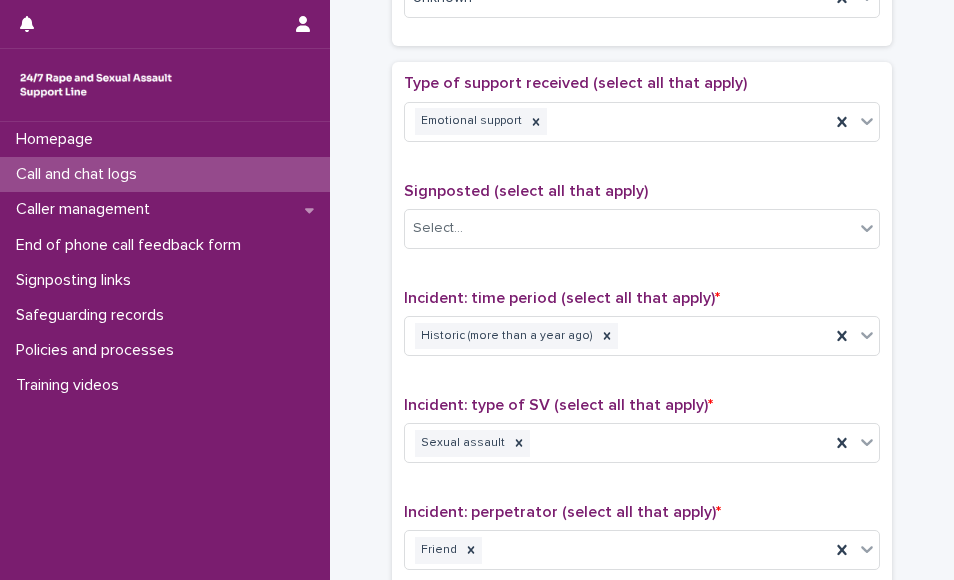 scroll, scrollTop: 580, scrollLeft: 0, axis: vertical 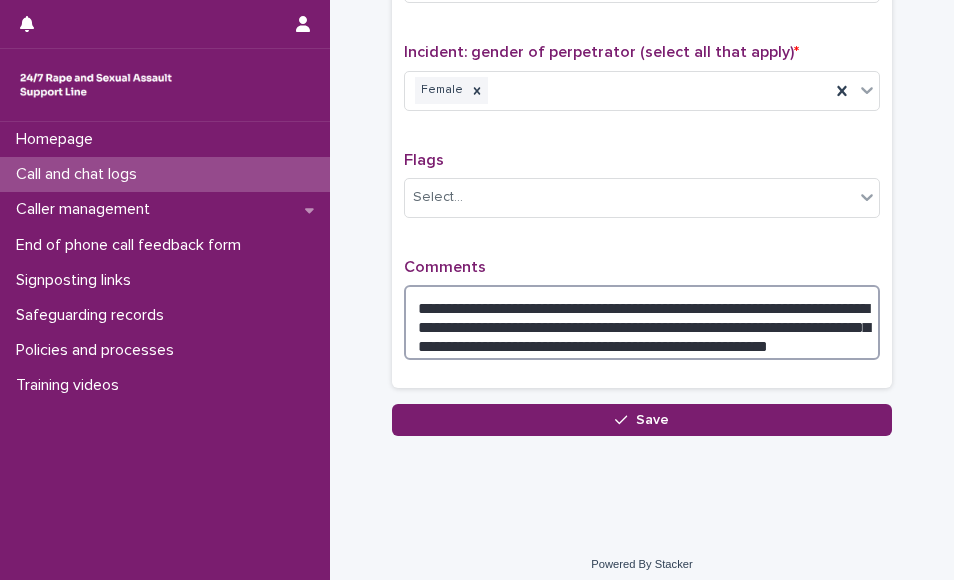 type on "**********" 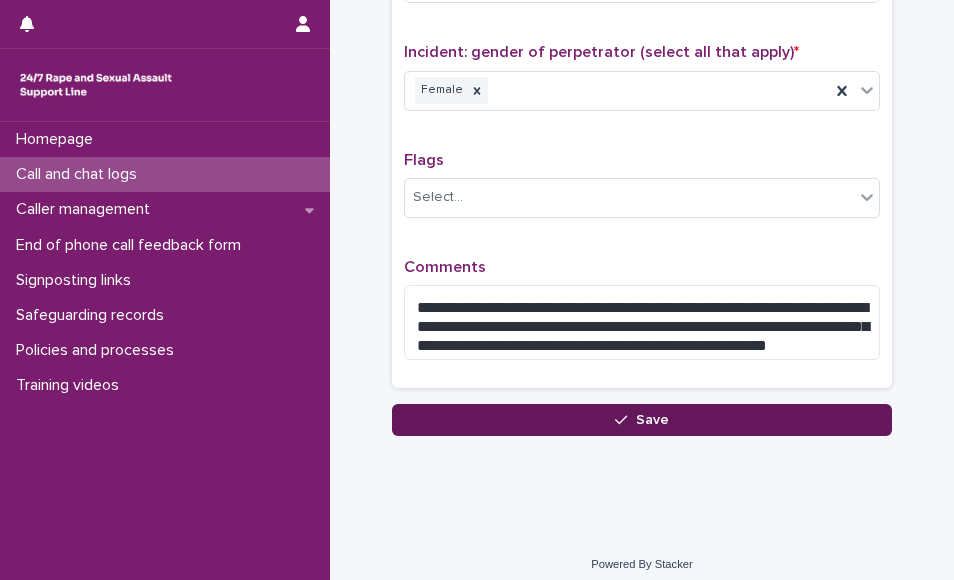 click on "Save" at bounding box center (642, 420) 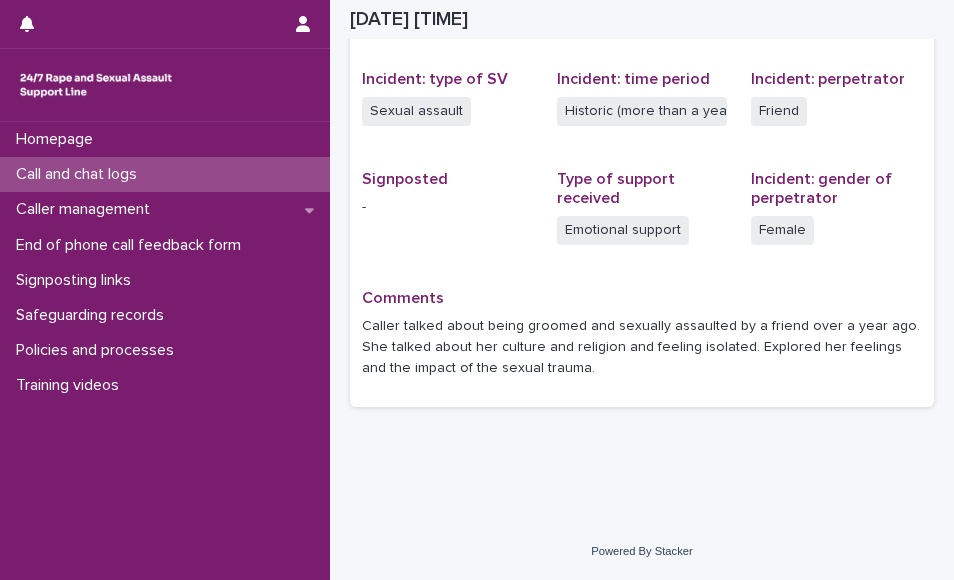 scroll, scrollTop: 483, scrollLeft: 0, axis: vertical 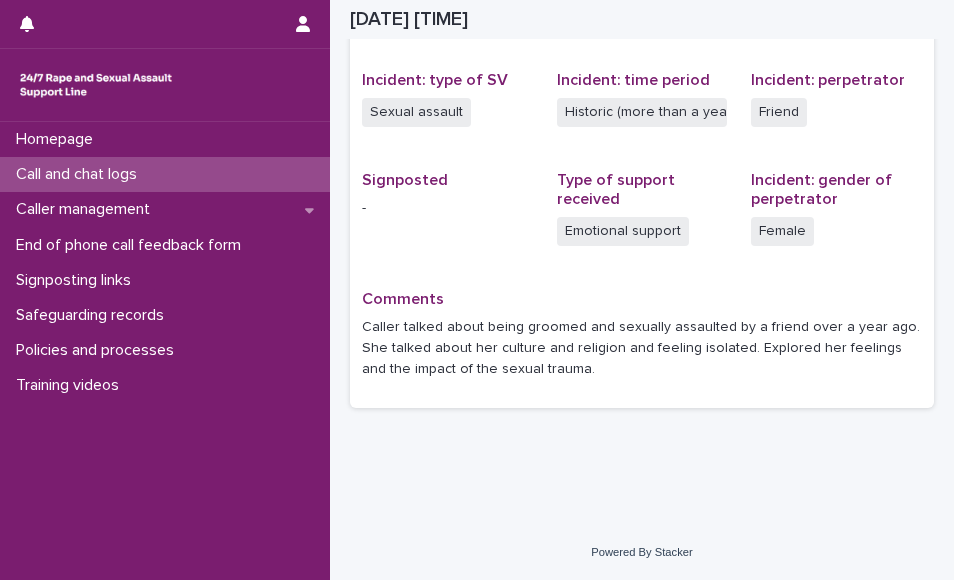 click on "Call and chat logs" at bounding box center [165, 174] 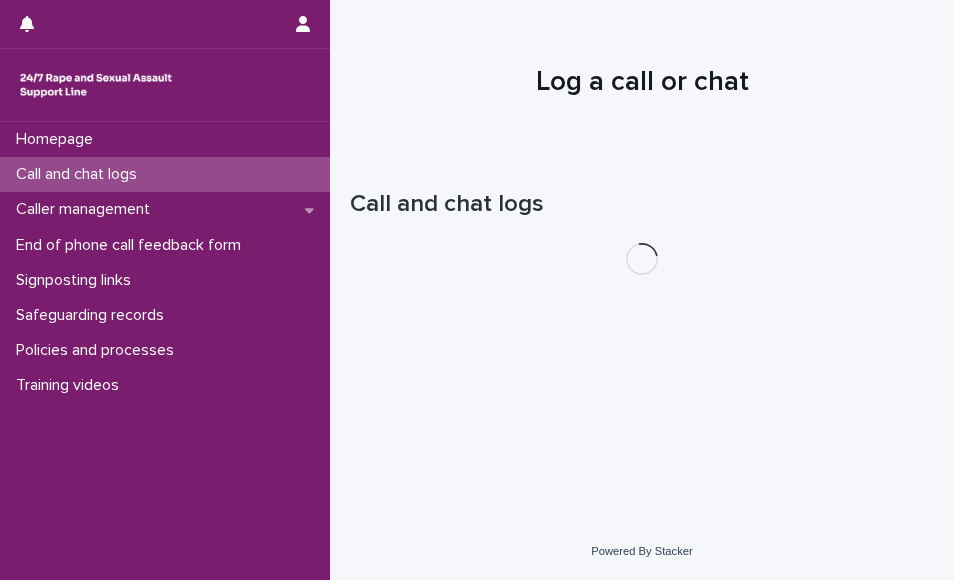 scroll, scrollTop: 0, scrollLeft: 0, axis: both 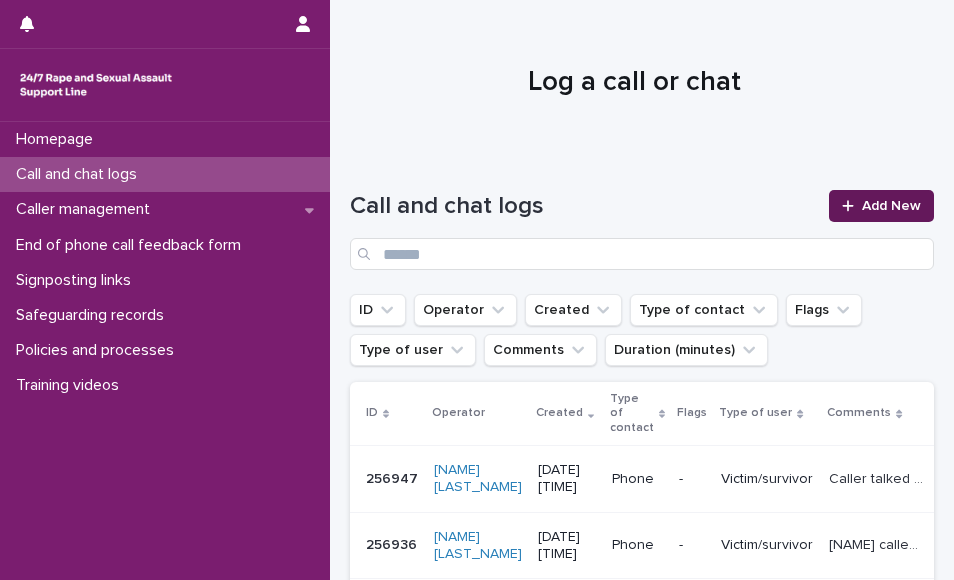 click at bounding box center (852, 206) 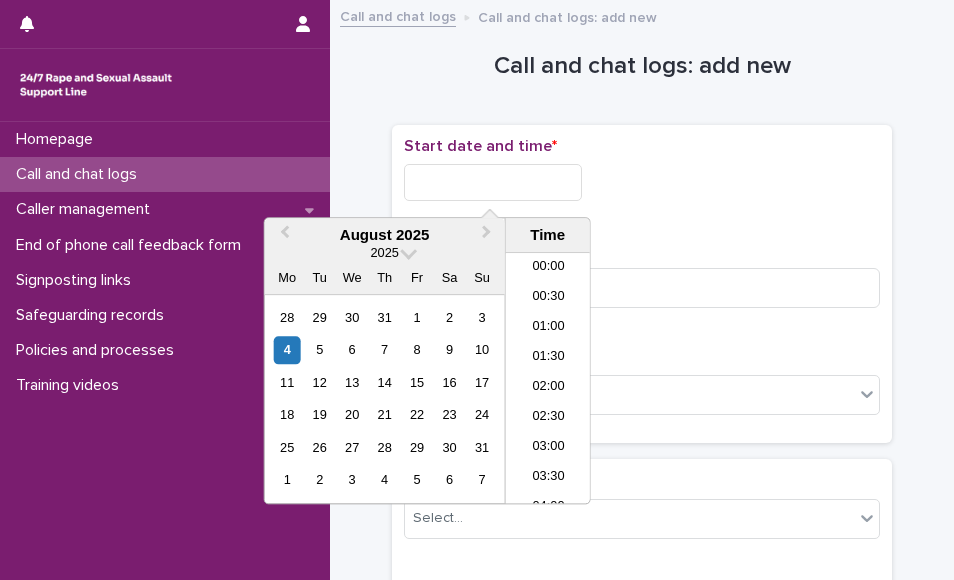 scroll, scrollTop: 1090, scrollLeft: 0, axis: vertical 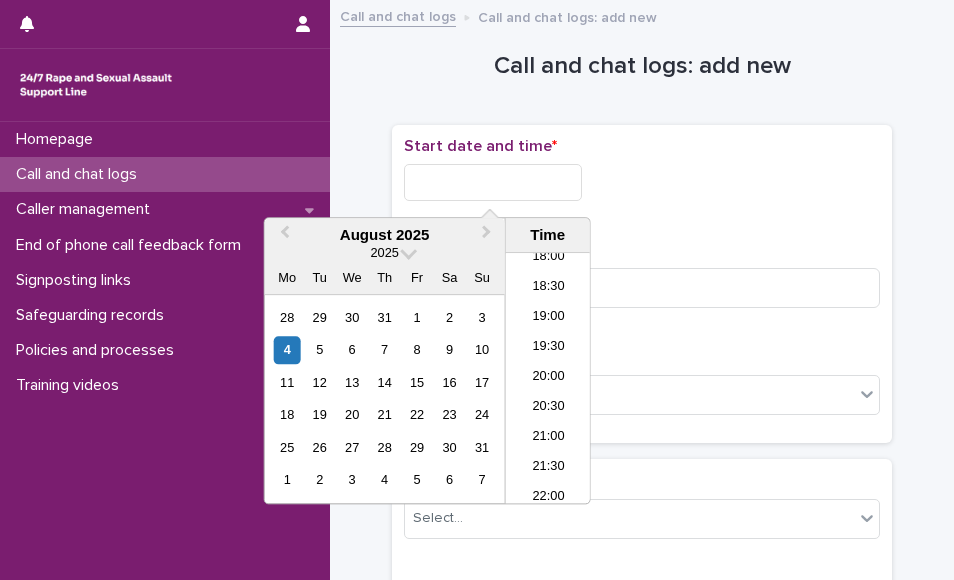 click at bounding box center (493, 182) 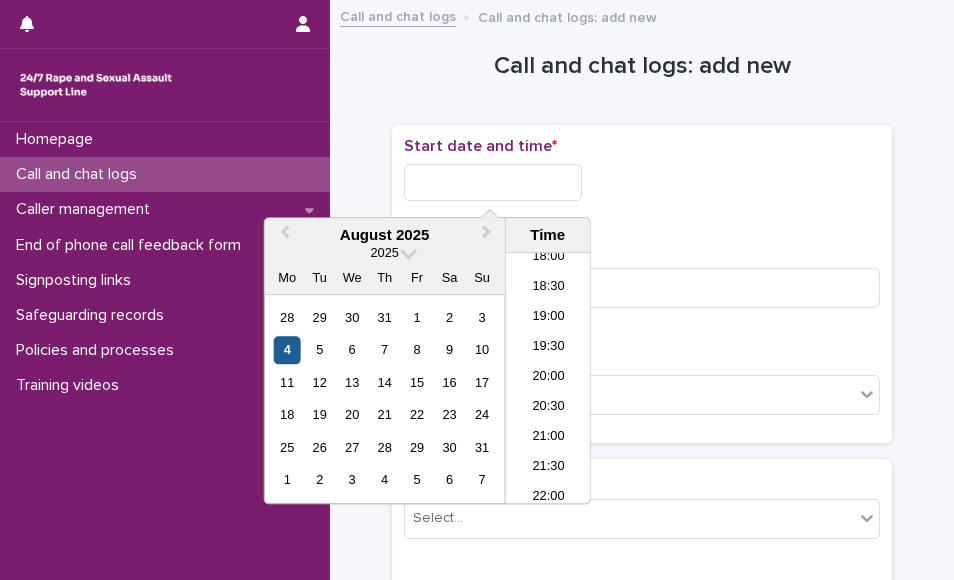 click on "4" at bounding box center (287, 350) 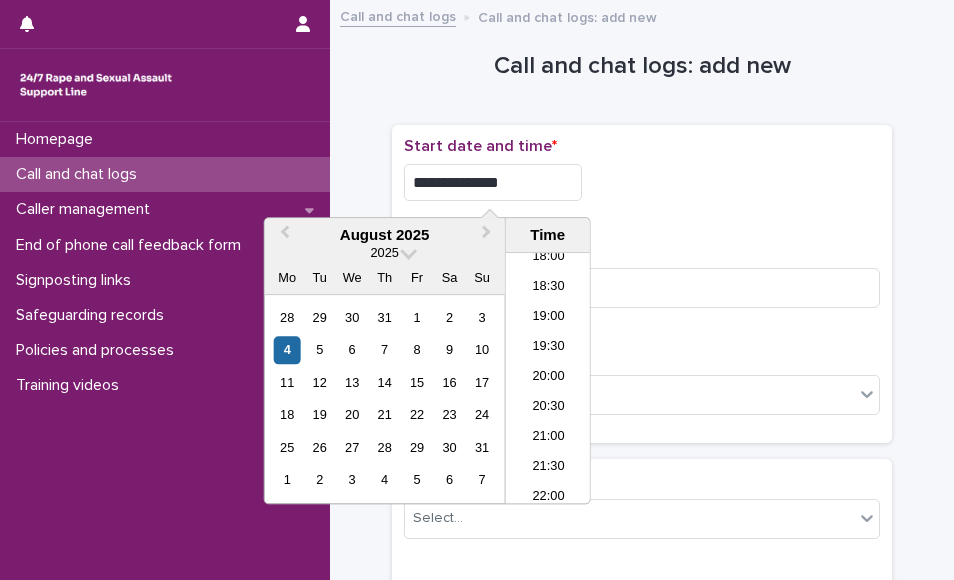 click on "**********" at bounding box center [493, 182] 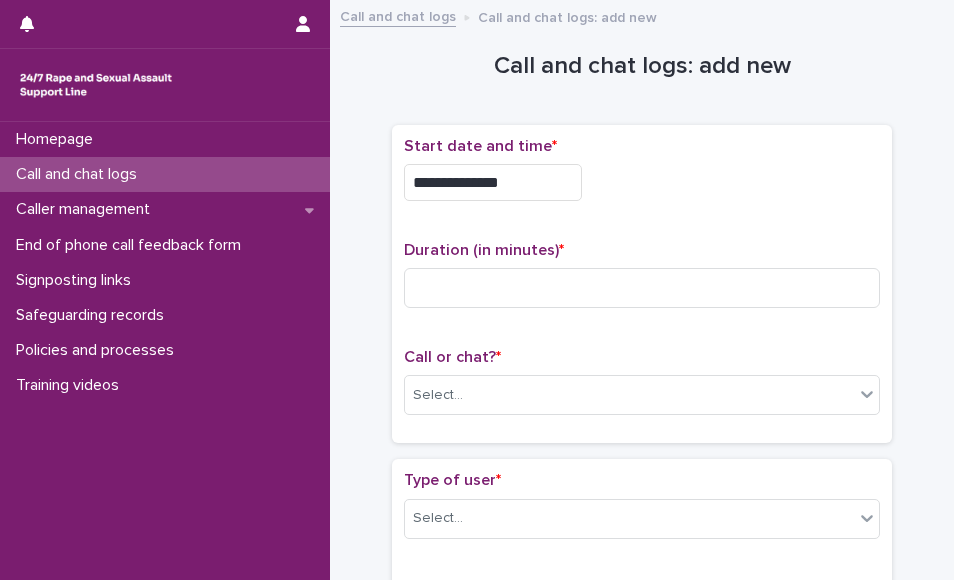 click on "**********" at bounding box center [642, 182] 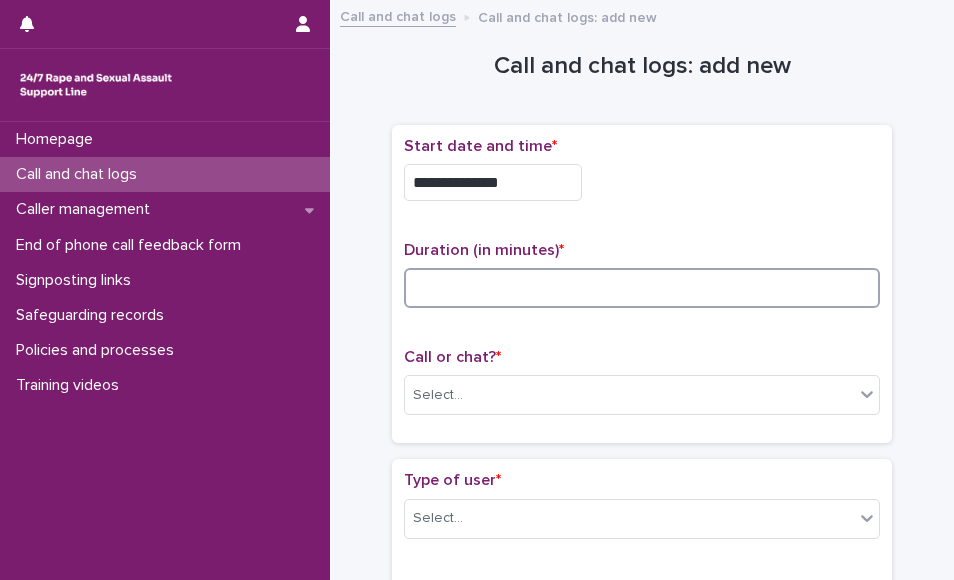 click at bounding box center [642, 288] 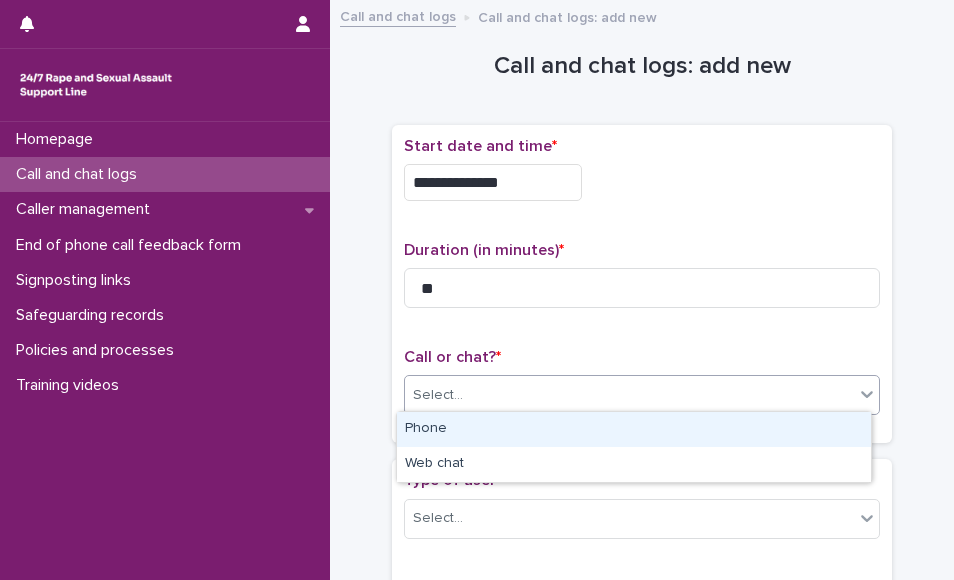 click on "Select..." at bounding box center (629, 395) 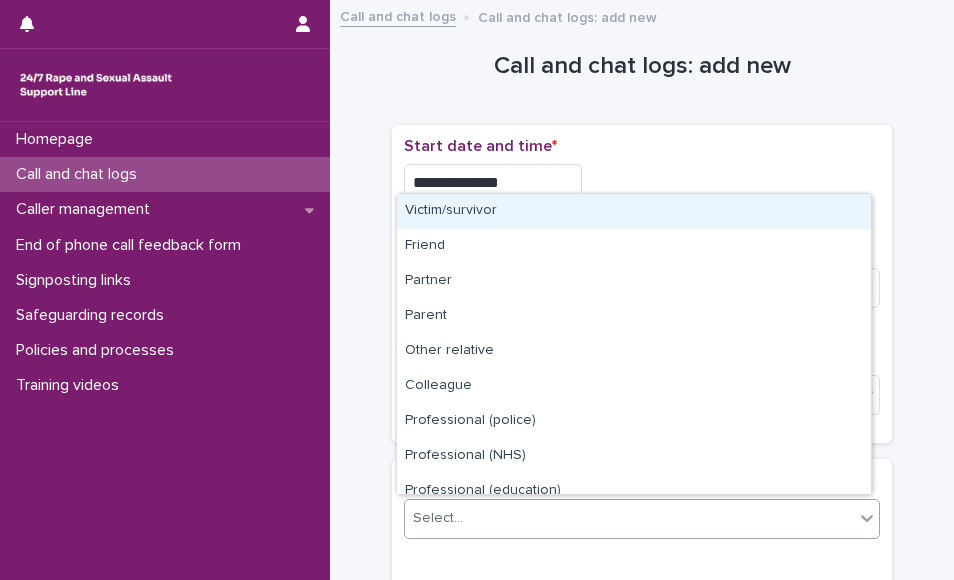 click on "Select..." at bounding box center [629, 518] 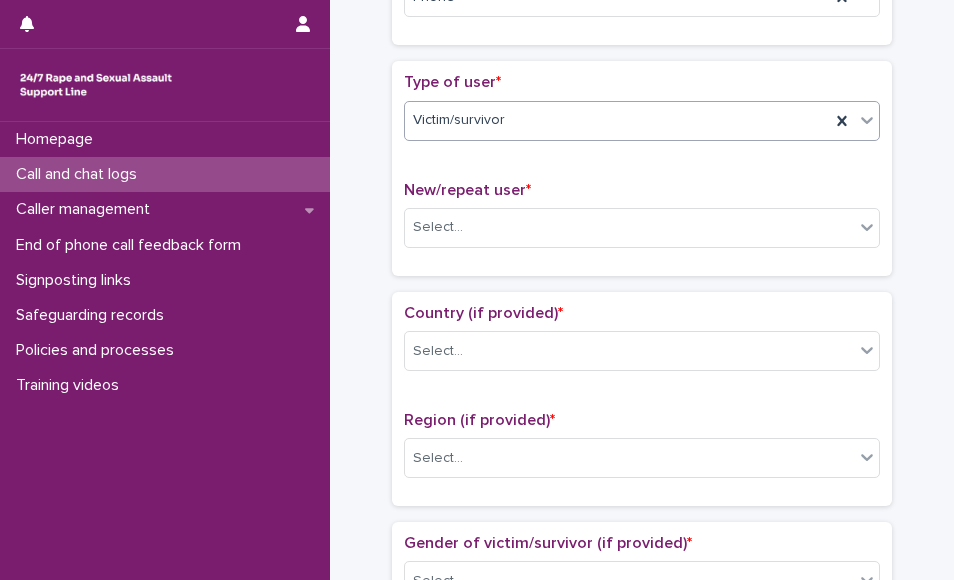 scroll, scrollTop: 400, scrollLeft: 0, axis: vertical 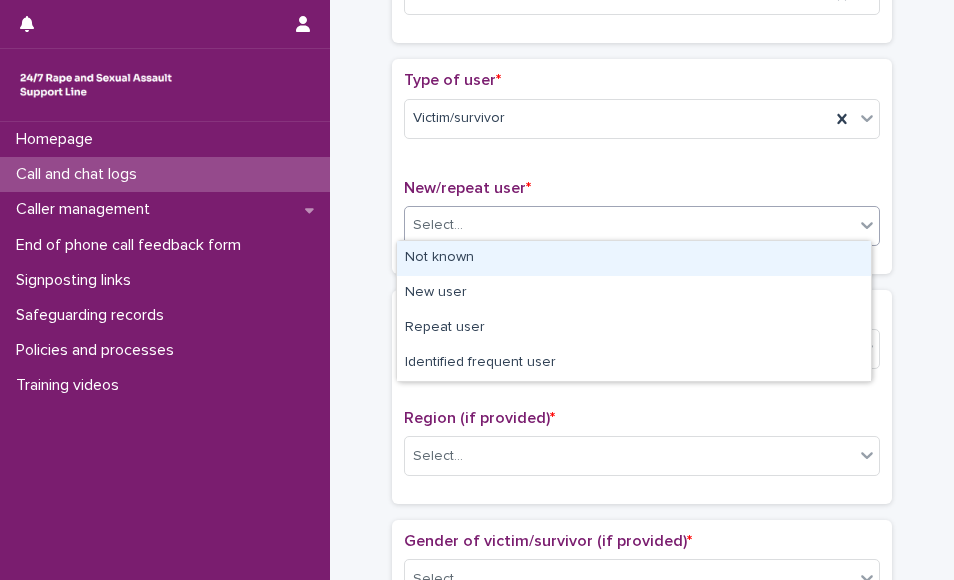 click on "Select..." at bounding box center (642, 226) 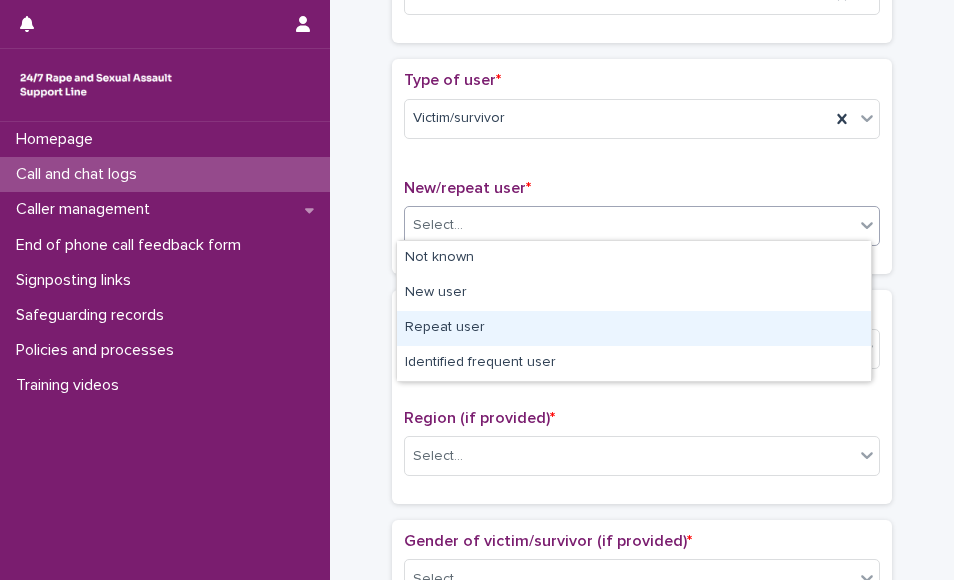 click on "Repeat user" at bounding box center (634, 328) 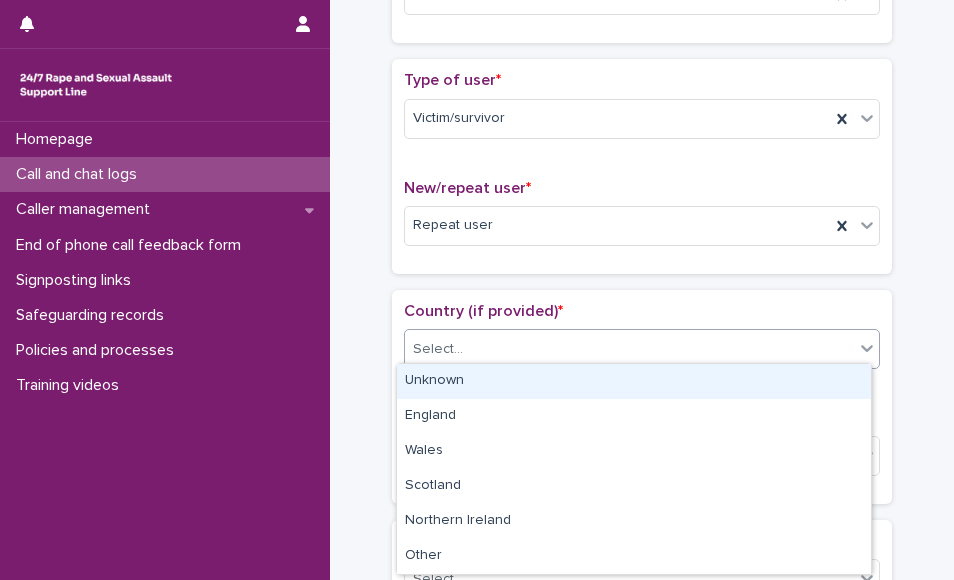 click on "Select..." at bounding box center [629, 349] 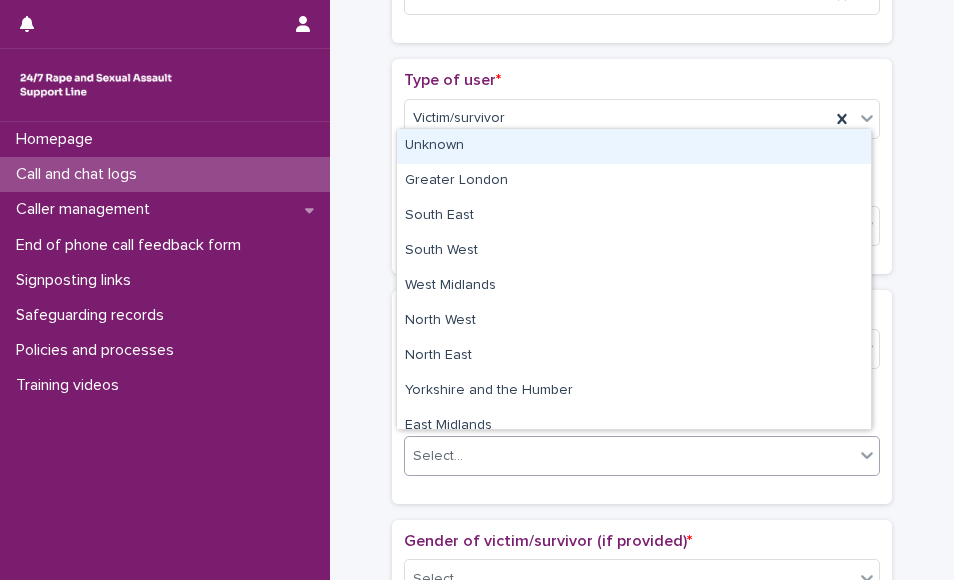 click on "Select..." at bounding box center (629, 456) 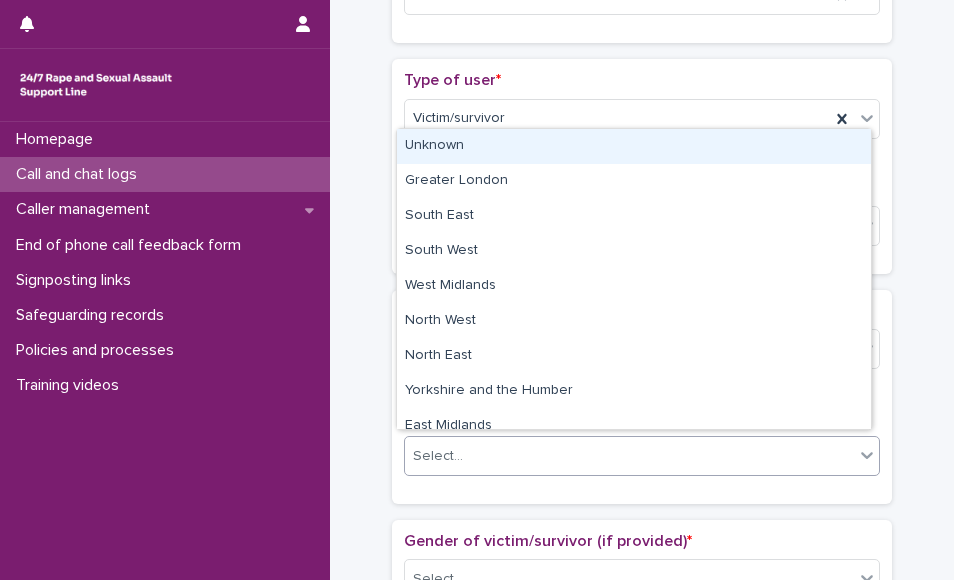click on "Unknown" at bounding box center (634, 146) 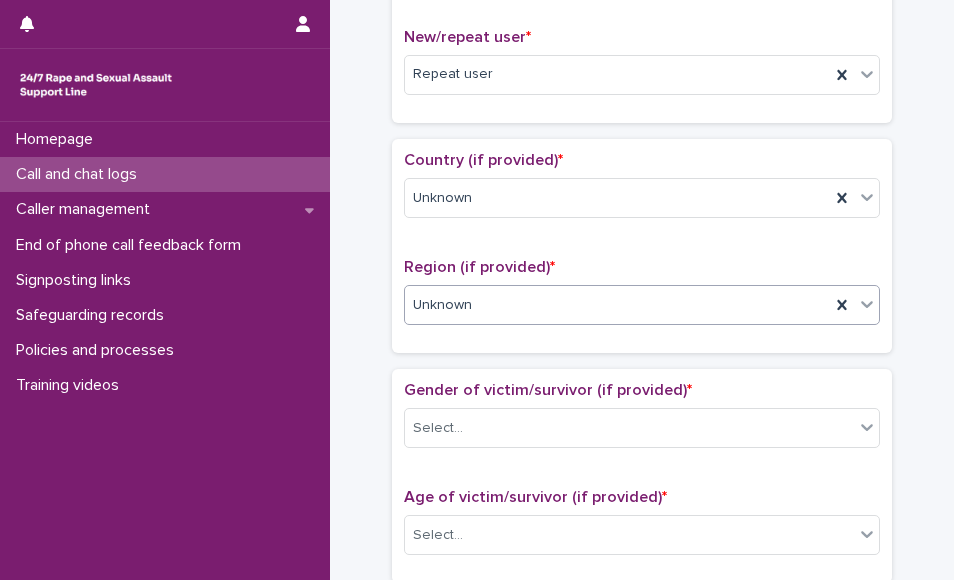 scroll, scrollTop: 560, scrollLeft: 0, axis: vertical 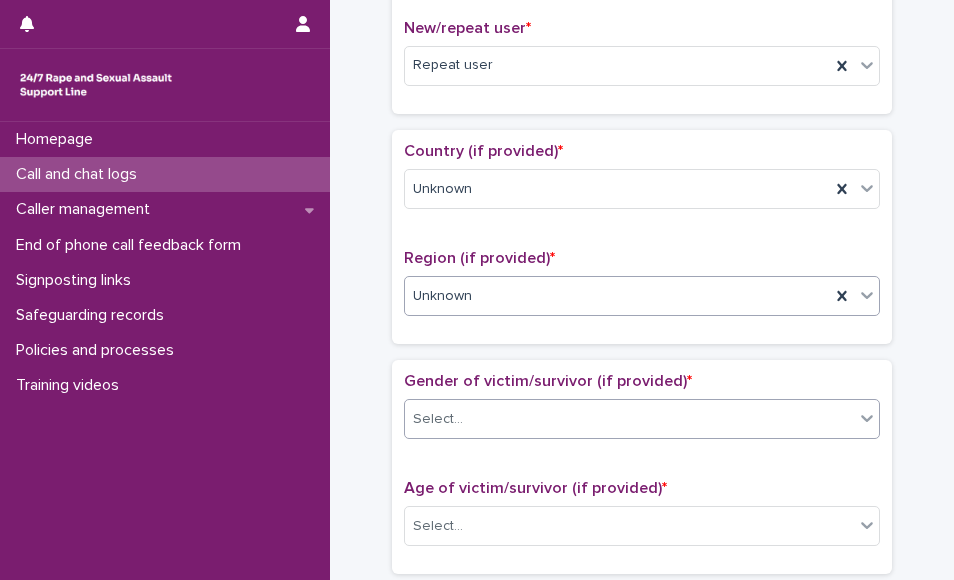 click on "Select..." at bounding box center (438, 419) 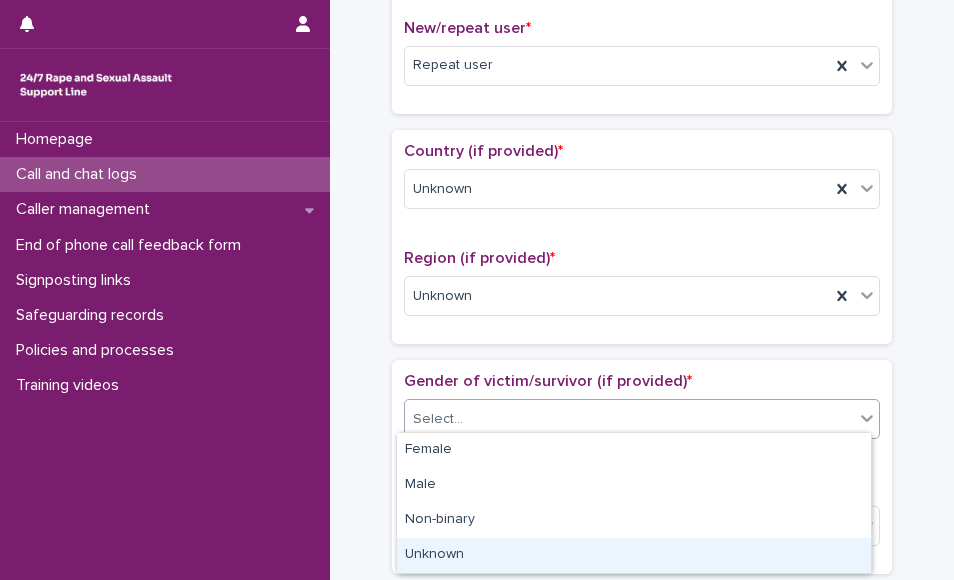 click on "Unknown" at bounding box center (634, 555) 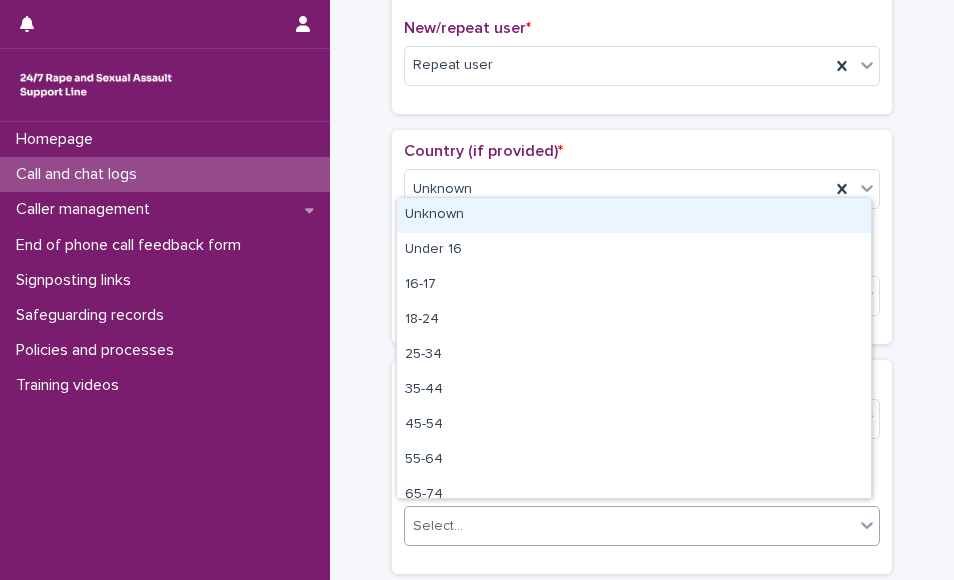 click on "Select..." at bounding box center [642, 526] 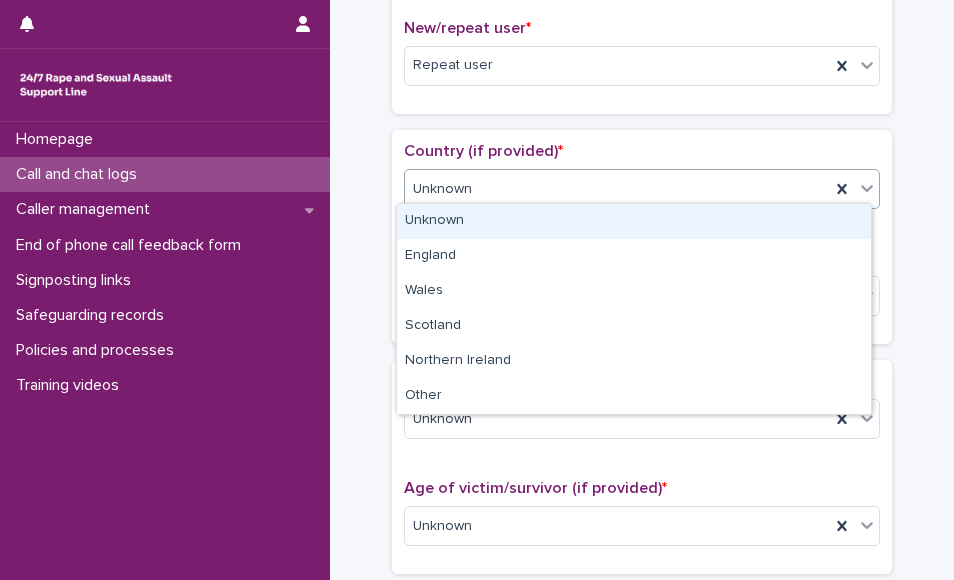 click on "Unknown" at bounding box center [617, 189] 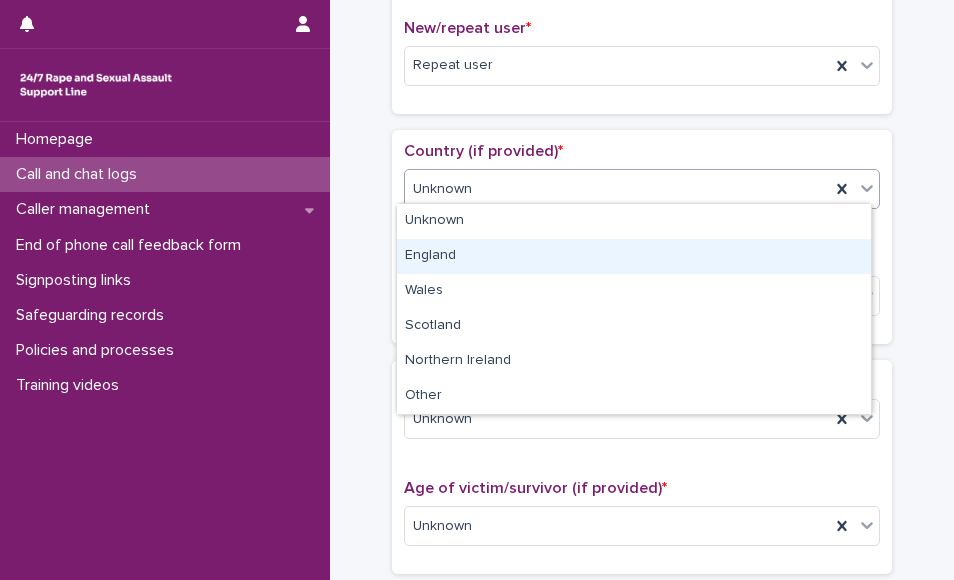 click on "England" at bounding box center [634, 256] 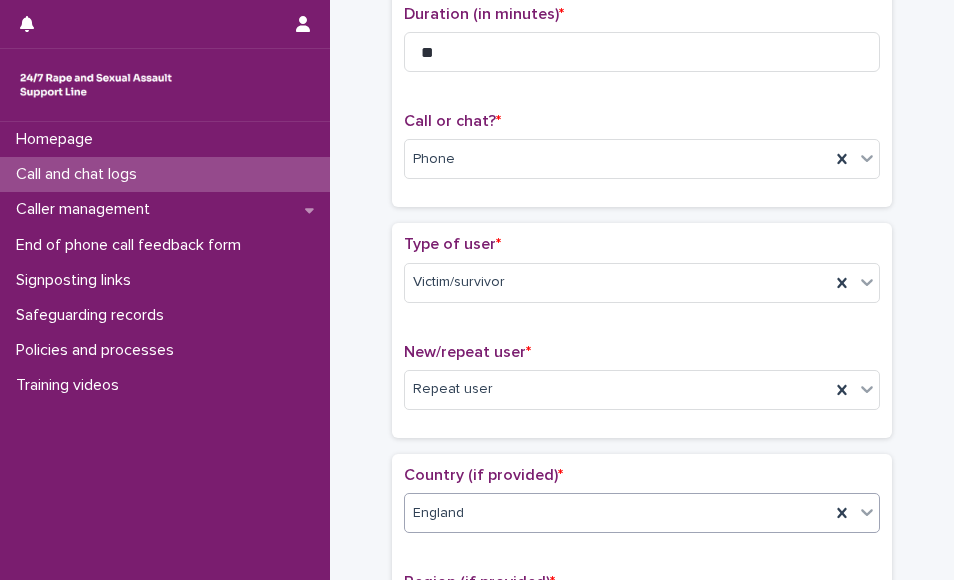 scroll, scrollTop: 120, scrollLeft: 0, axis: vertical 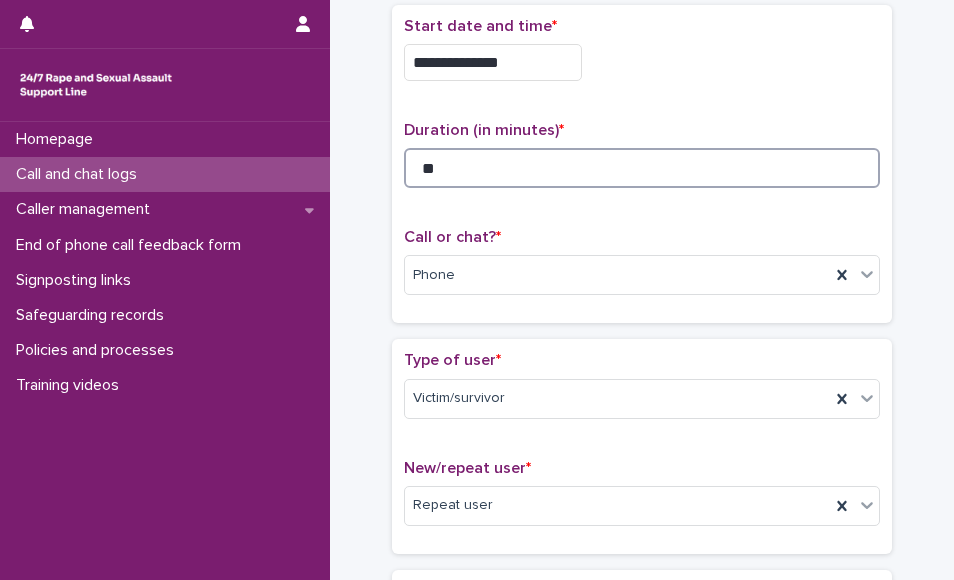 click on "**" at bounding box center (642, 168) 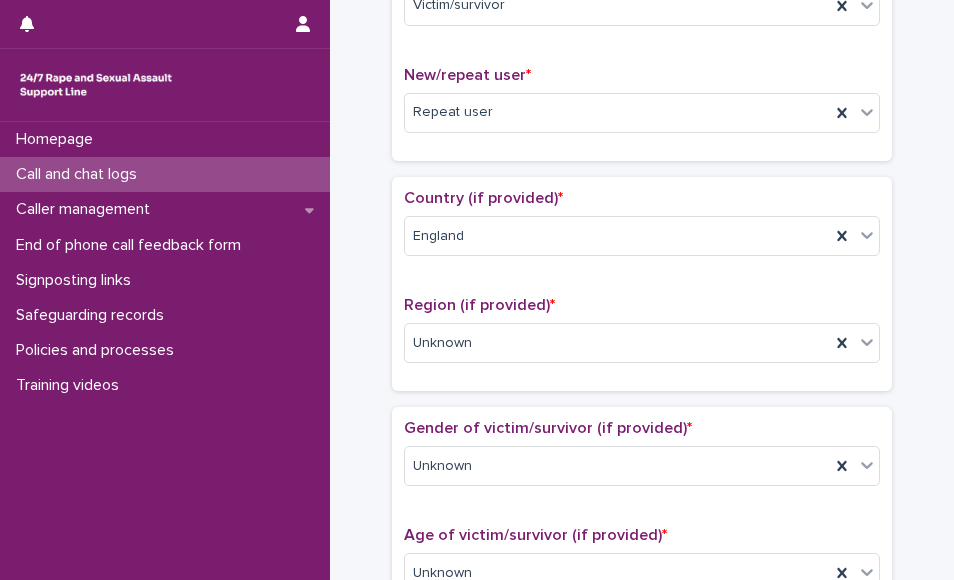 scroll, scrollTop: 662, scrollLeft: 0, axis: vertical 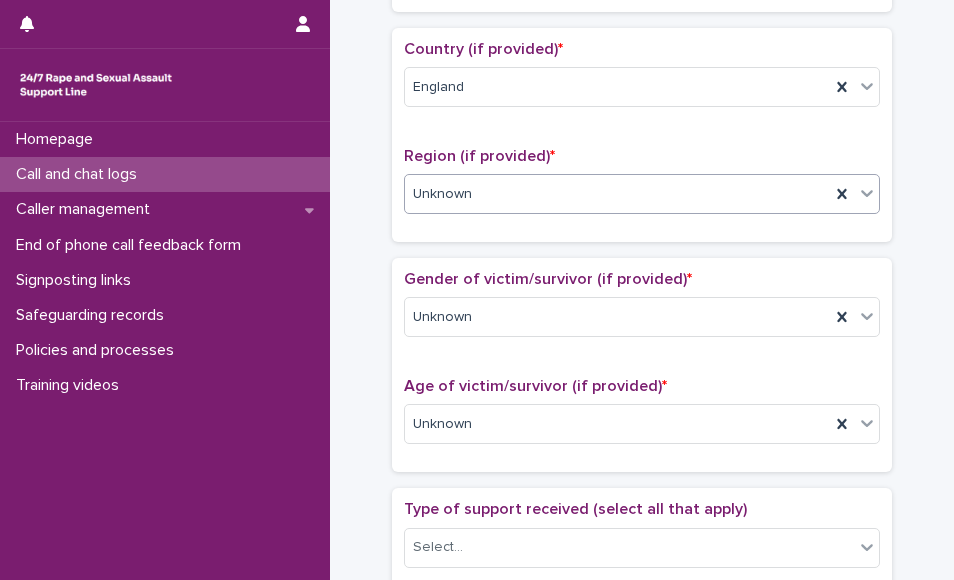 type on "**" 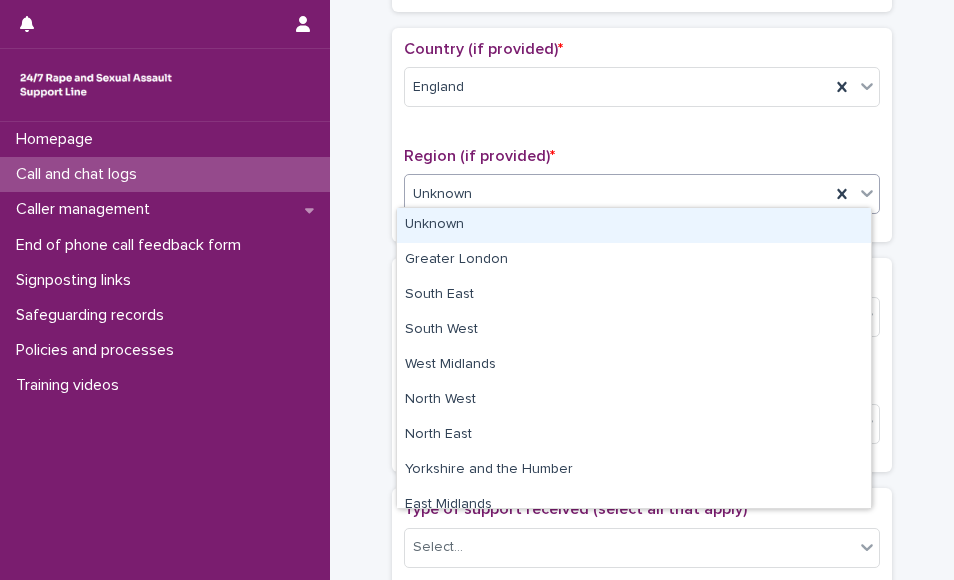 click on "Unknown" at bounding box center (617, 194) 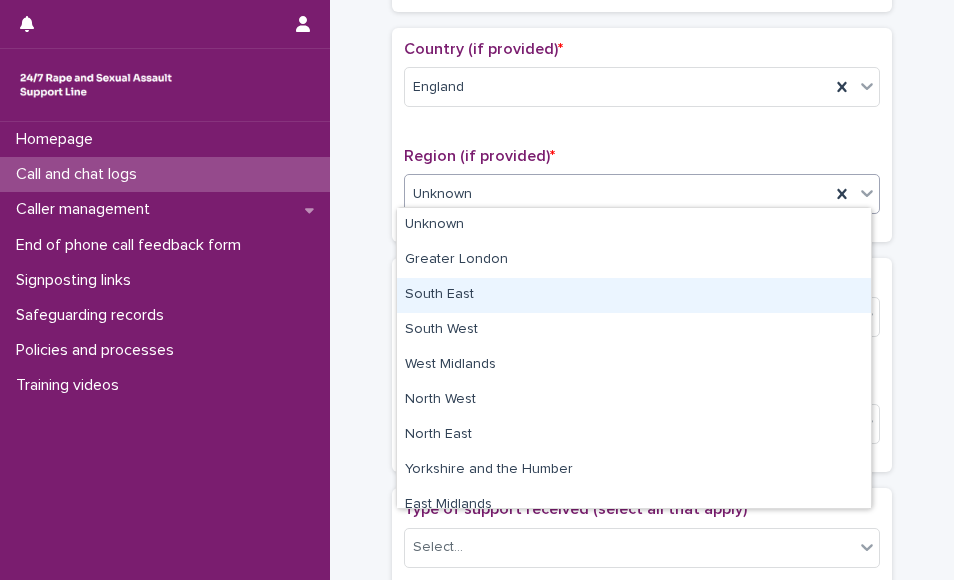 click on "South East" at bounding box center [634, 295] 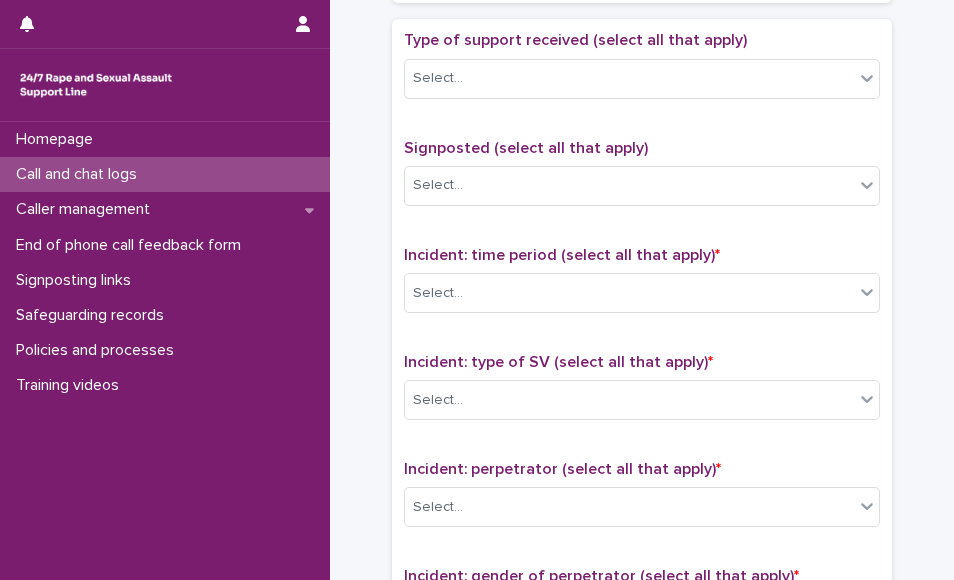 scroll, scrollTop: 1156, scrollLeft: 0, axis: vertical 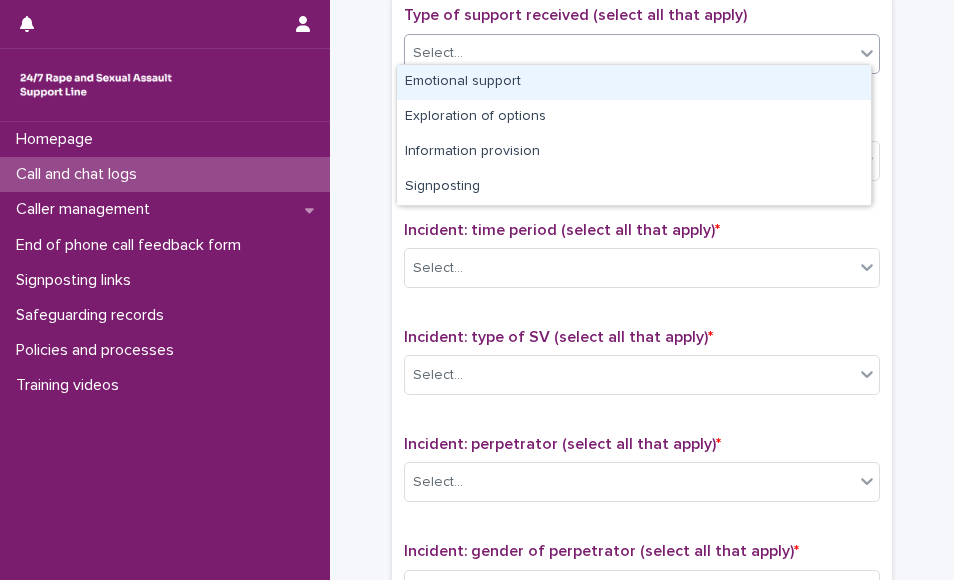 drag, startPoint x: 843, startPoint y: 31, endPoint x: 754, endPoint y: 81, distance: 102.0833 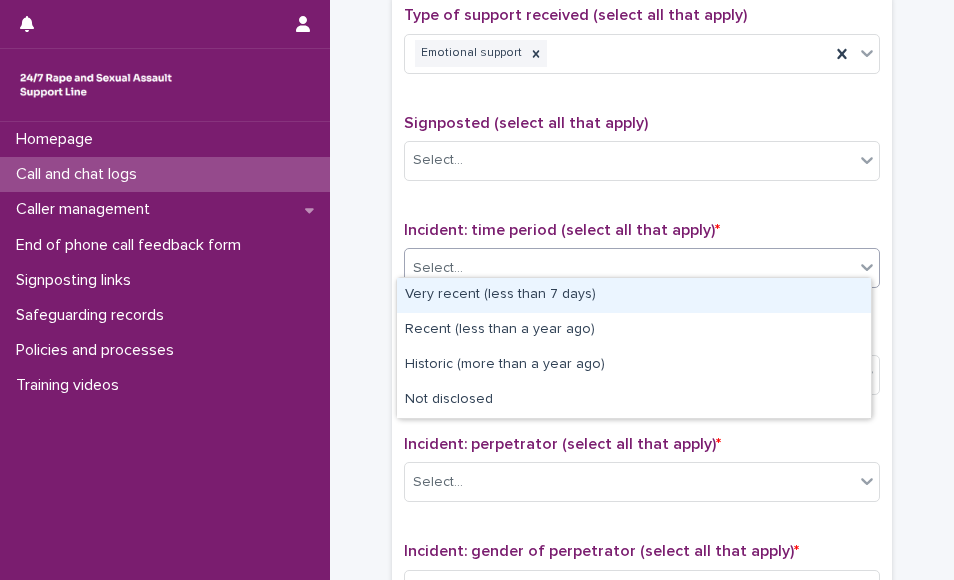 click on "Select..." at bounding box center (629, 268) 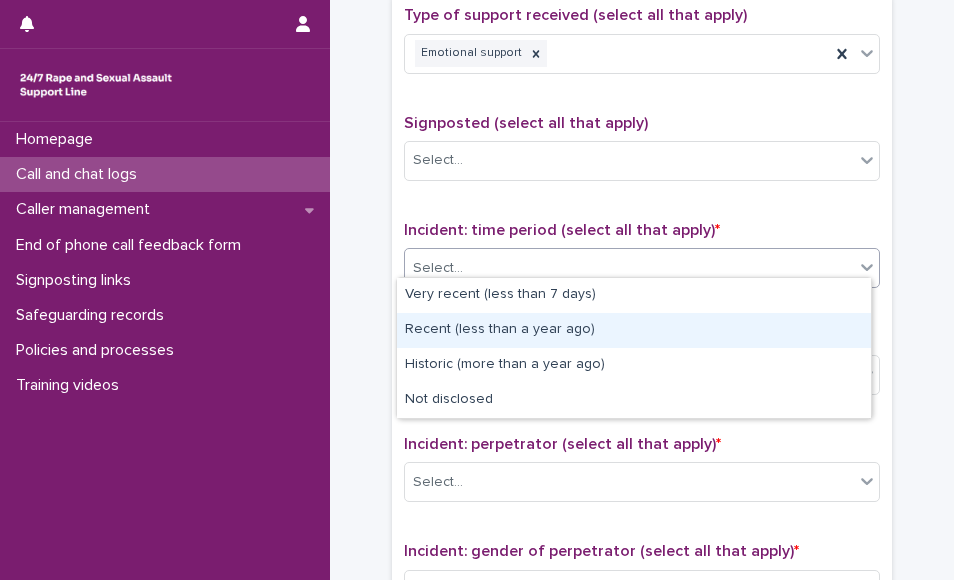 click on "Recent (less than a year ago)" at bounding box center [634, 330] 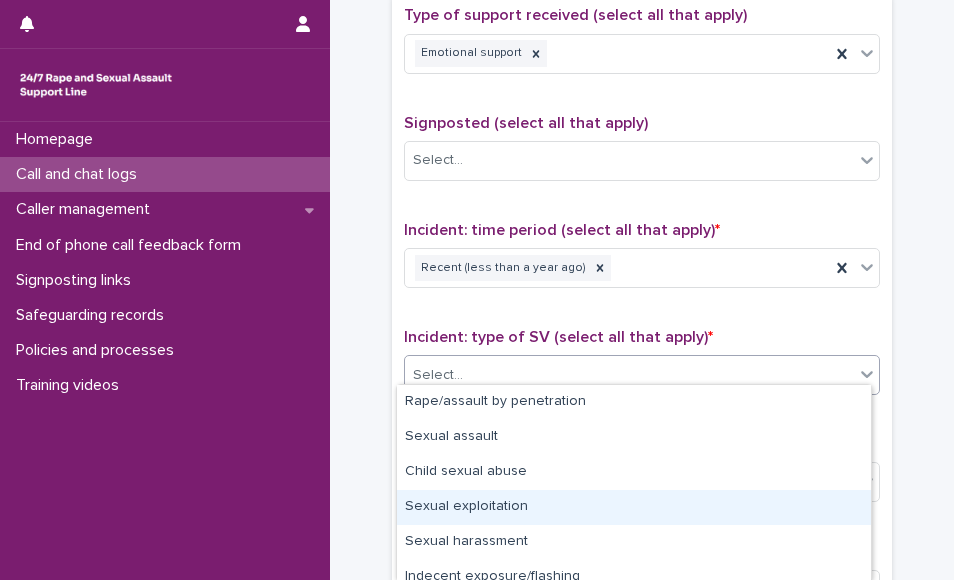 drag, startPoint x: 539, startPoint y: 372, endPoint x: 864, endPoint y: 547, distance: 369.12057 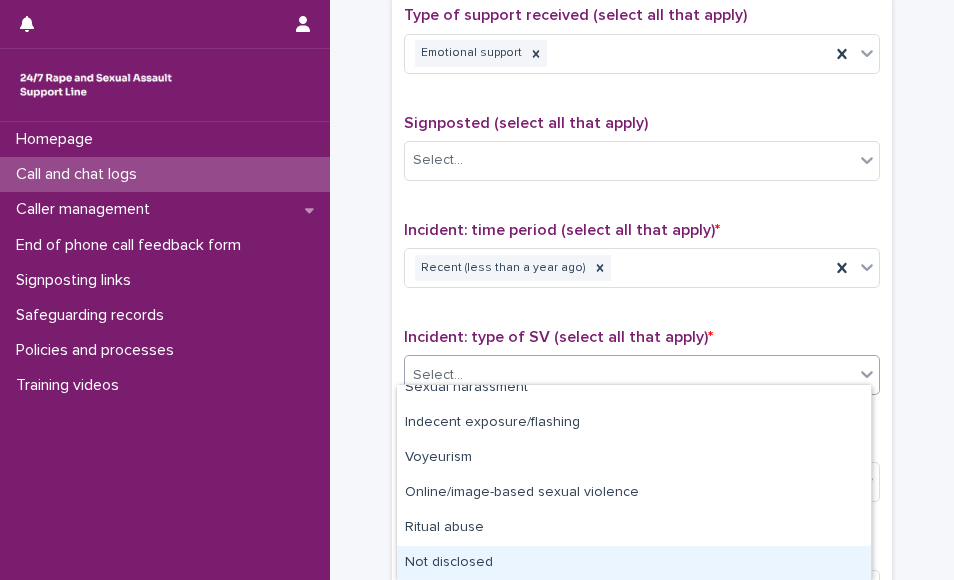 click on "Not disclosed" at bounding box center (634, 563) 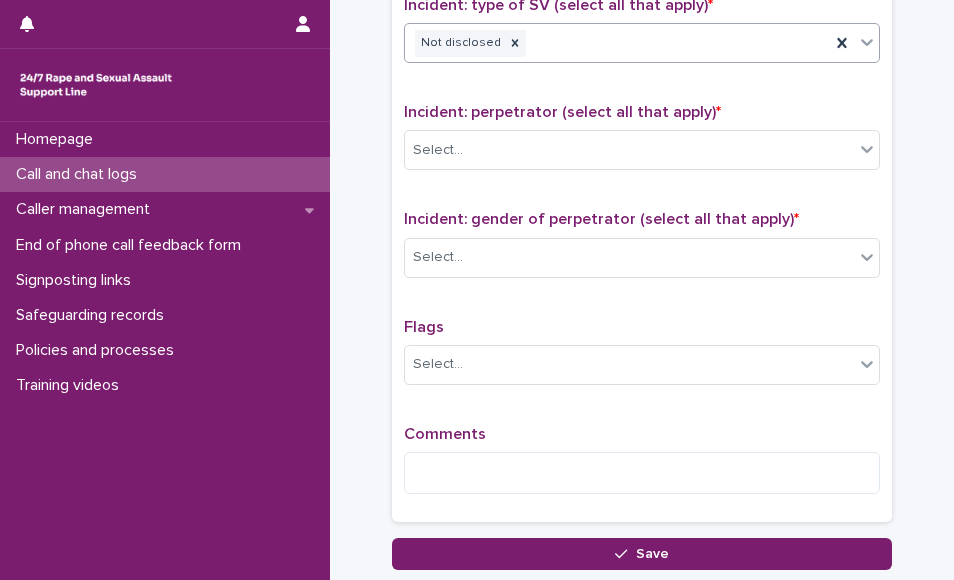 scroll, scrollTop: 1504, scrollLeft: 0, axis: vertical 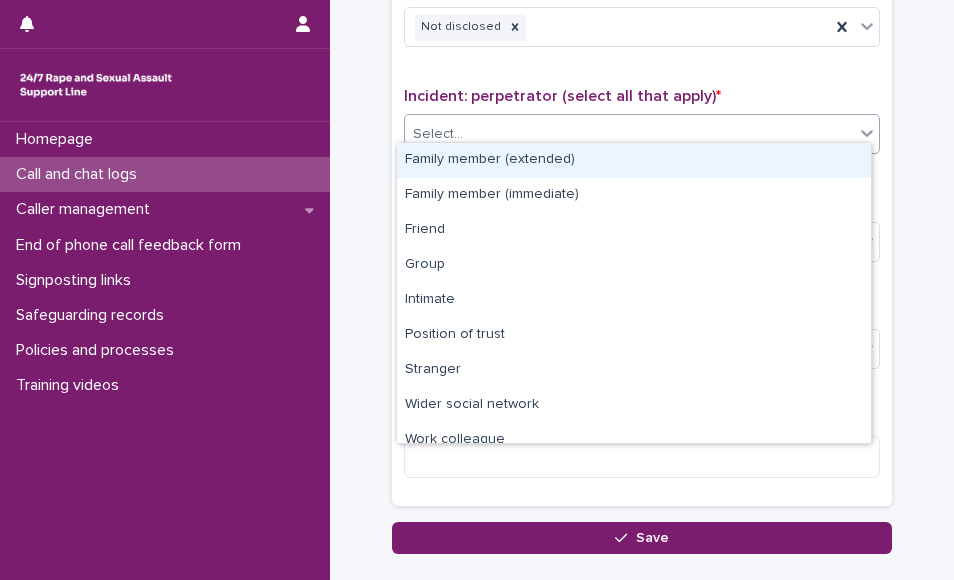 click on "Select..." at bounding box center [629, 134] 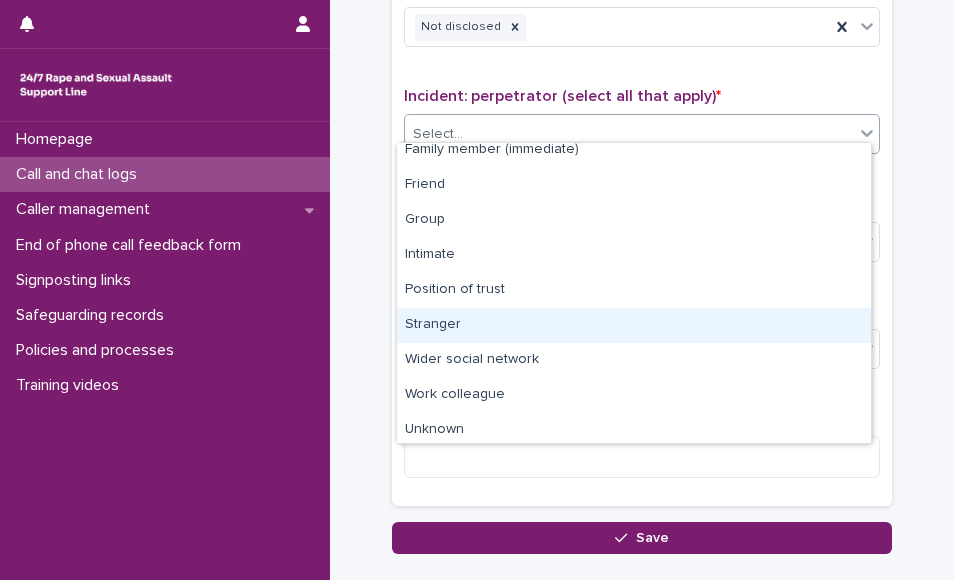 scroll, scrollTop: 85, scrollLeft: 0, axis: vertical 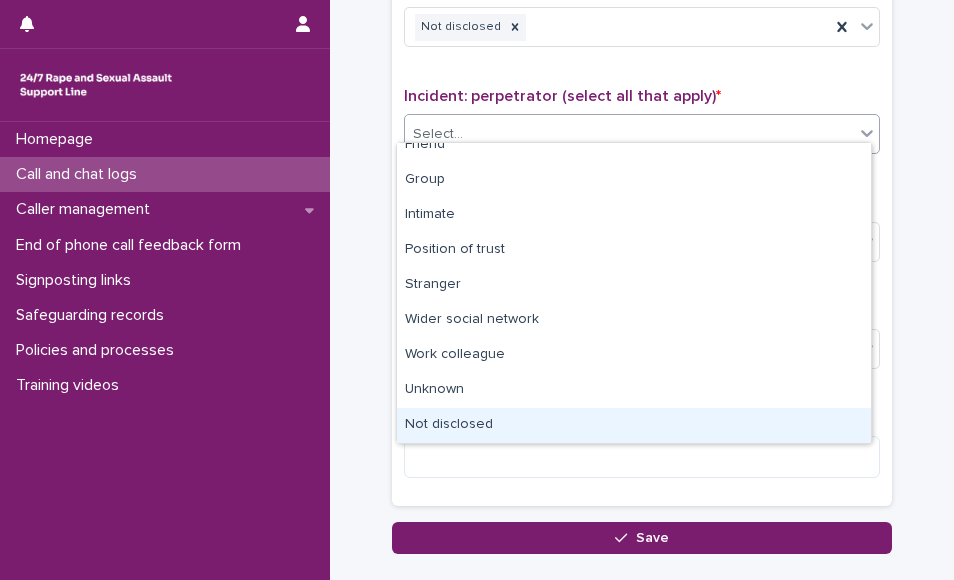 click on "Not disclosed" at bounding box center [634, 425] 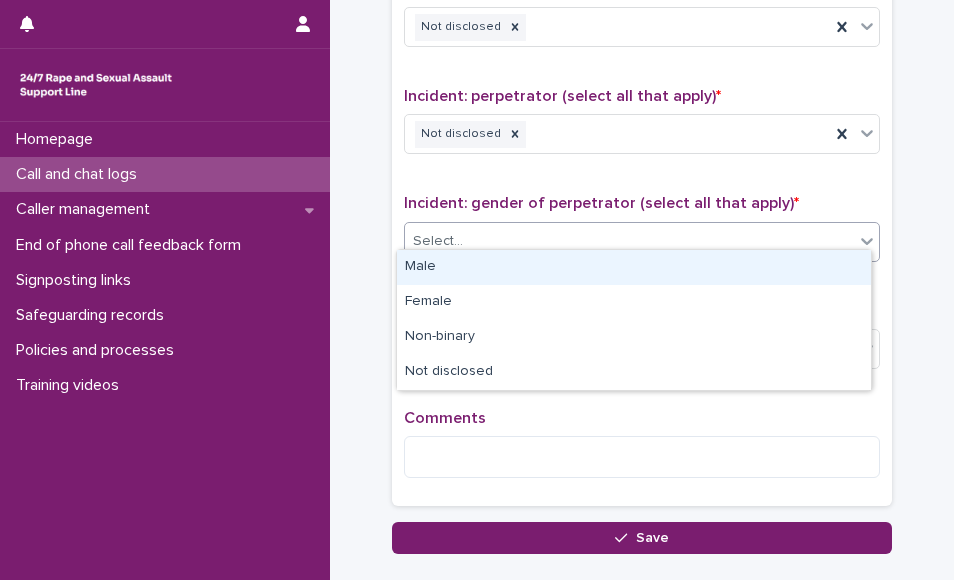 click on "Select..." at bounding box center (629, 241) 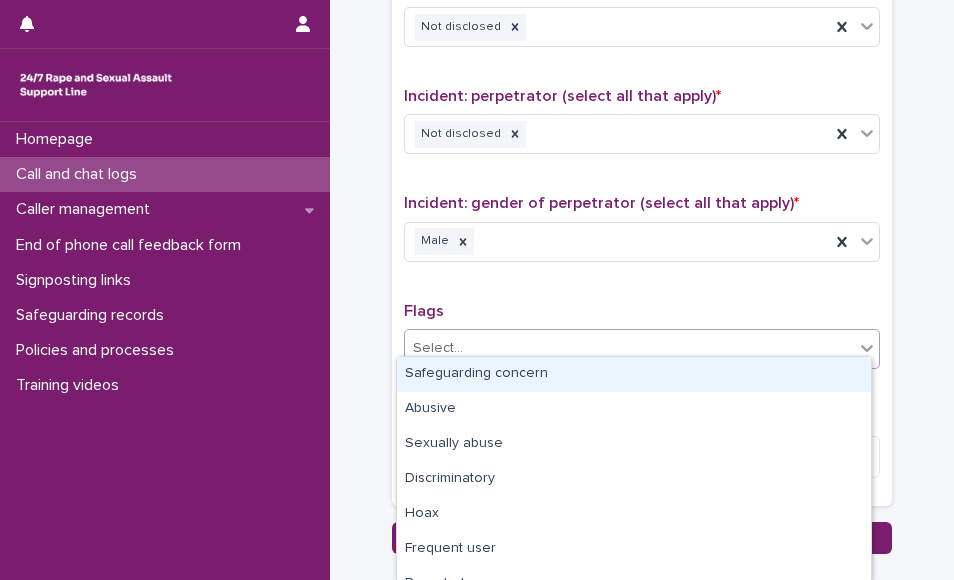 click on "Select..." at bounding box center [642, 349] 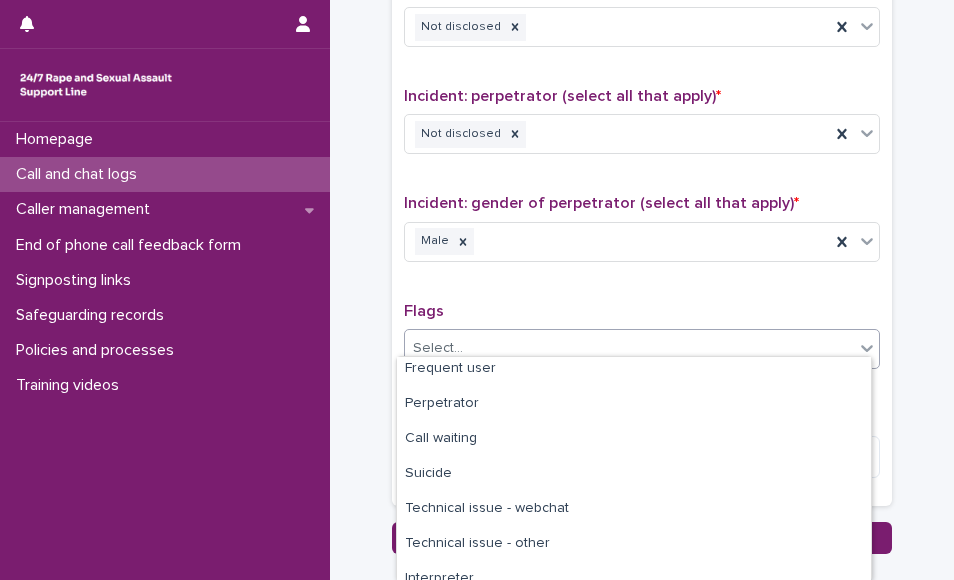 scroll, scrollTop: 195, scrollLeft: 0, axis: vertical 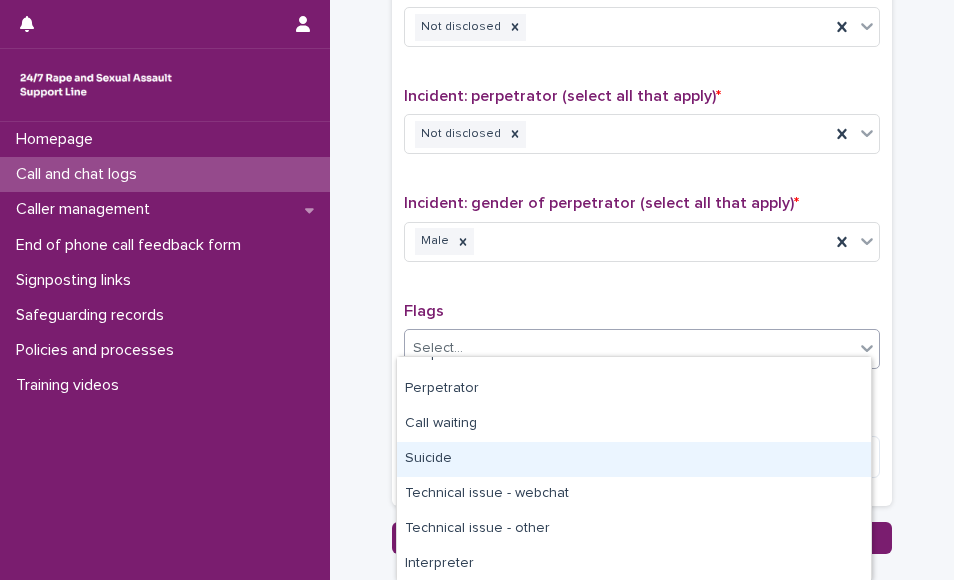 click on "Suicide" at bounding box center (634, 459) 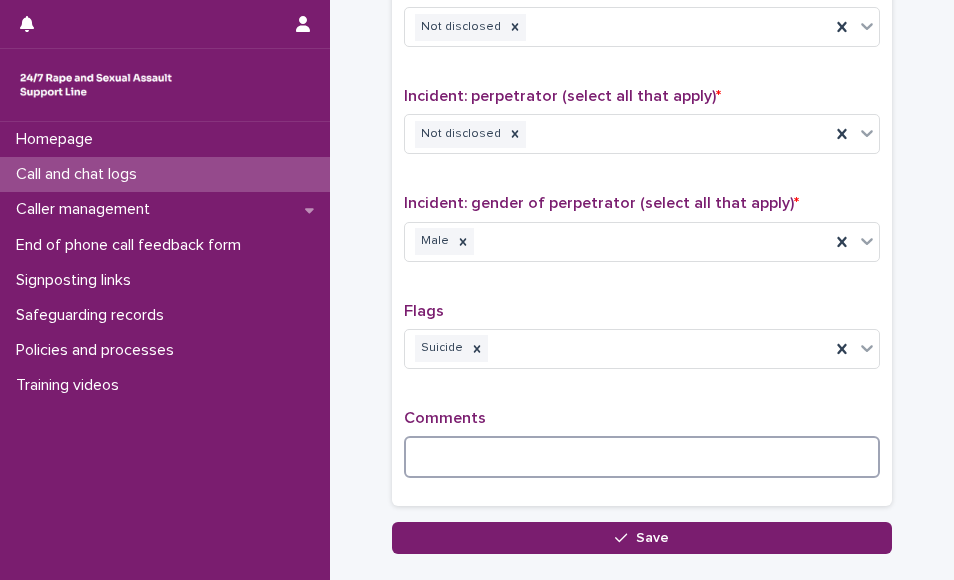click at bounding box center (642, 457) 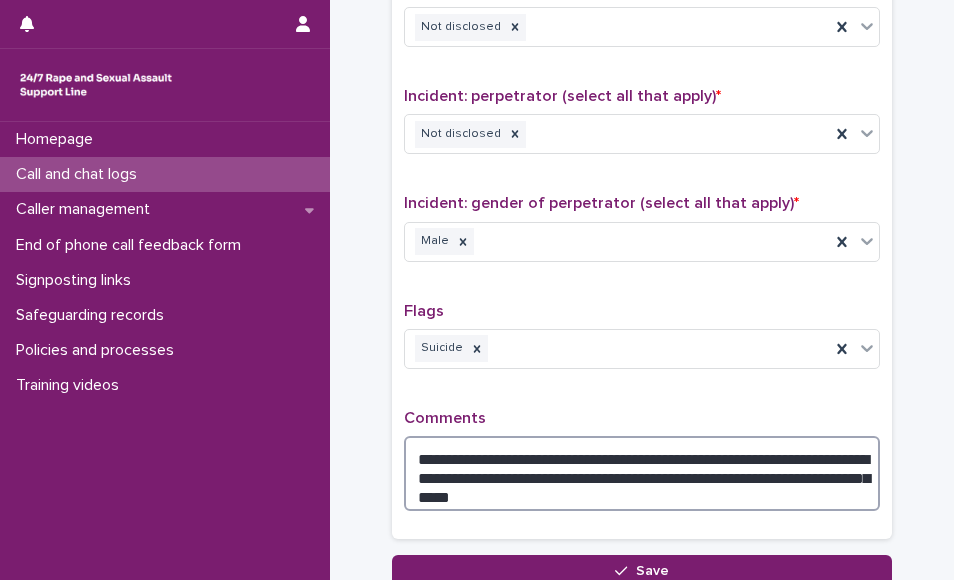 click on "**********" at bounding box center (642, 473) 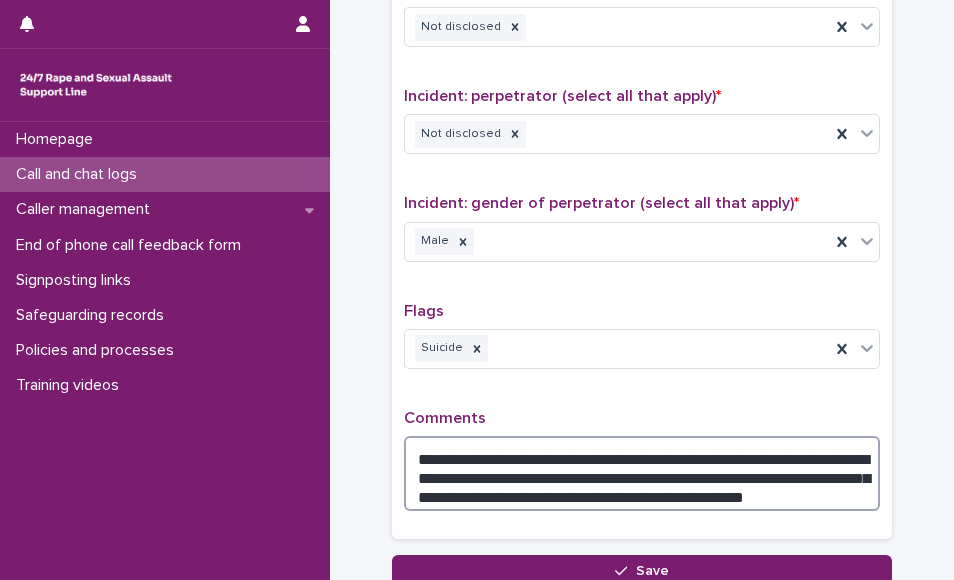 click on "**********" at bounding box center [642, 473] 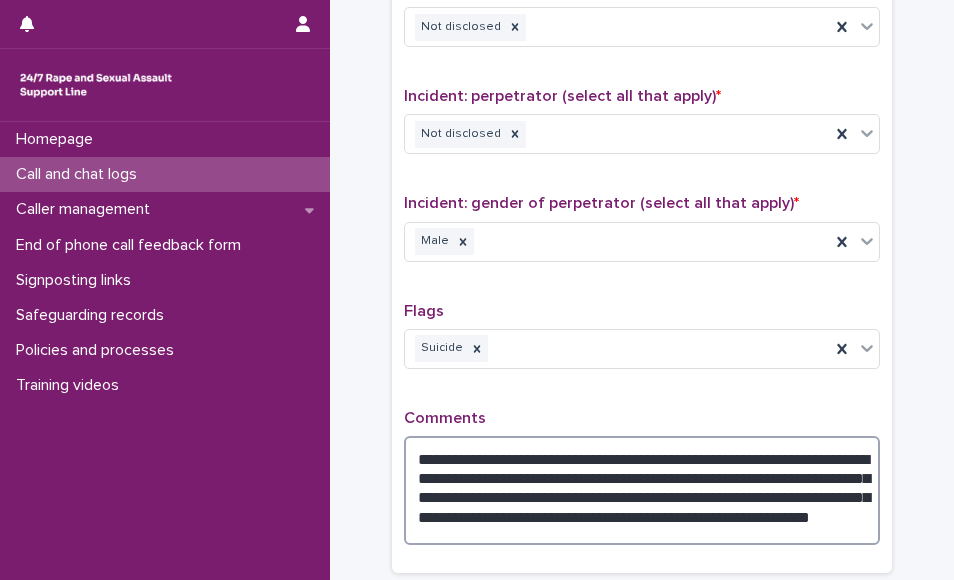 scroll, scrollTop: 1689, scrollLeft: 0, axis: vertical 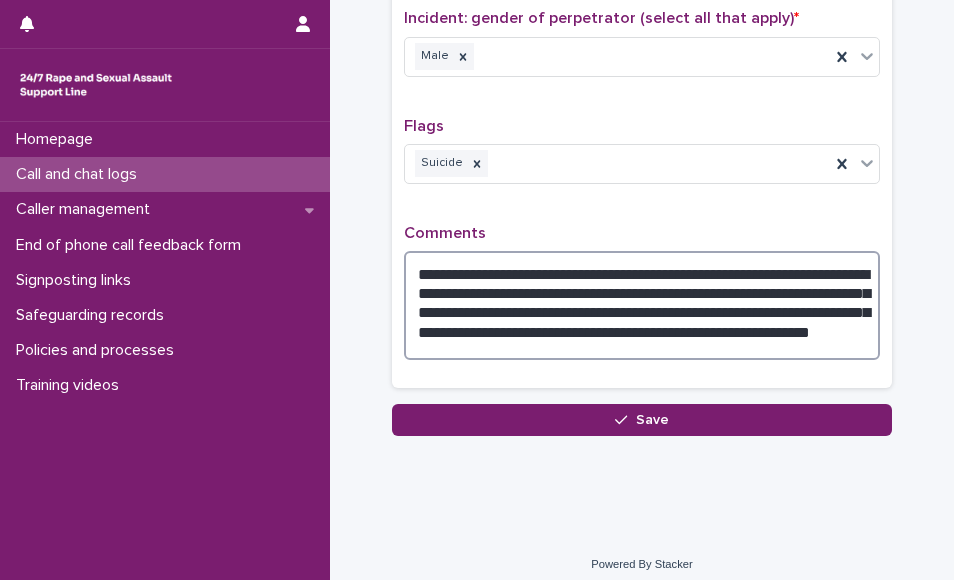 click on "**********" at bounding box center [642, 305] 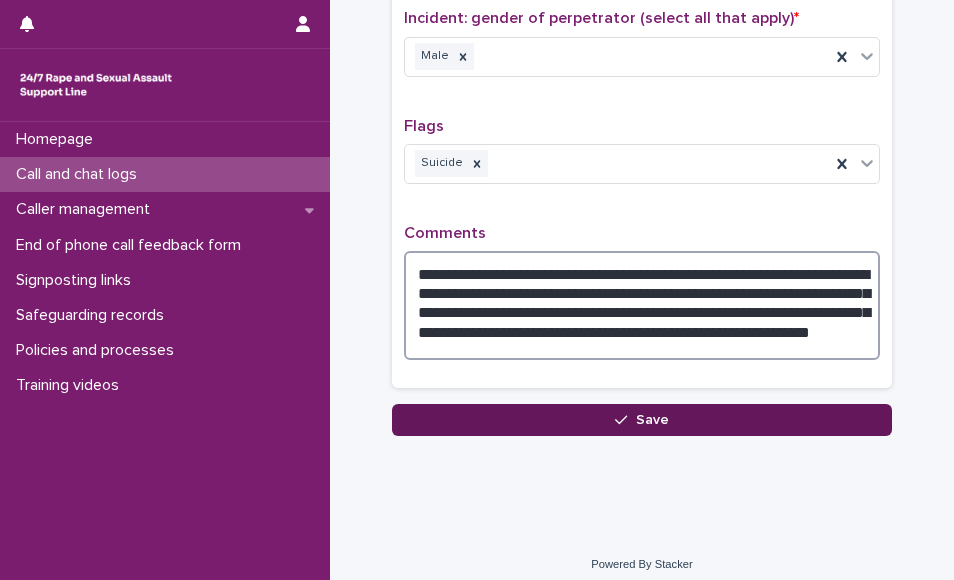 type on "**********" 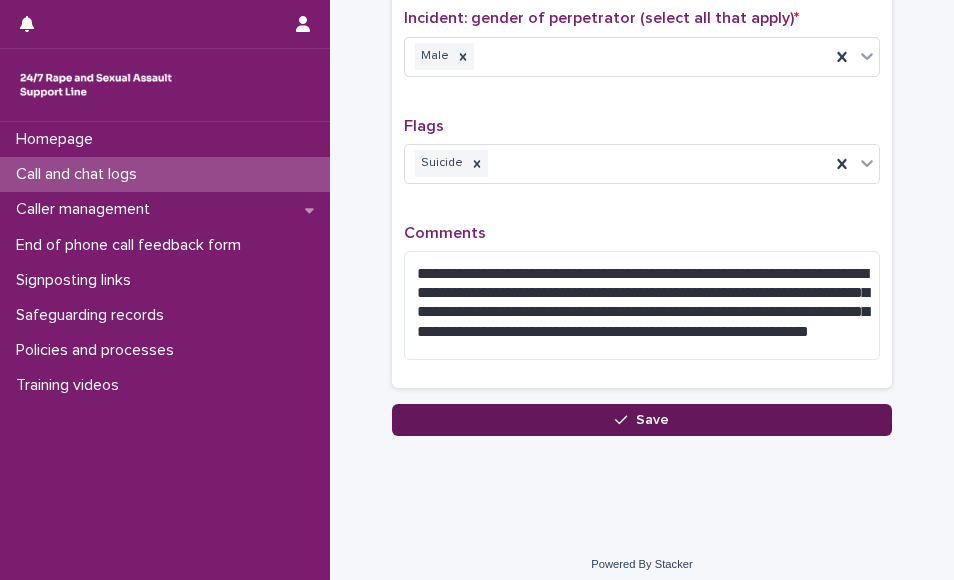 click on "Save" at bounding box center [652, 420] 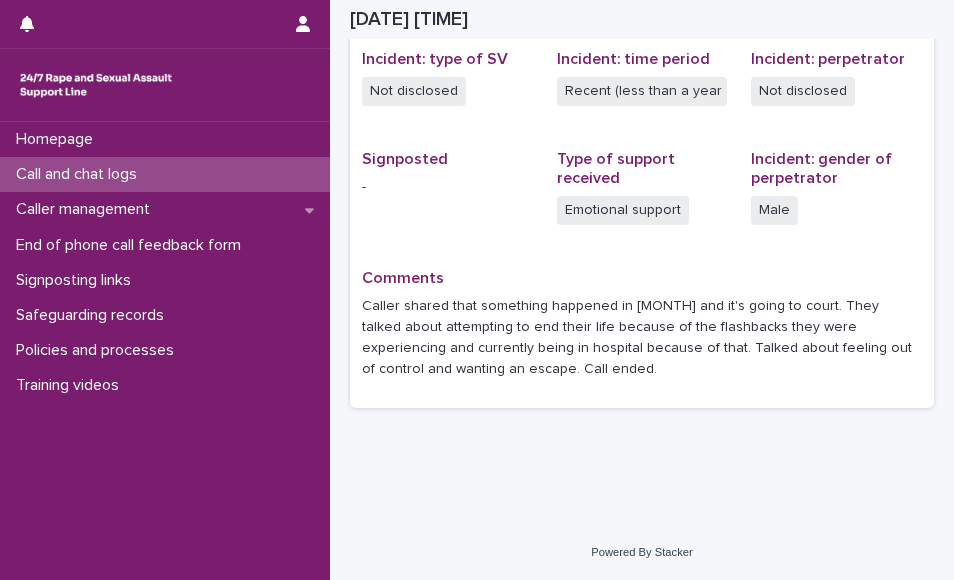 scroll, scrollTop: 516, scrollLeft: 0, axis: vertical 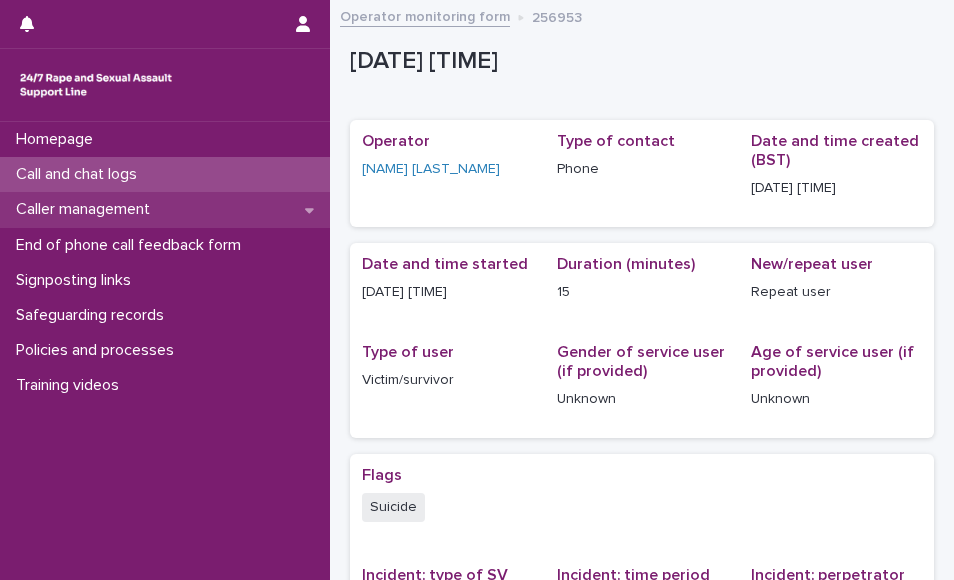 click on "Caller management" at bounding box center (165, 209) 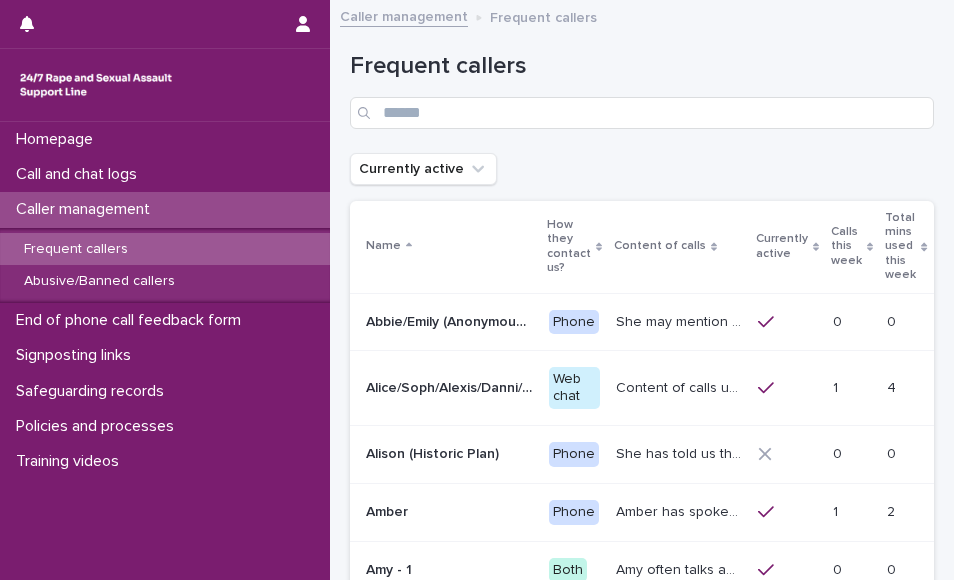 click on "Caller management" at bounding box center (165, 209) 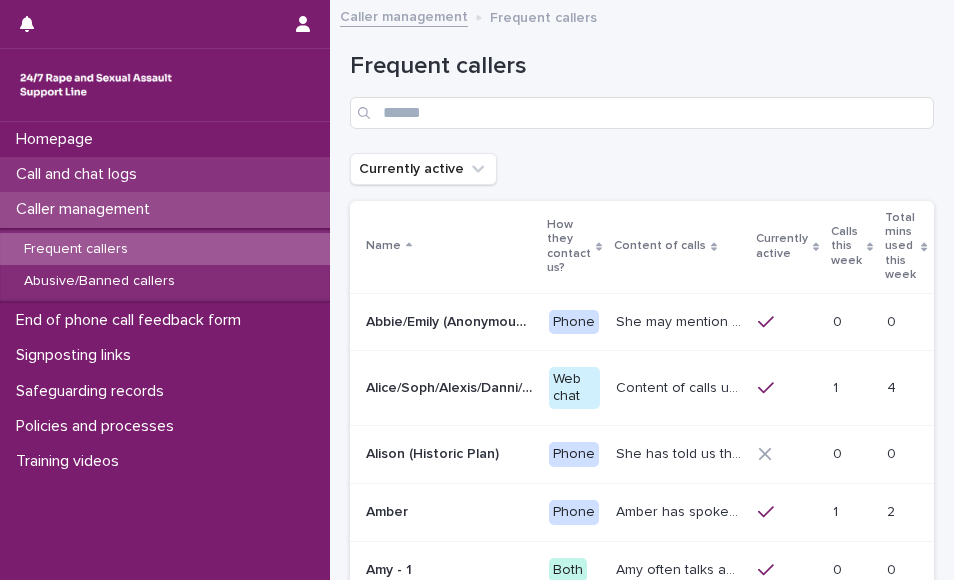 click on "Call and chat logs" at bounding box center [165, 174] 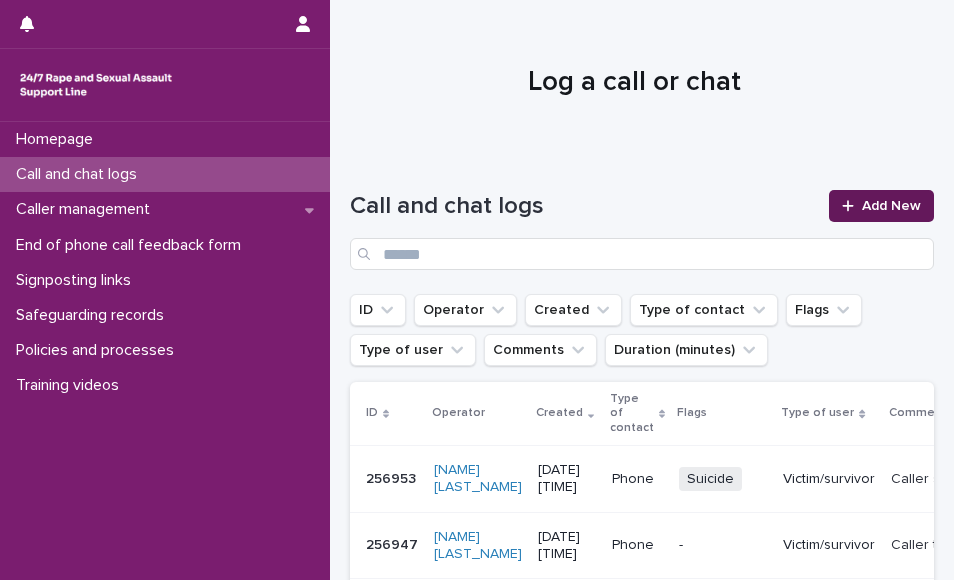 click on "Add New" at bounding box center (891, 206) 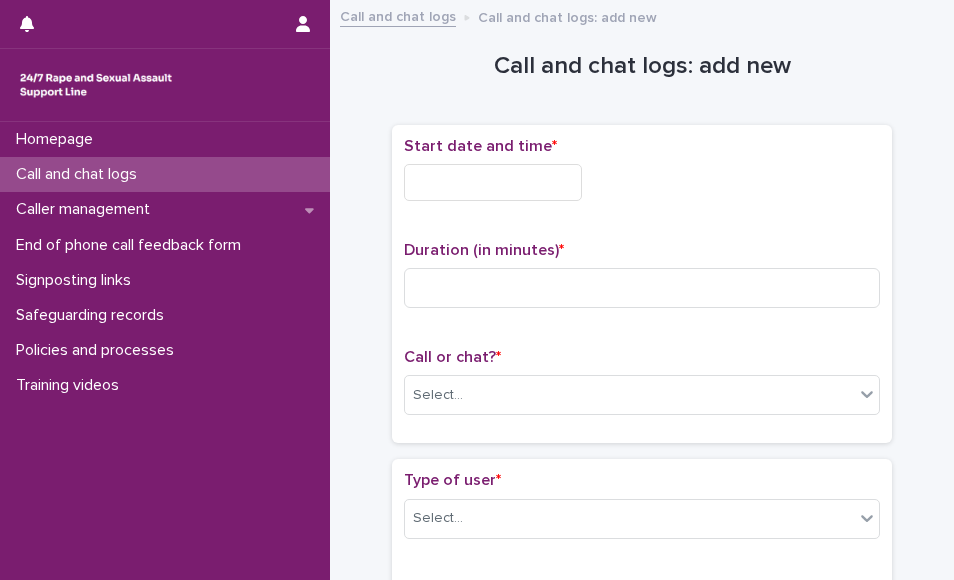 click at bounding box center [493, 182] 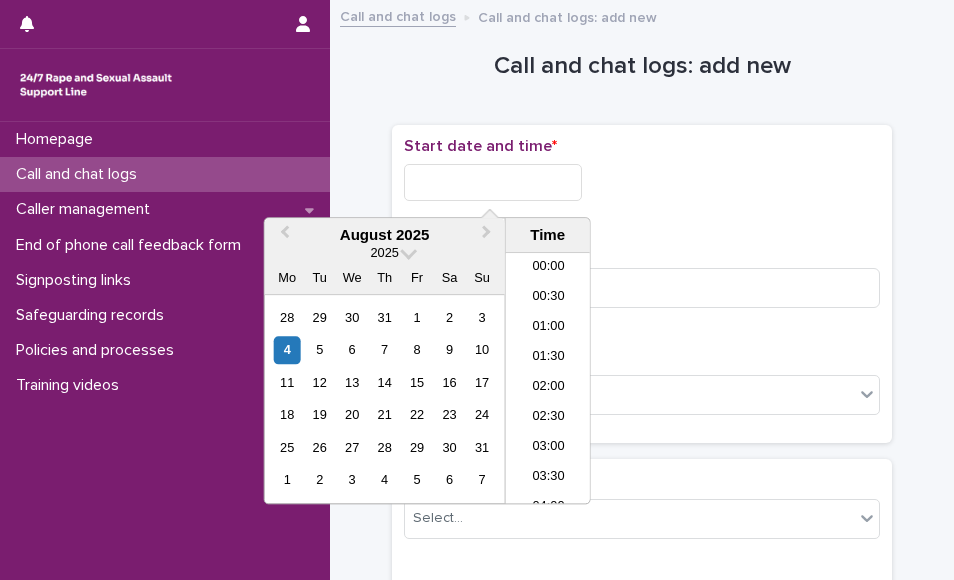 scroll, scrollTop: 1120, scrollLeft: 0, axis: vertical 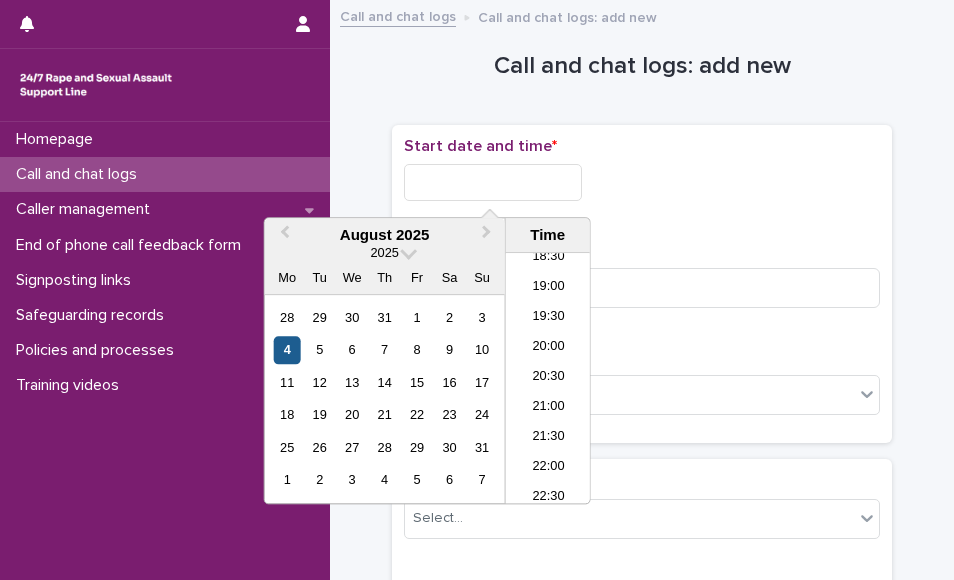 click on "4" at bounding box center (287, 350) 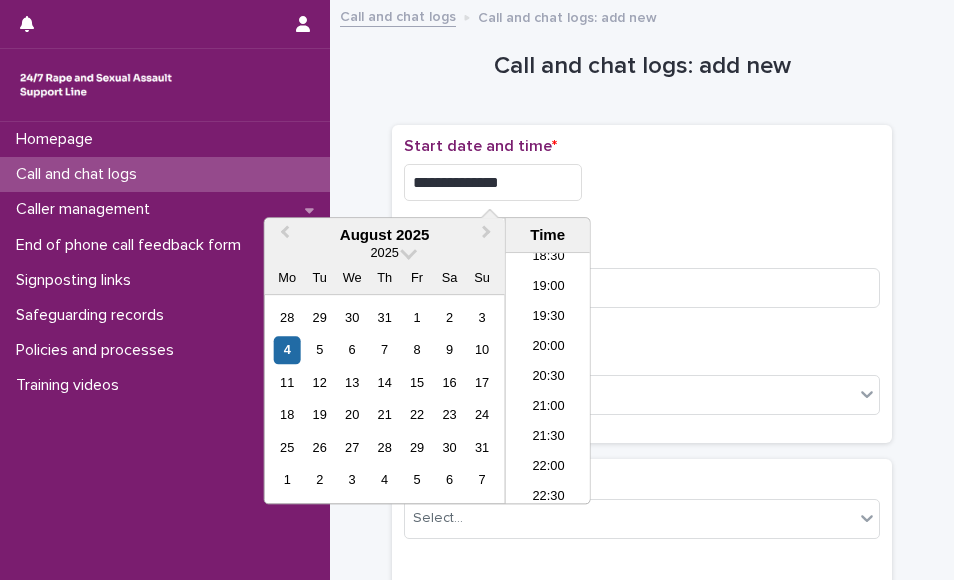 click on "**********" at bounding box center [493, 182] 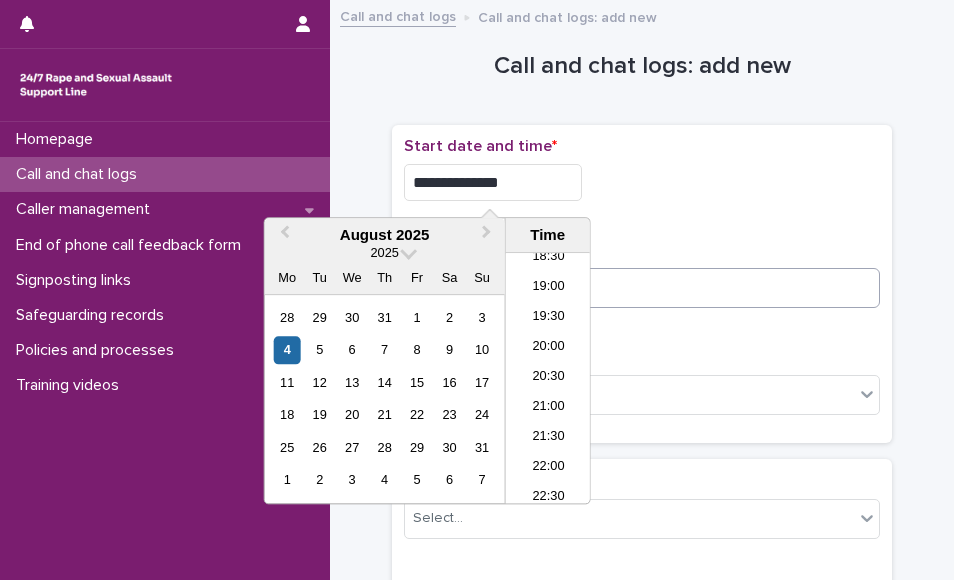 type on "**********" 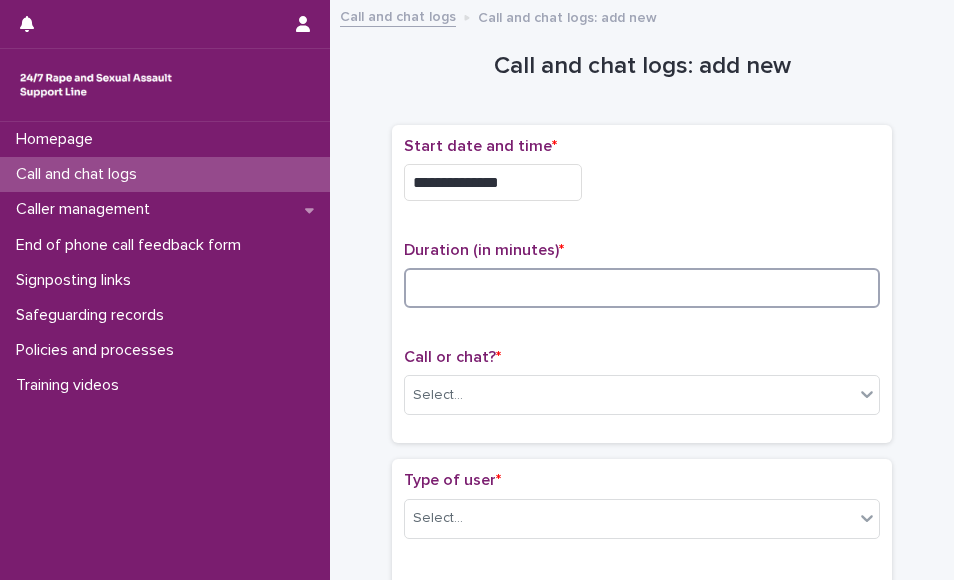 click at bounding box center [642, 288] 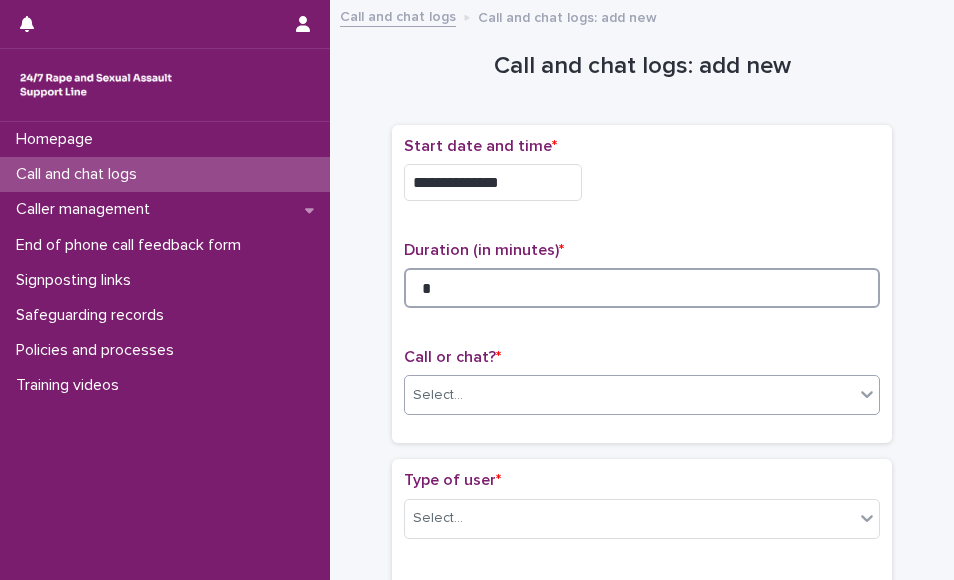 type on "*" 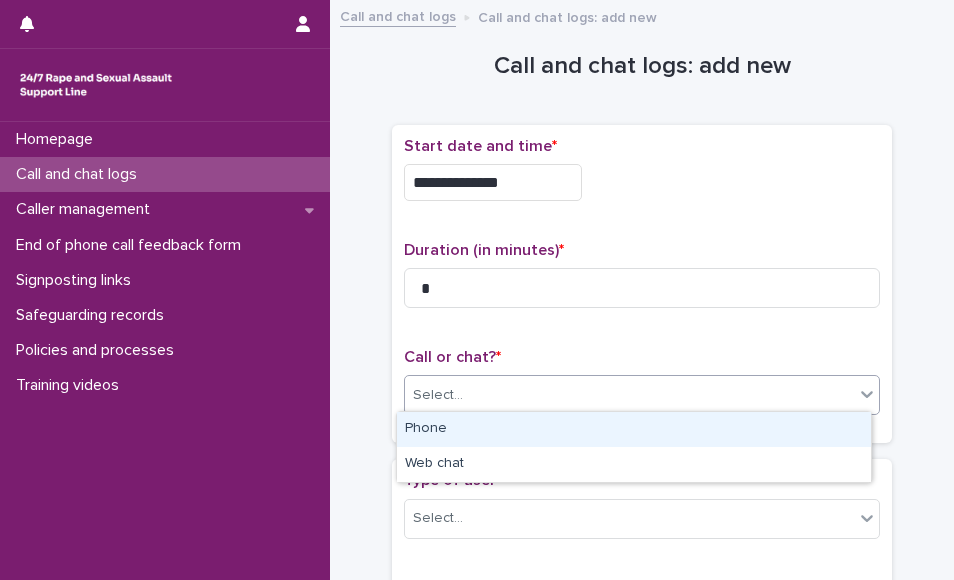 drag, startPoint x: 570, startPoint y: 392, endPoint x: 532, endPoint y: 431, distance: 54.451813 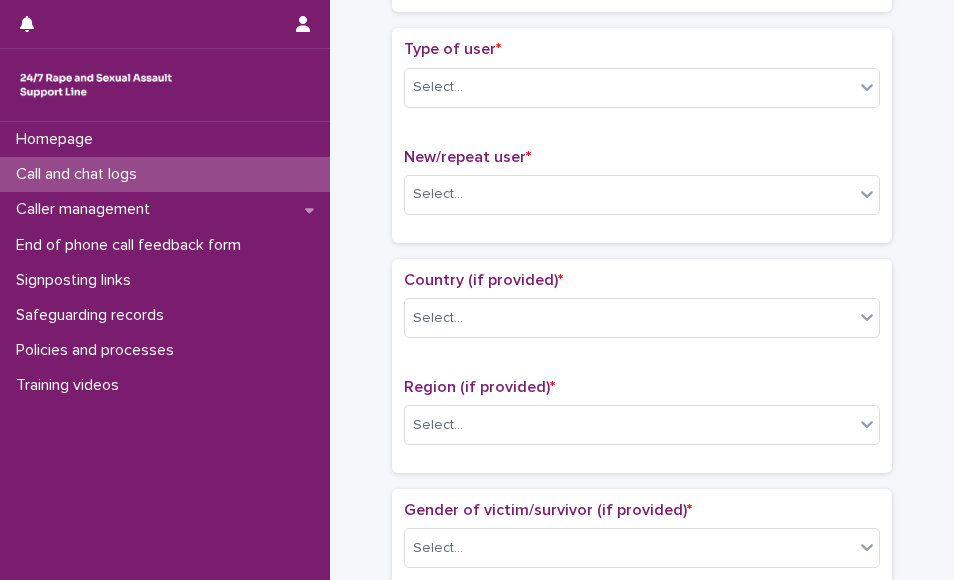 scroll, scrollTop: 442, scrollLeft: 0, axis: vertical 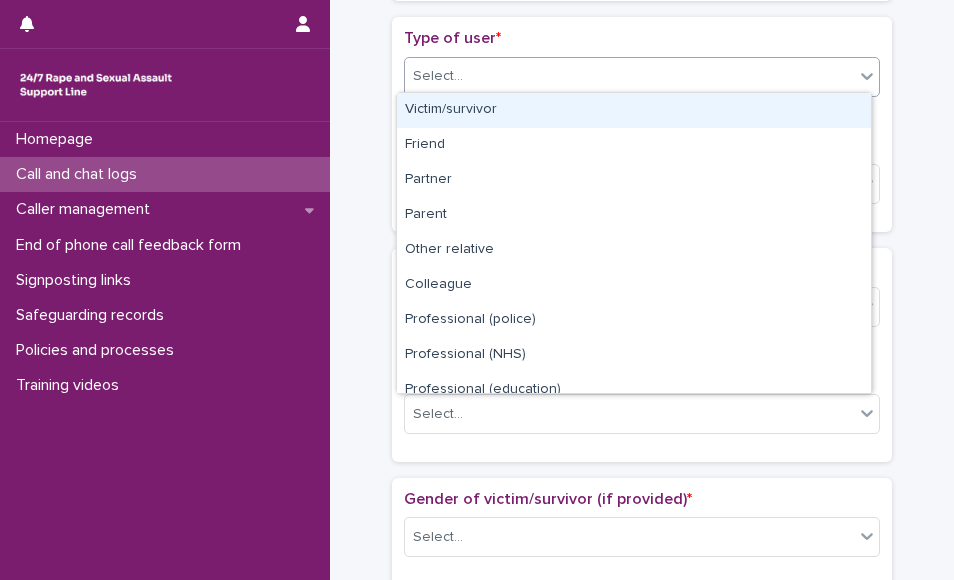 click on "Select..." at bounding box center (629, 76) 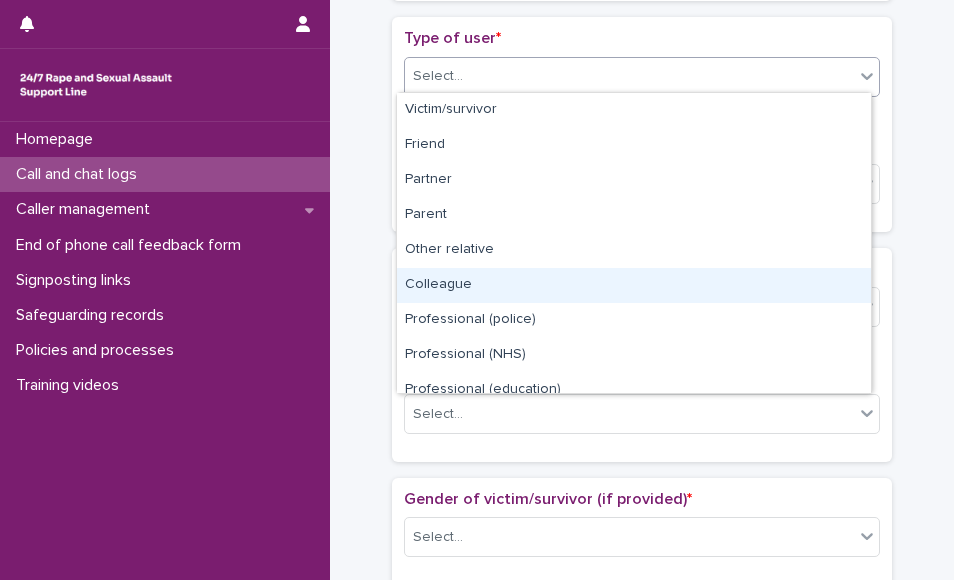 scroll, scrollTop: 225, scrollLeft: 0, axis: vertical 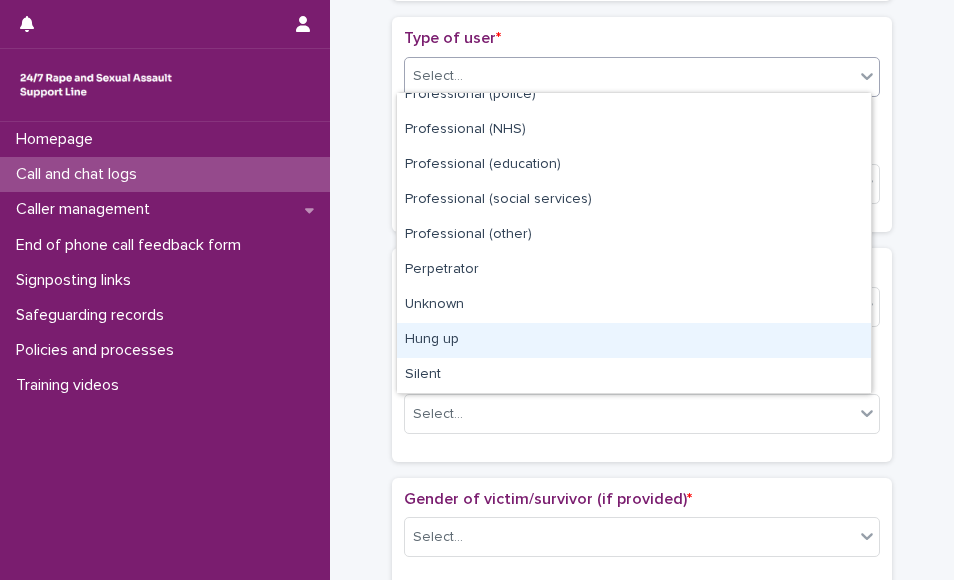 click on "Hung up" at bounding box center [634, 340] 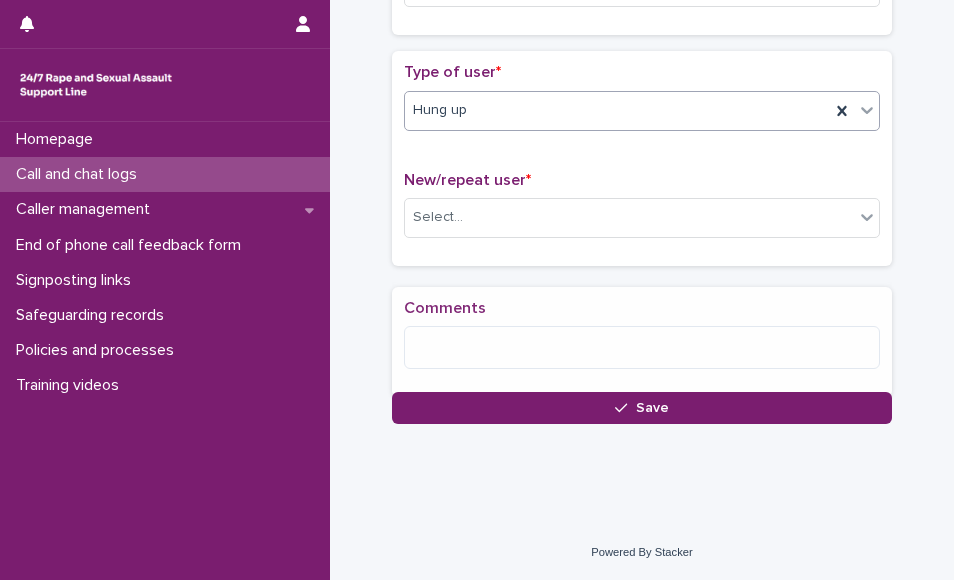 scroll, scrollTop: 418, scrollLeft: 0, axis: vertical 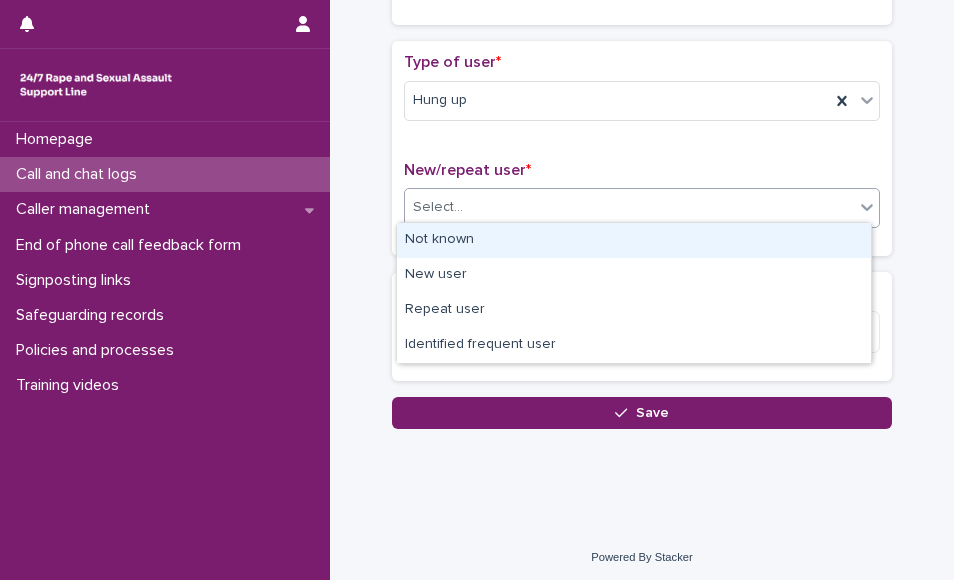 click on "Select..." at bounding box center [629, 207] 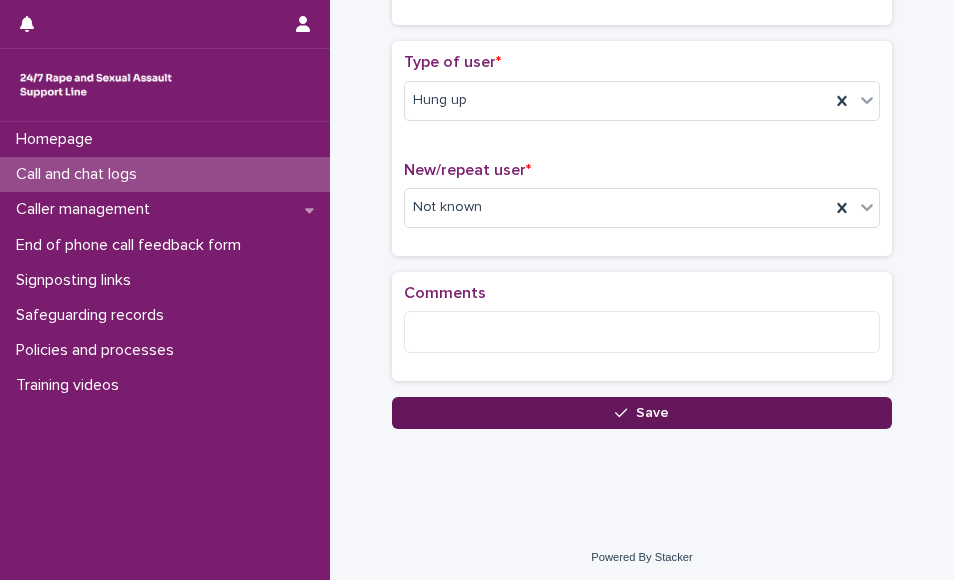 click on "Save" at bounding box center [642, 413] 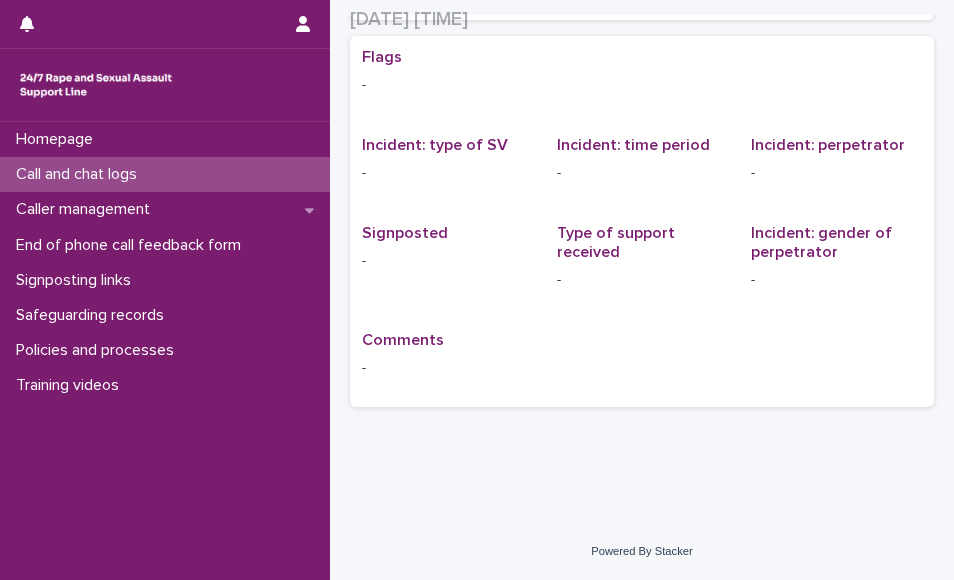 scroll, scrollTop: 0, scrollLeft: 0, axis: both 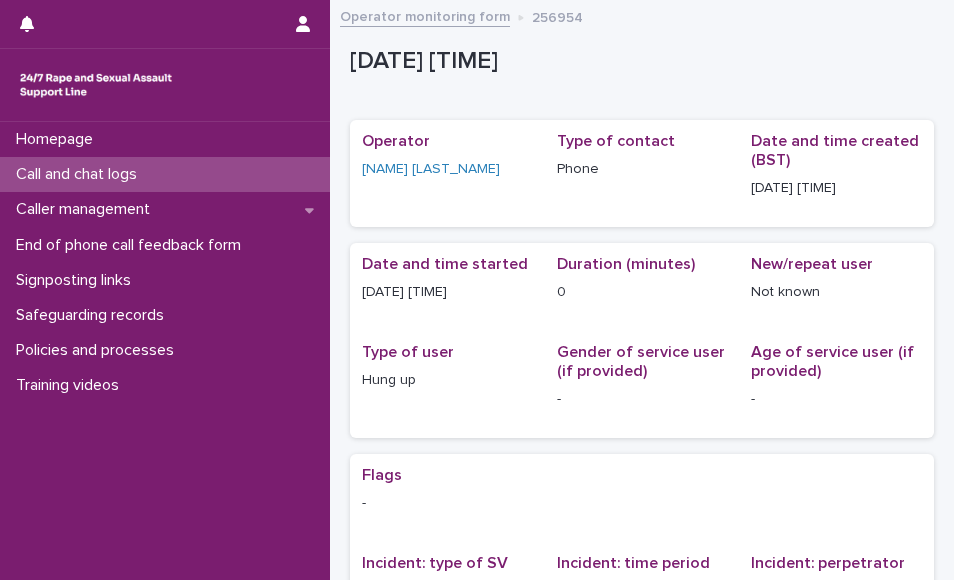click on "Call and chat logs" at bounding box center [165, 174] 